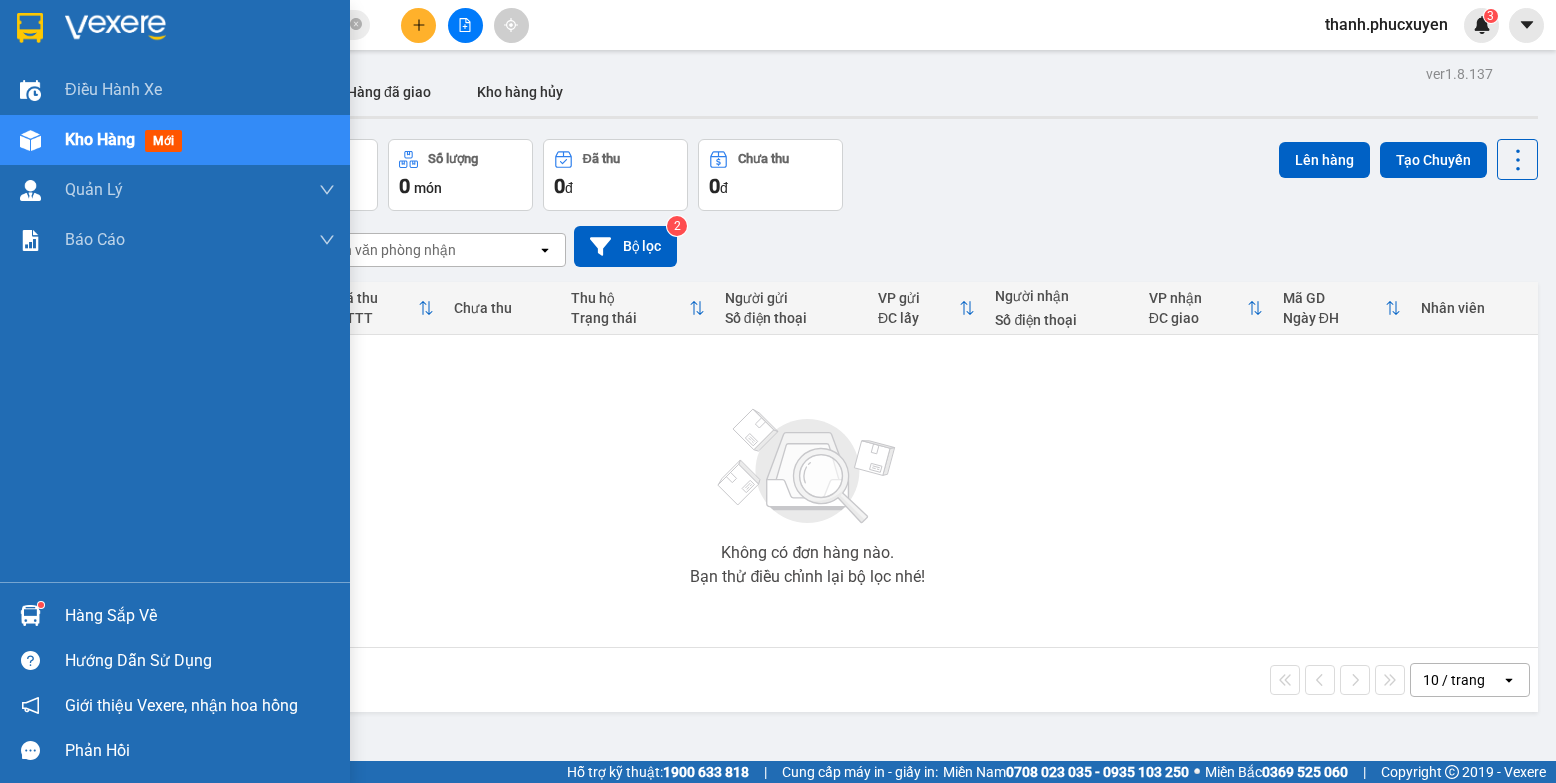 scroll, scrollTop: 0, scrollLeft: 0, axis: both 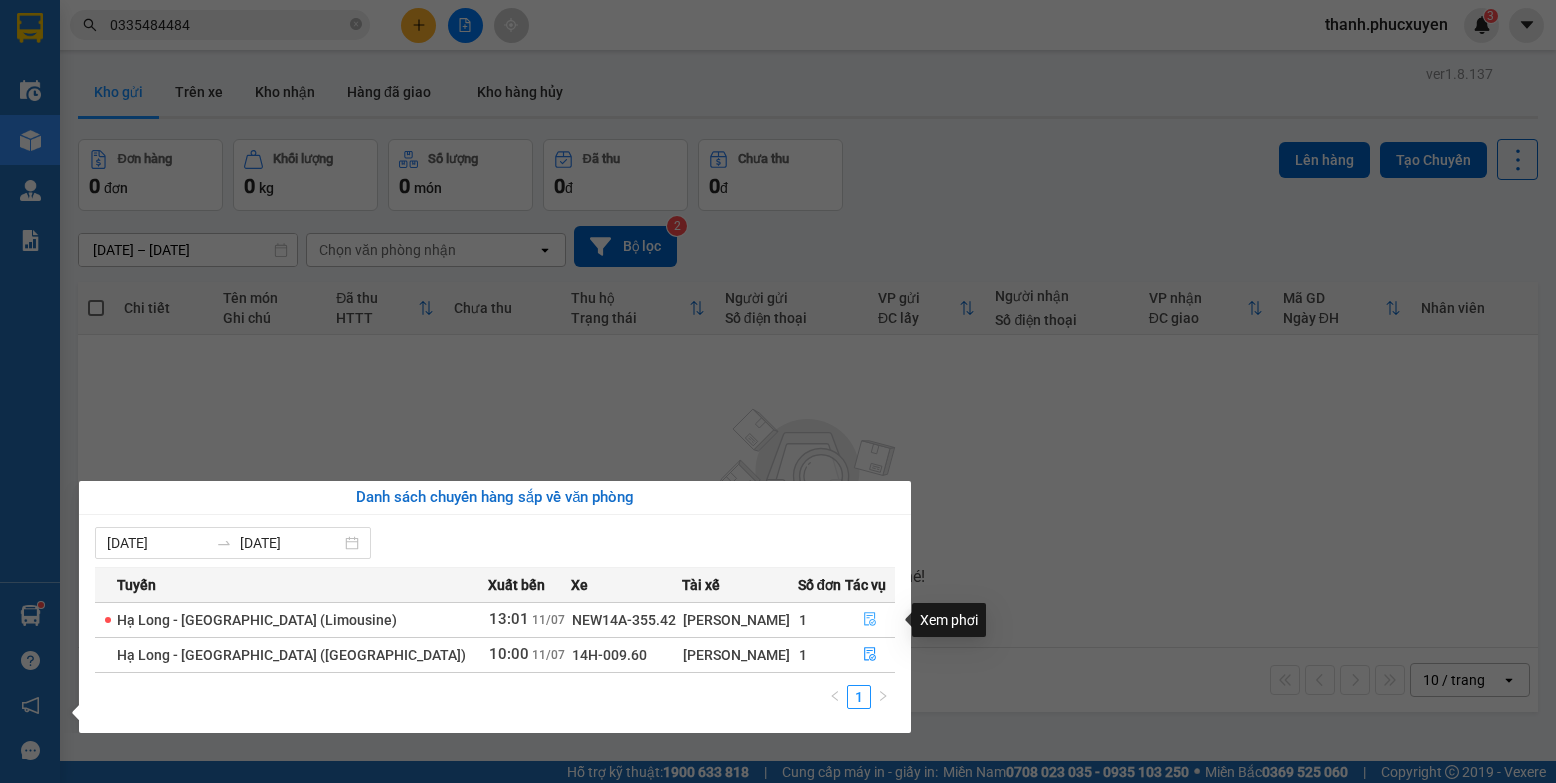 click 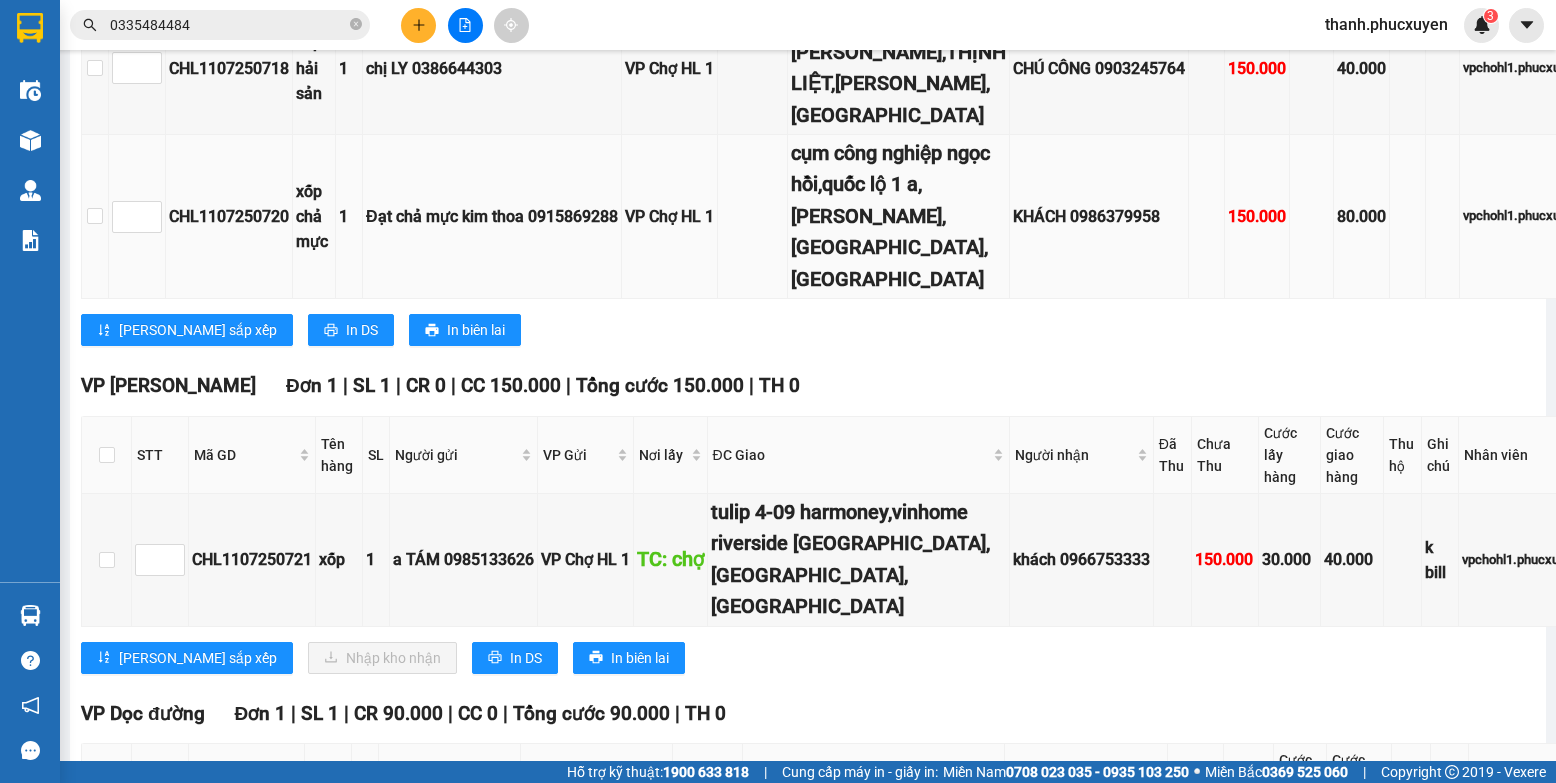 scroll, scrollTop: 500, scrollLeft: 0, axis: vertical 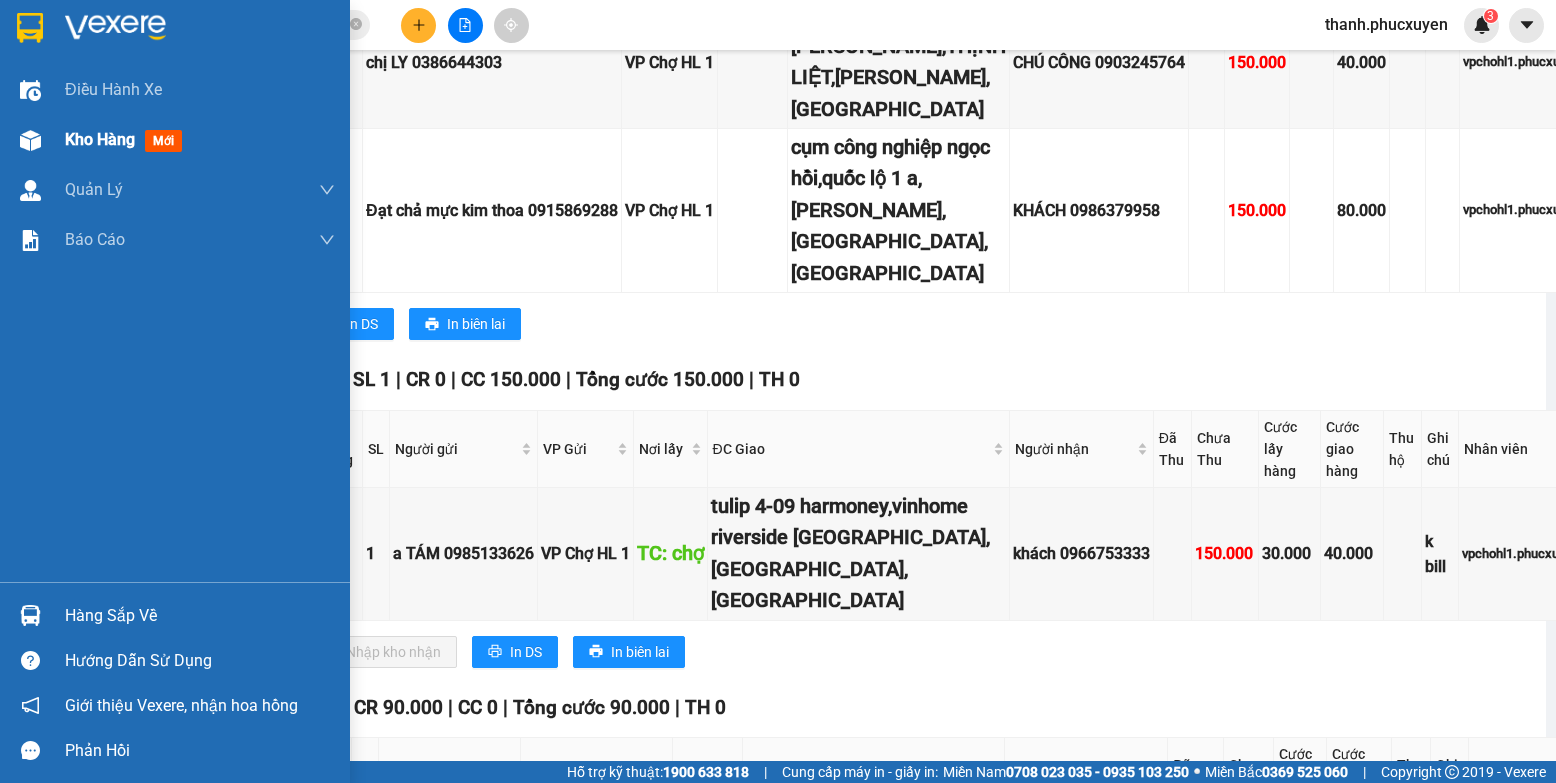 click on "Kho hàng mới" at bounding box center [175, 140] 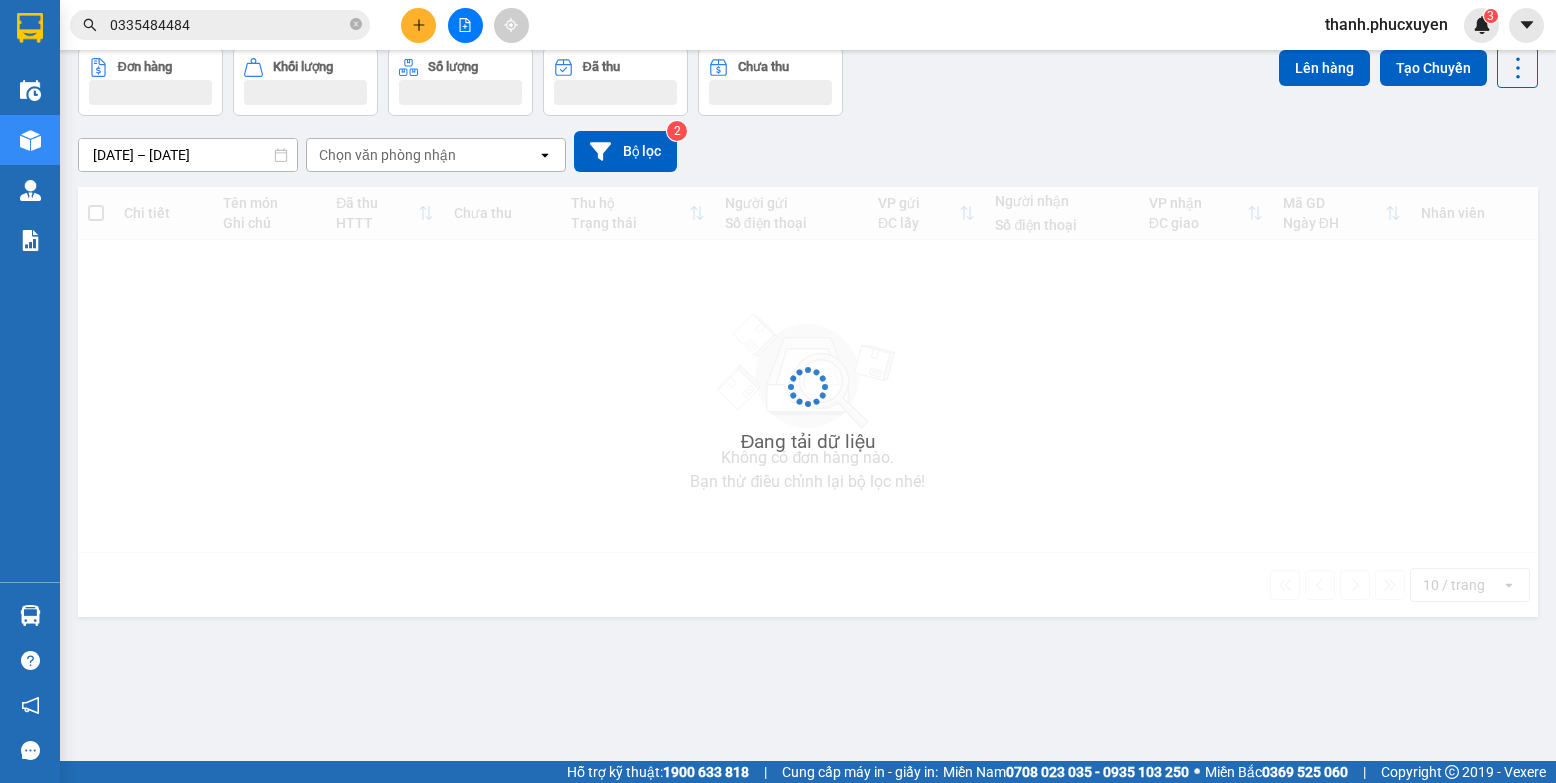scroll, scrollTop: 92, scrollLeft: 0, axis: vertical 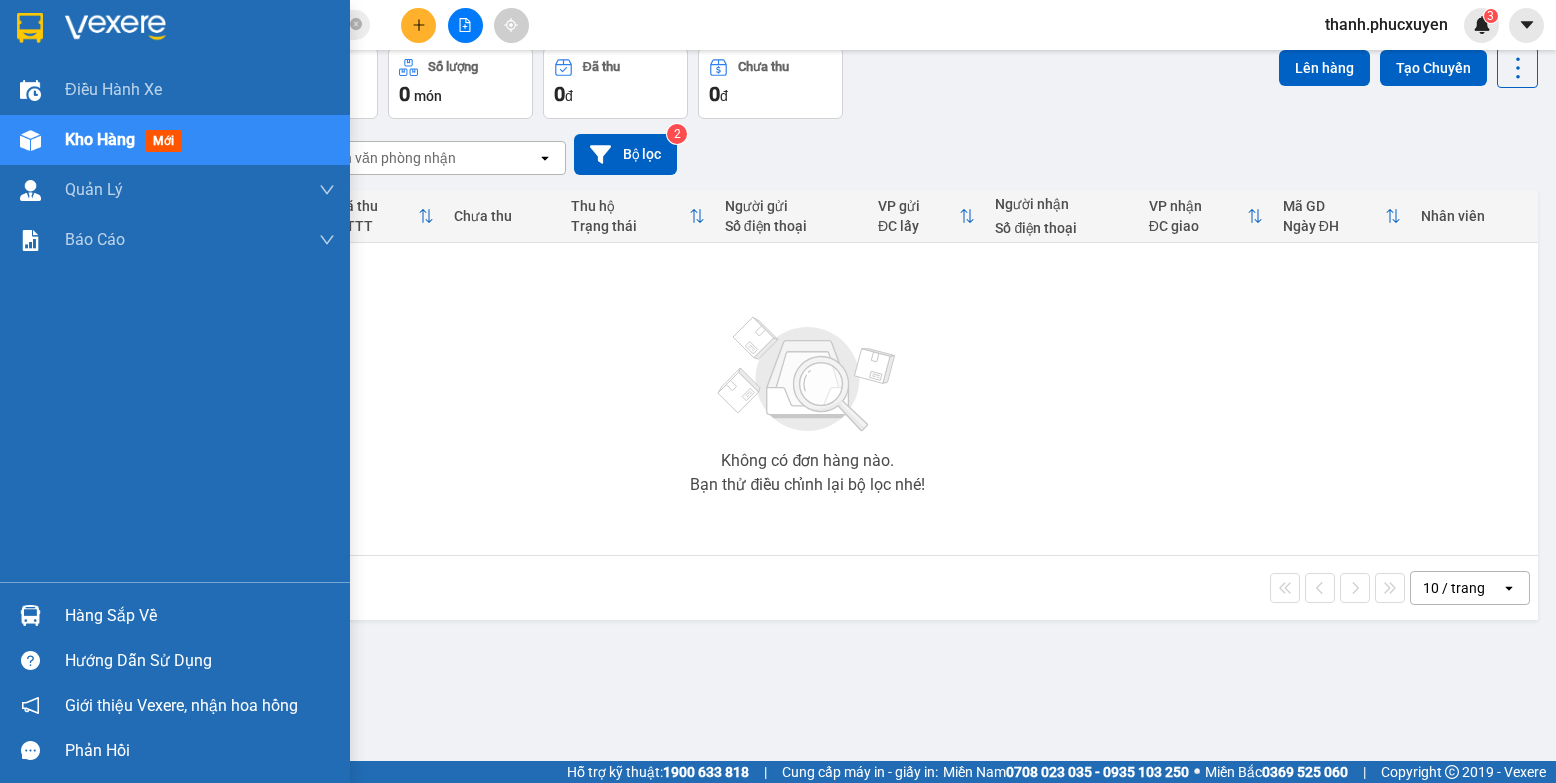 click on "Hàng sắp về" at bounding box center (175, 615) 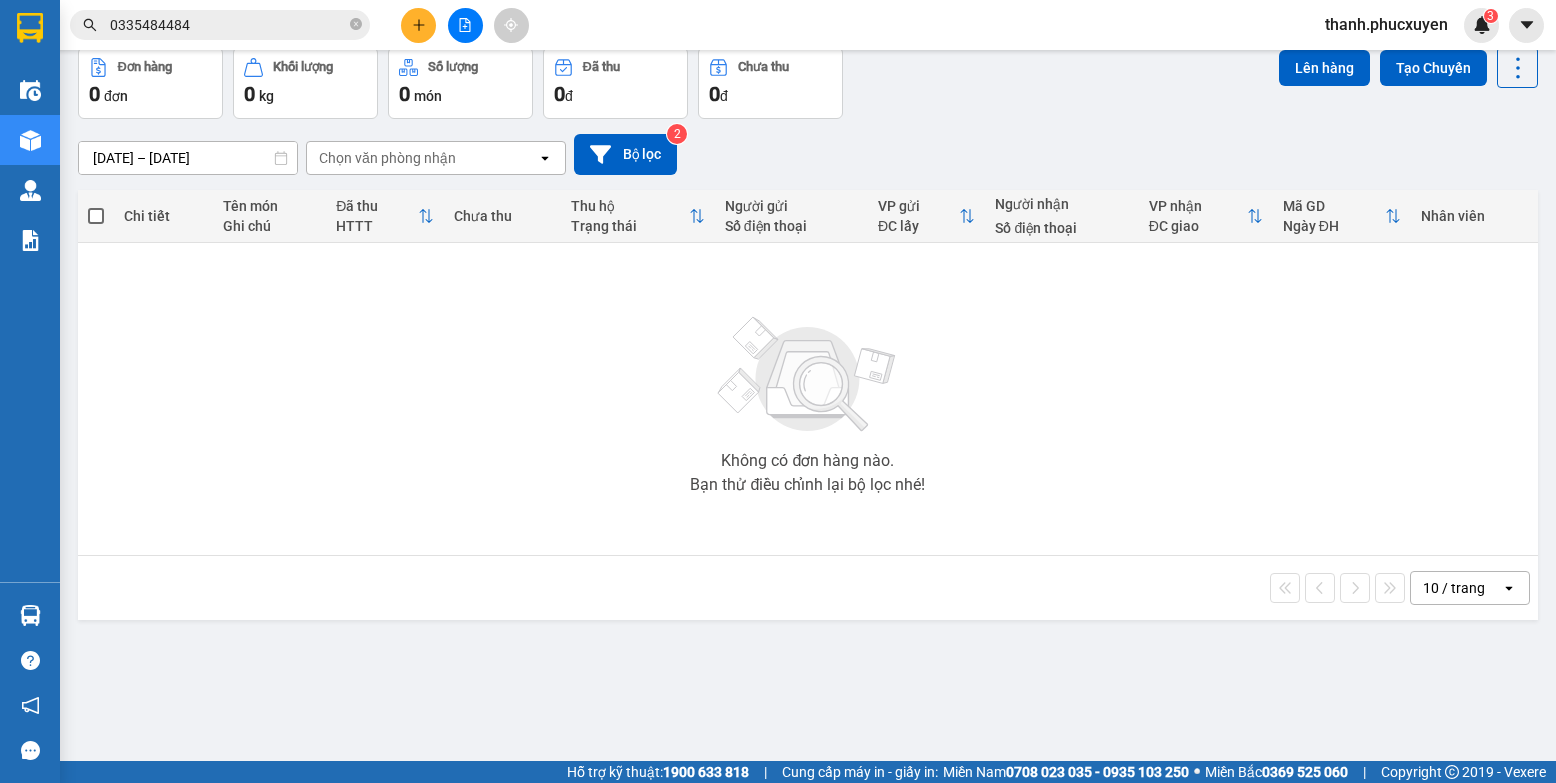 drag, startPoint x: 1207, startPoint y: 436, endPoint x: 831, endPoint y: 280, distance: 407.0774 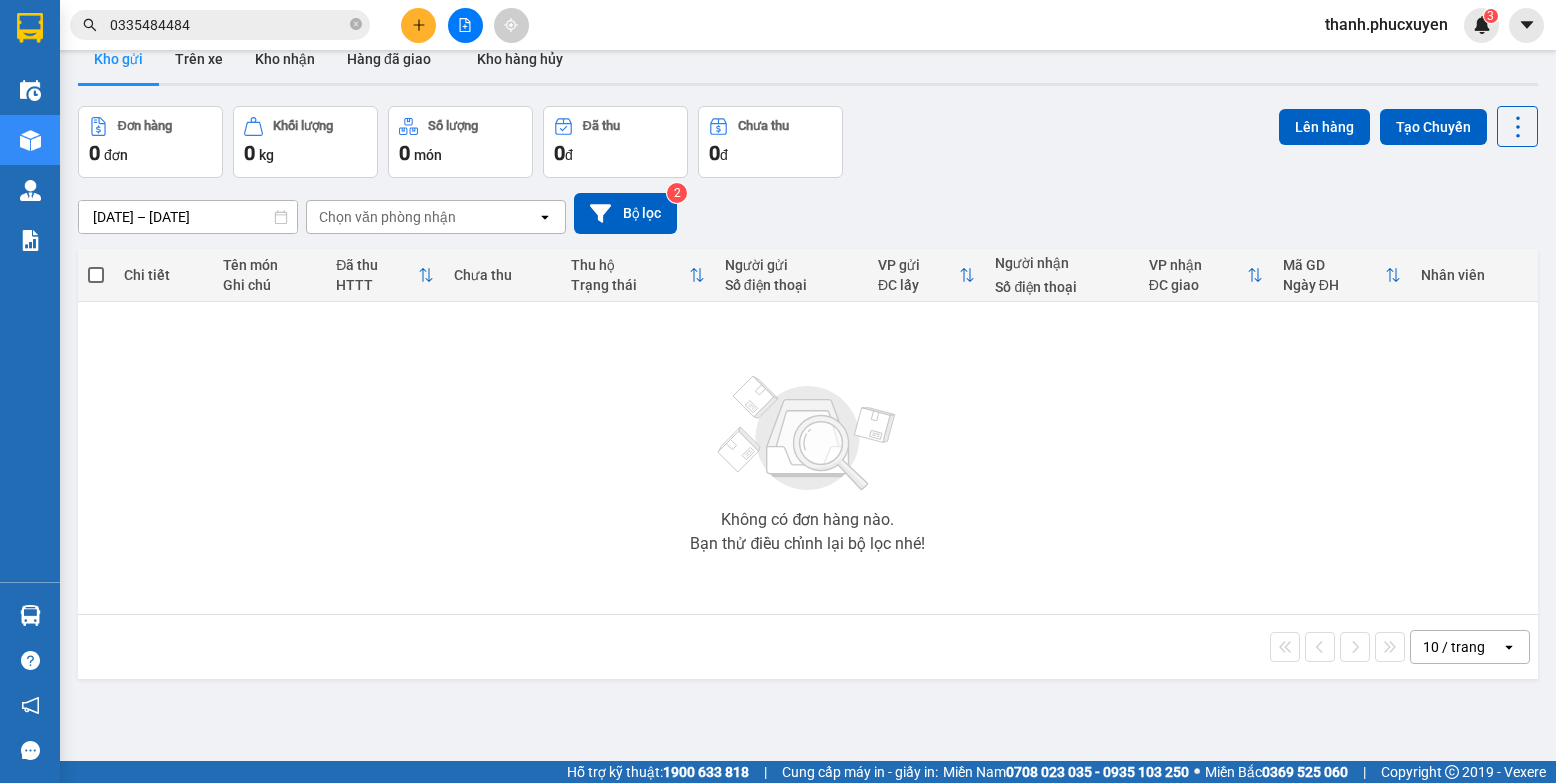 scroll, scrollTop: 0, scrollLeft: 0, axis: both 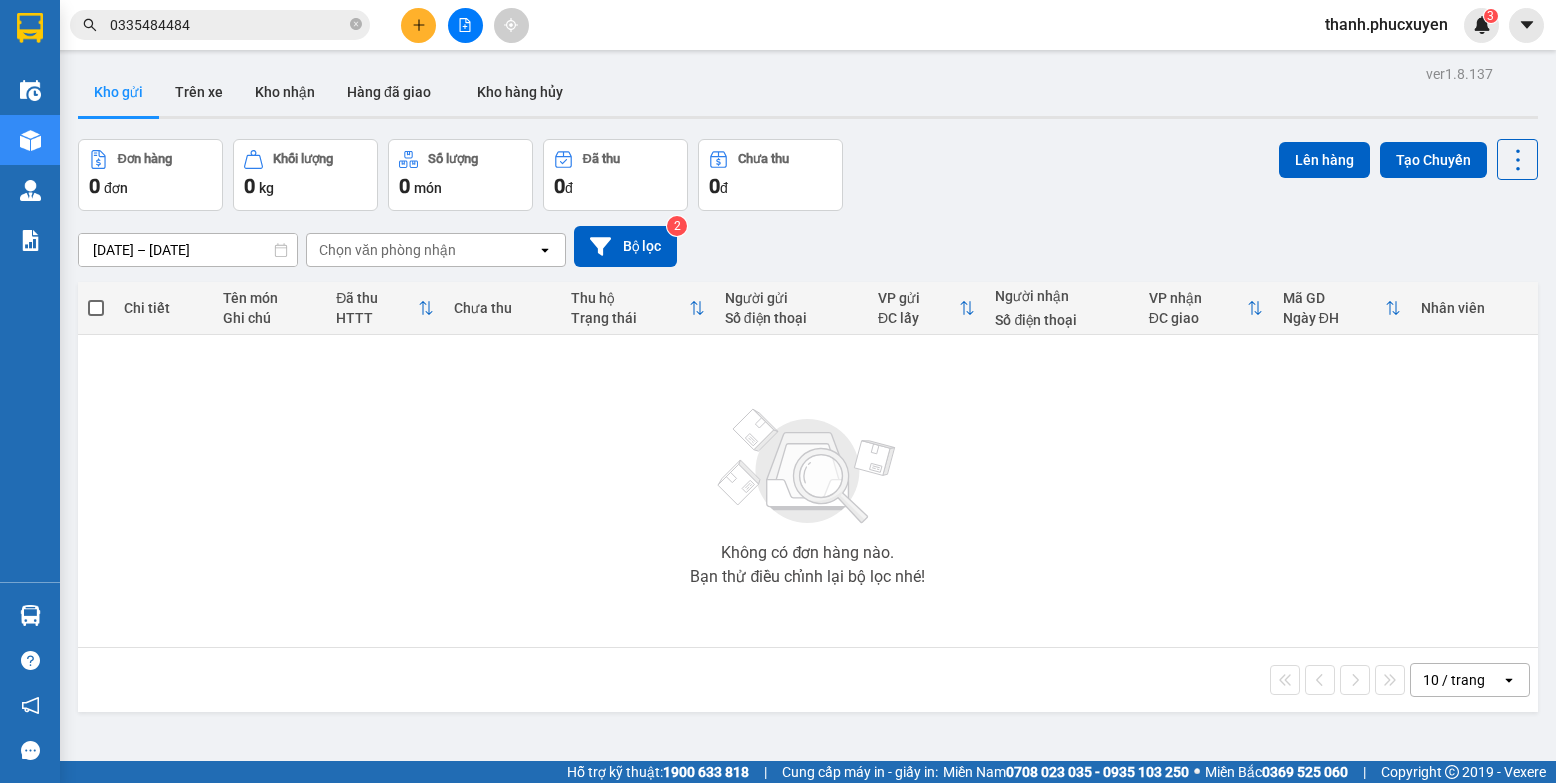 click at bounding box center [465, 25] 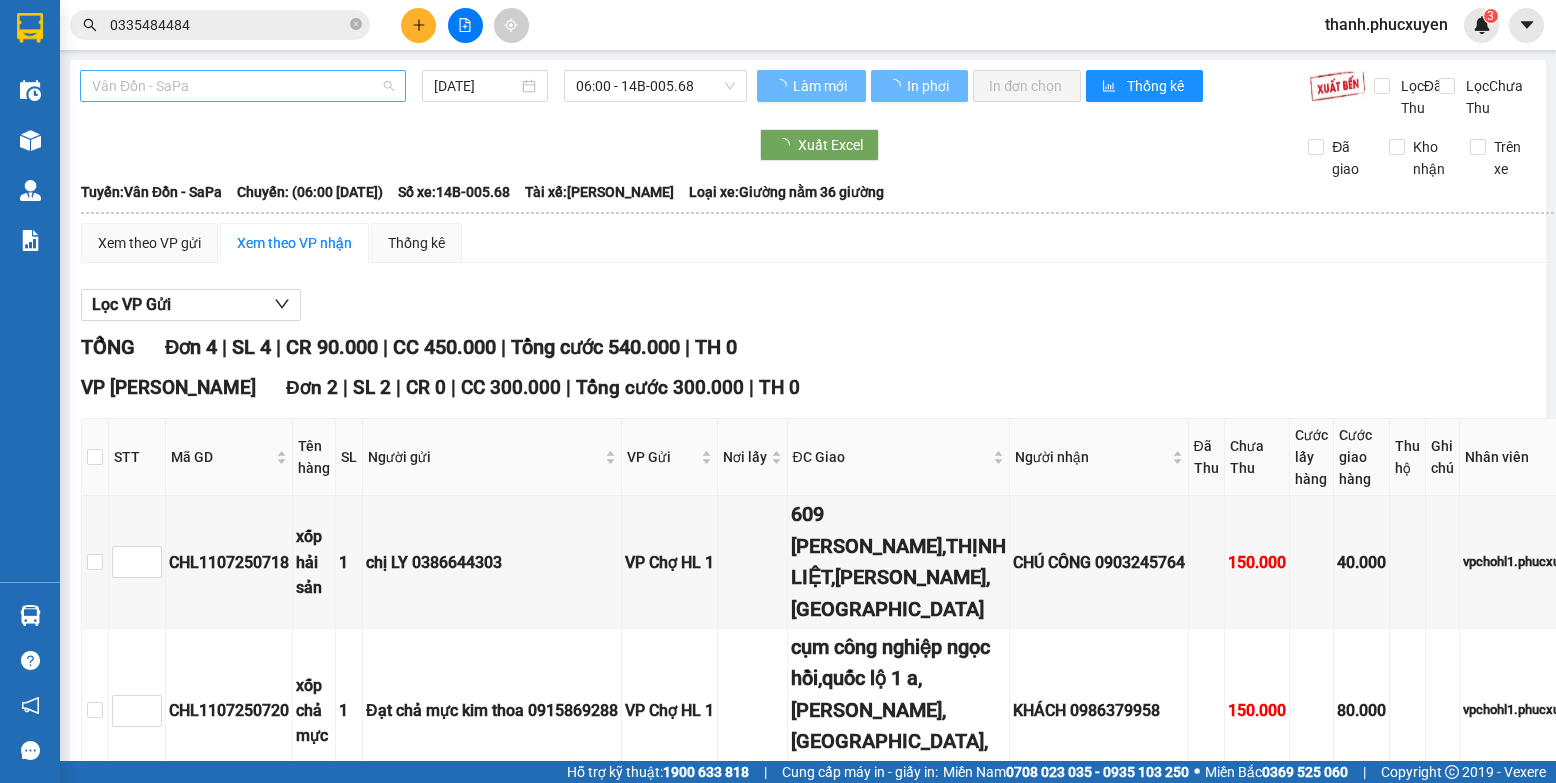 click on "Vân Đồn - SaPa" at bounding box center [243, 86] 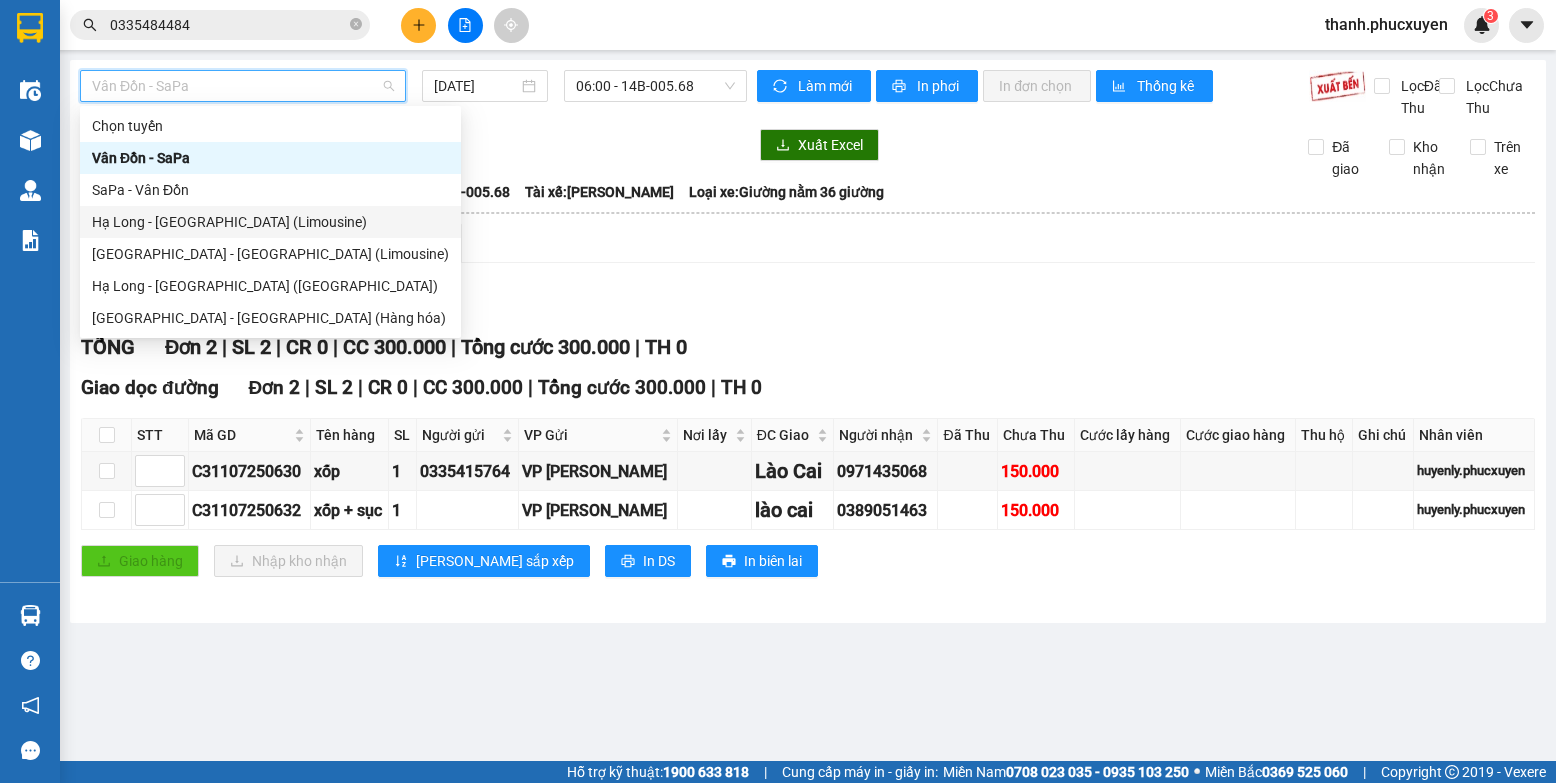 click on "Hạ Long - [GEOGRAPHIC_DATA] (Limousine)" at bounding box center (270, 222) 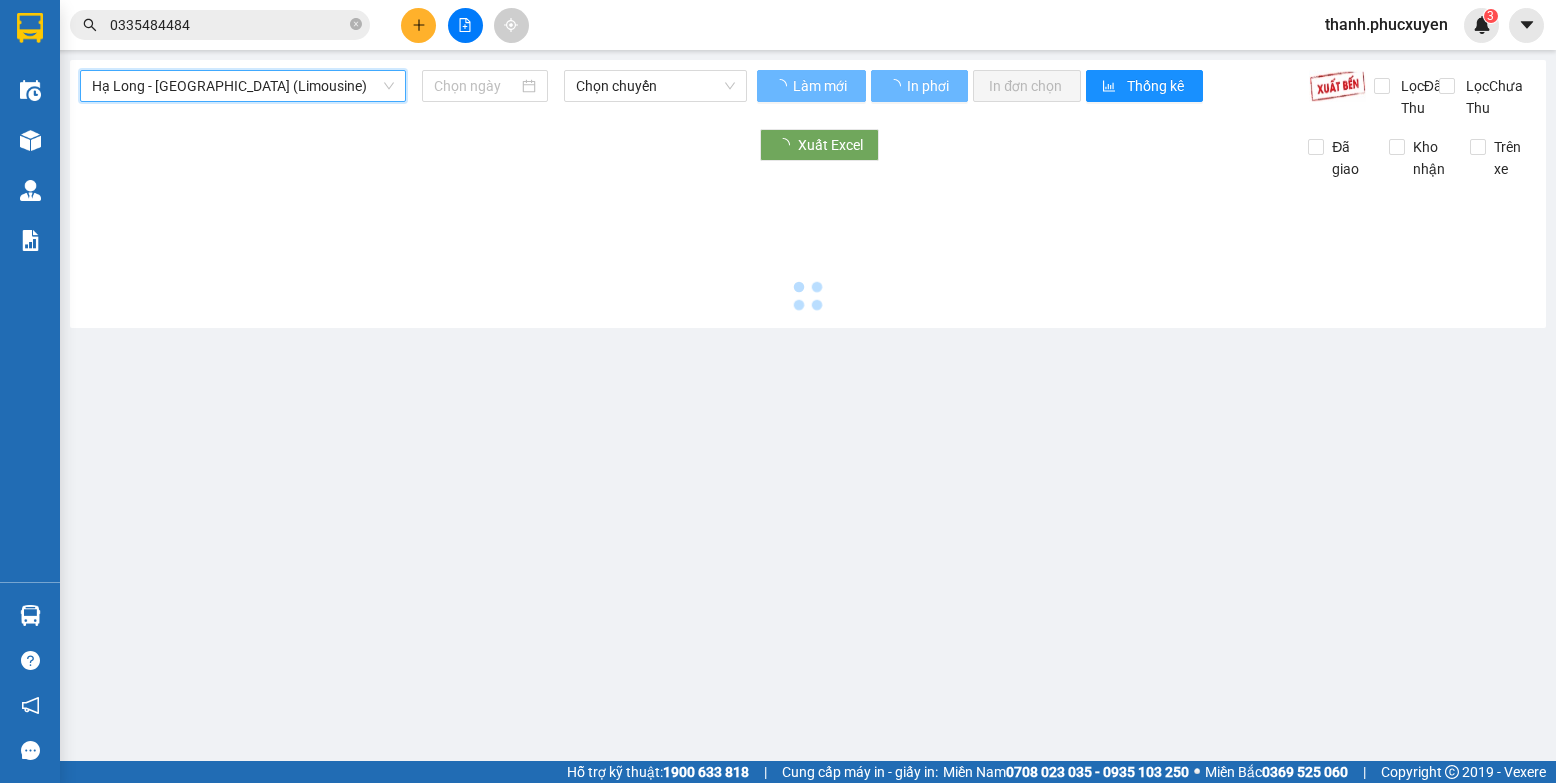 type on "[DATE]" 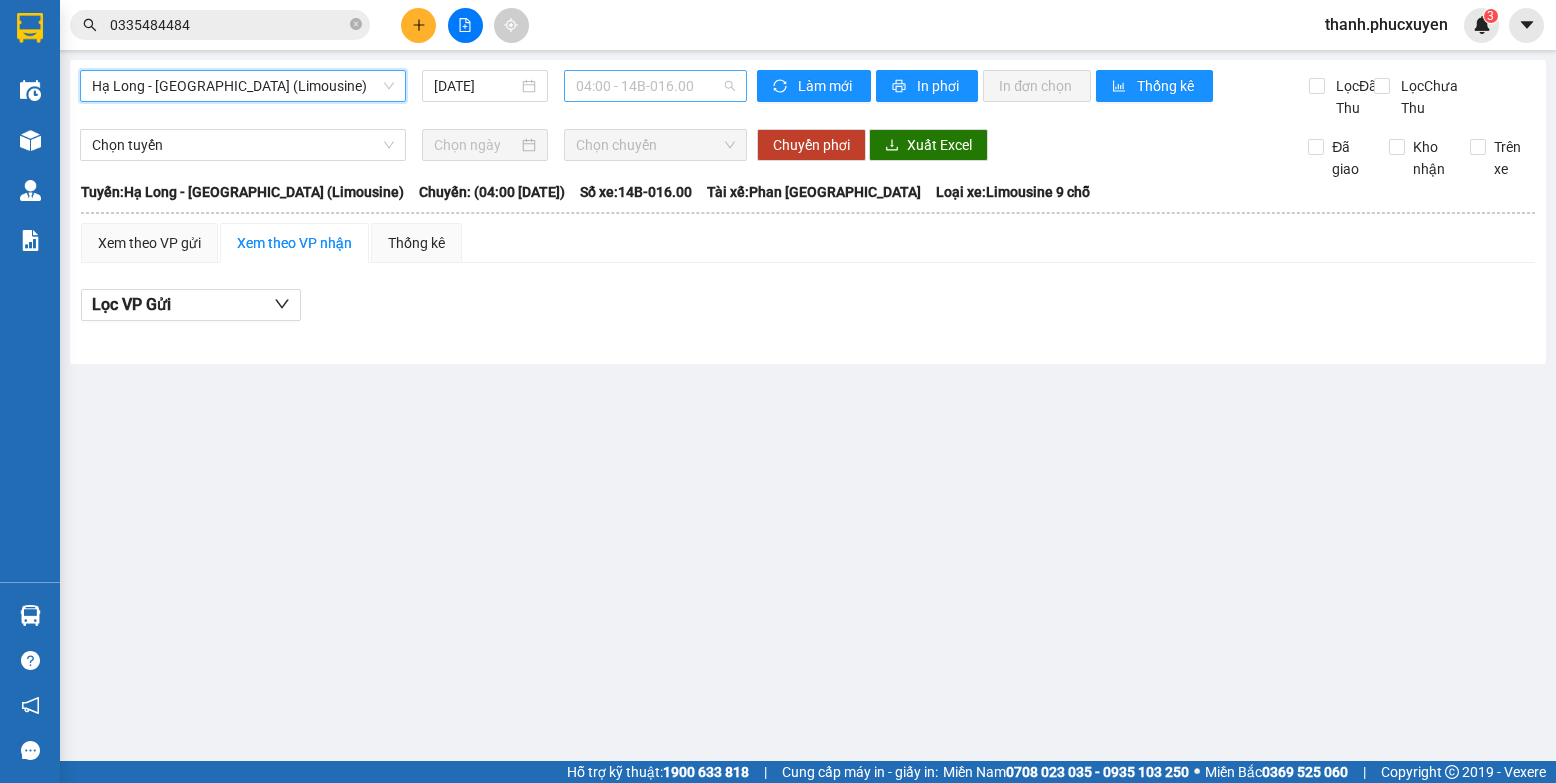 click on "04:00     - 14B-016.00" at bounding box center (655, 86) 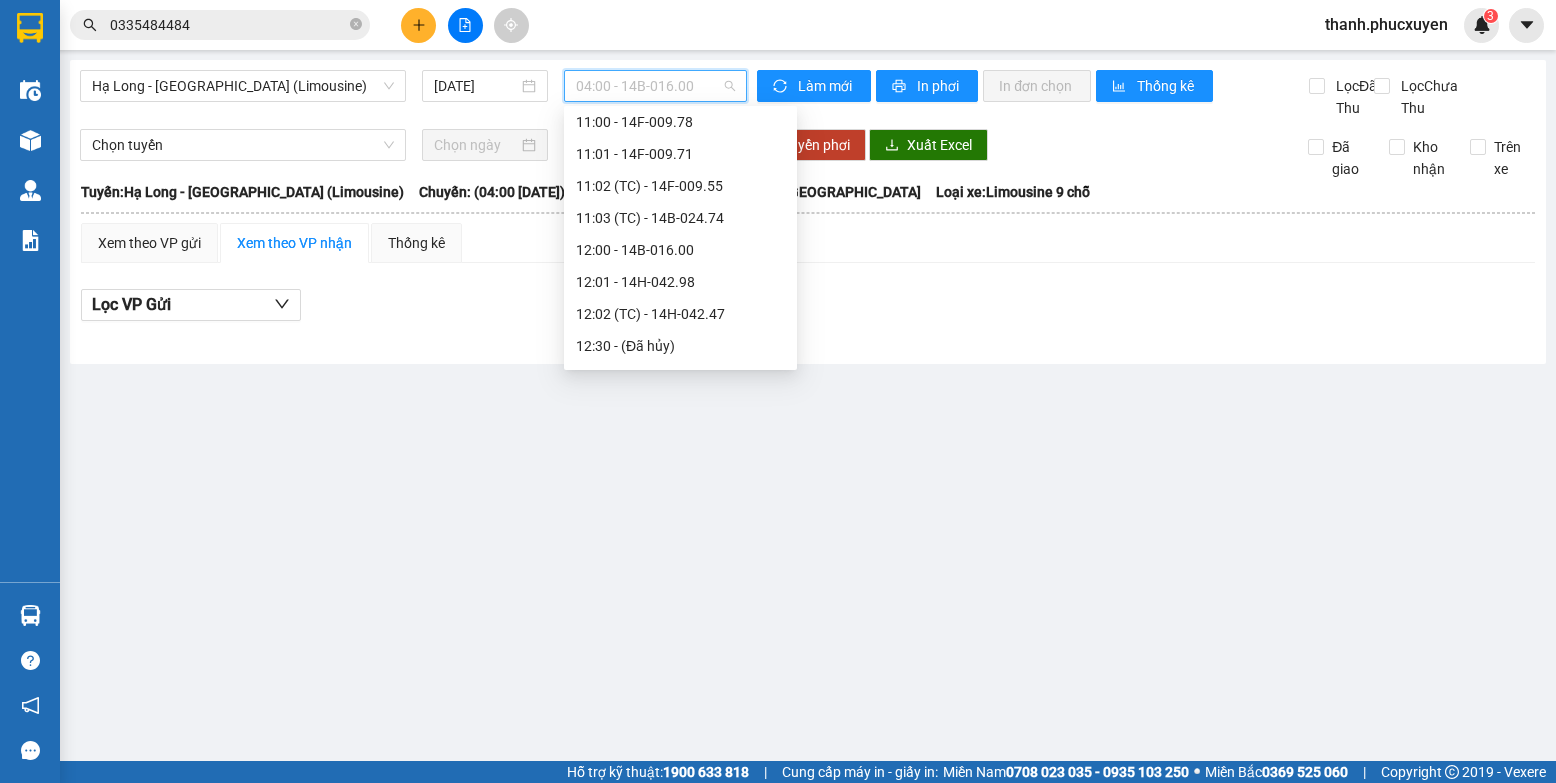 scroll, scrollTop: 1000, scrollLeft: 0, axis: vertical 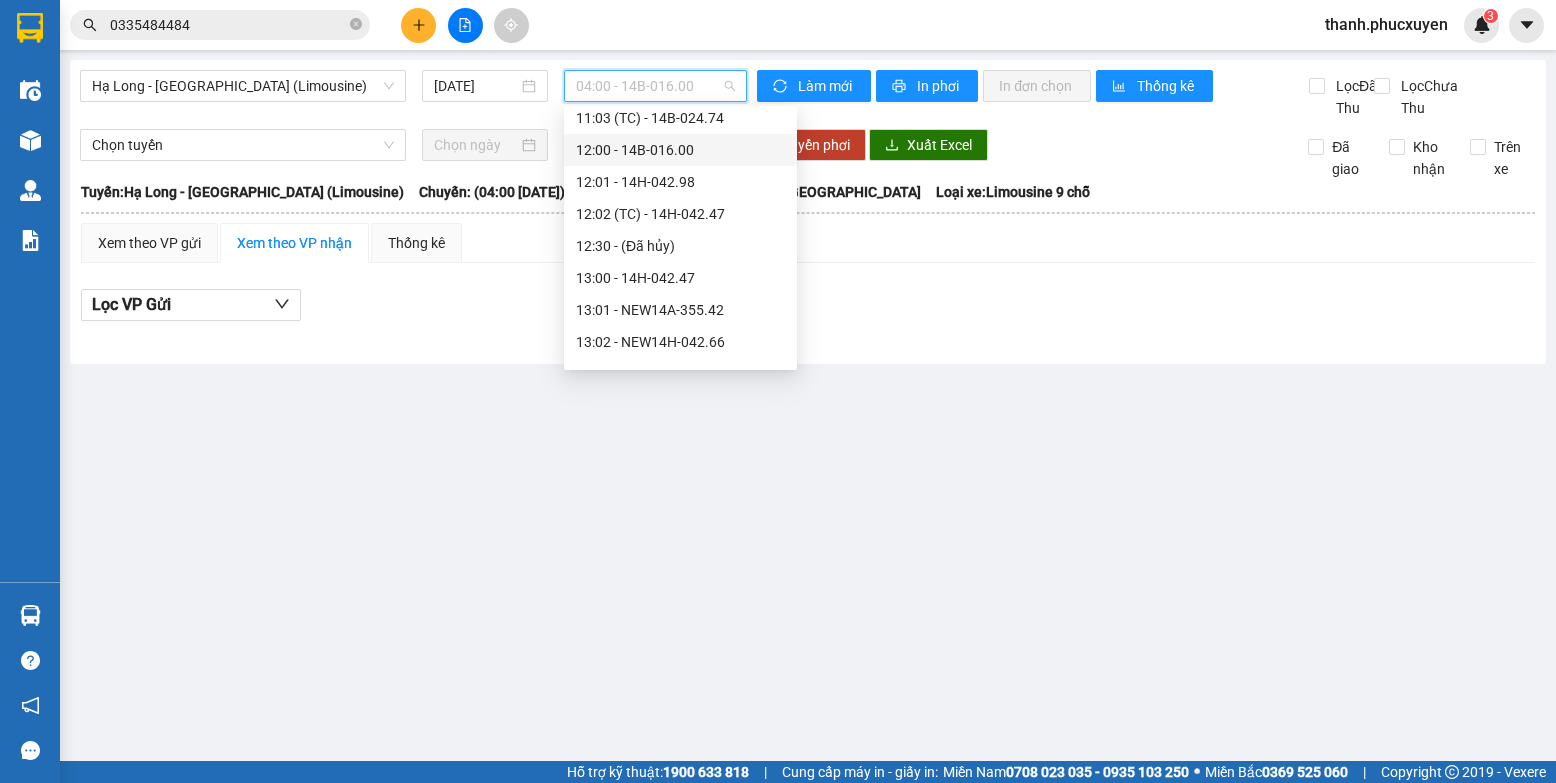 click on "12:00     - 14B-016.00" at bounding box center (680, 150) 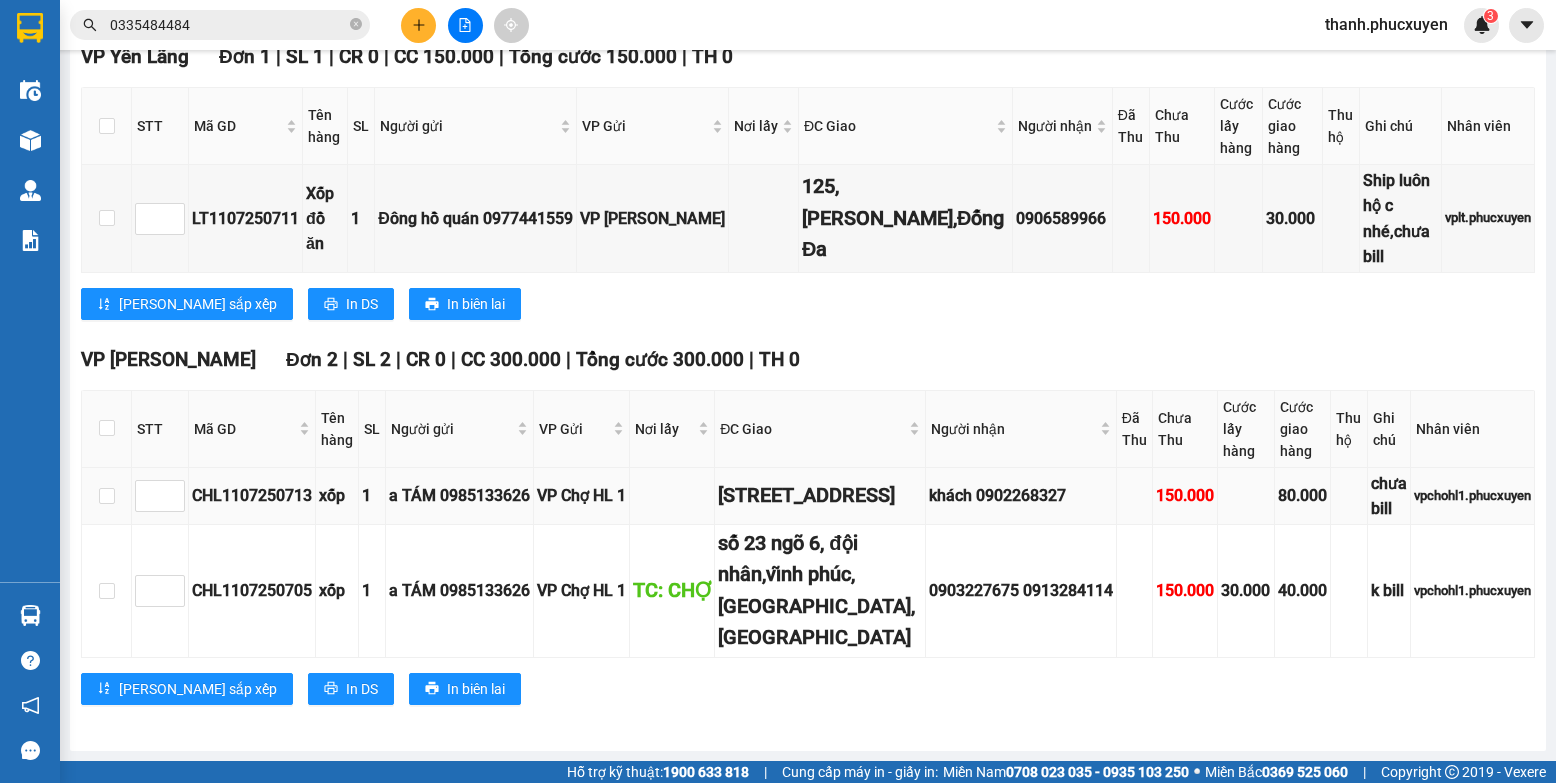 scroll, scrollTop: 453, scrollLeft: 0, axis: vertical 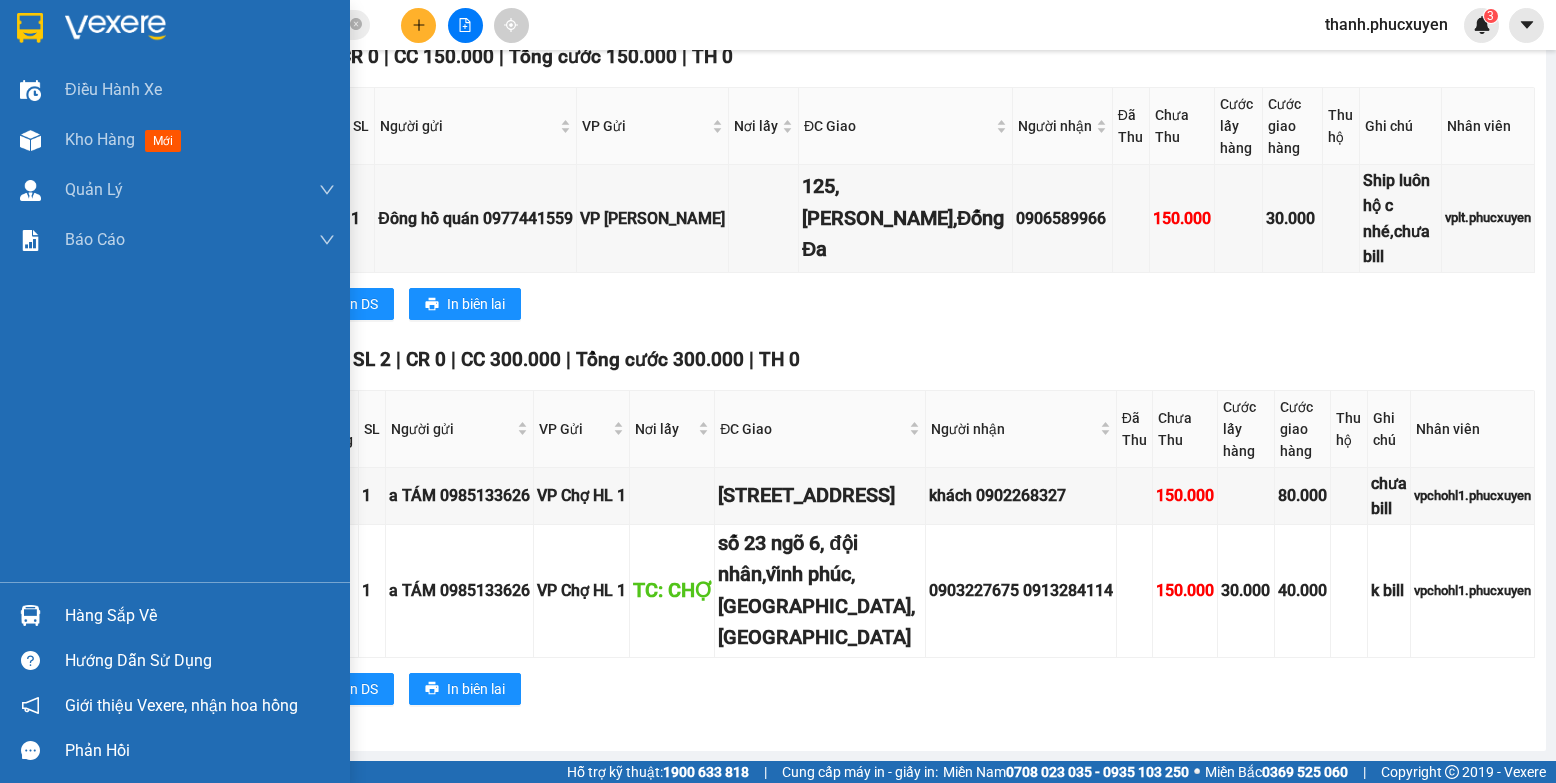click on "Hàng sắp về" at bounding box center [175, 615] 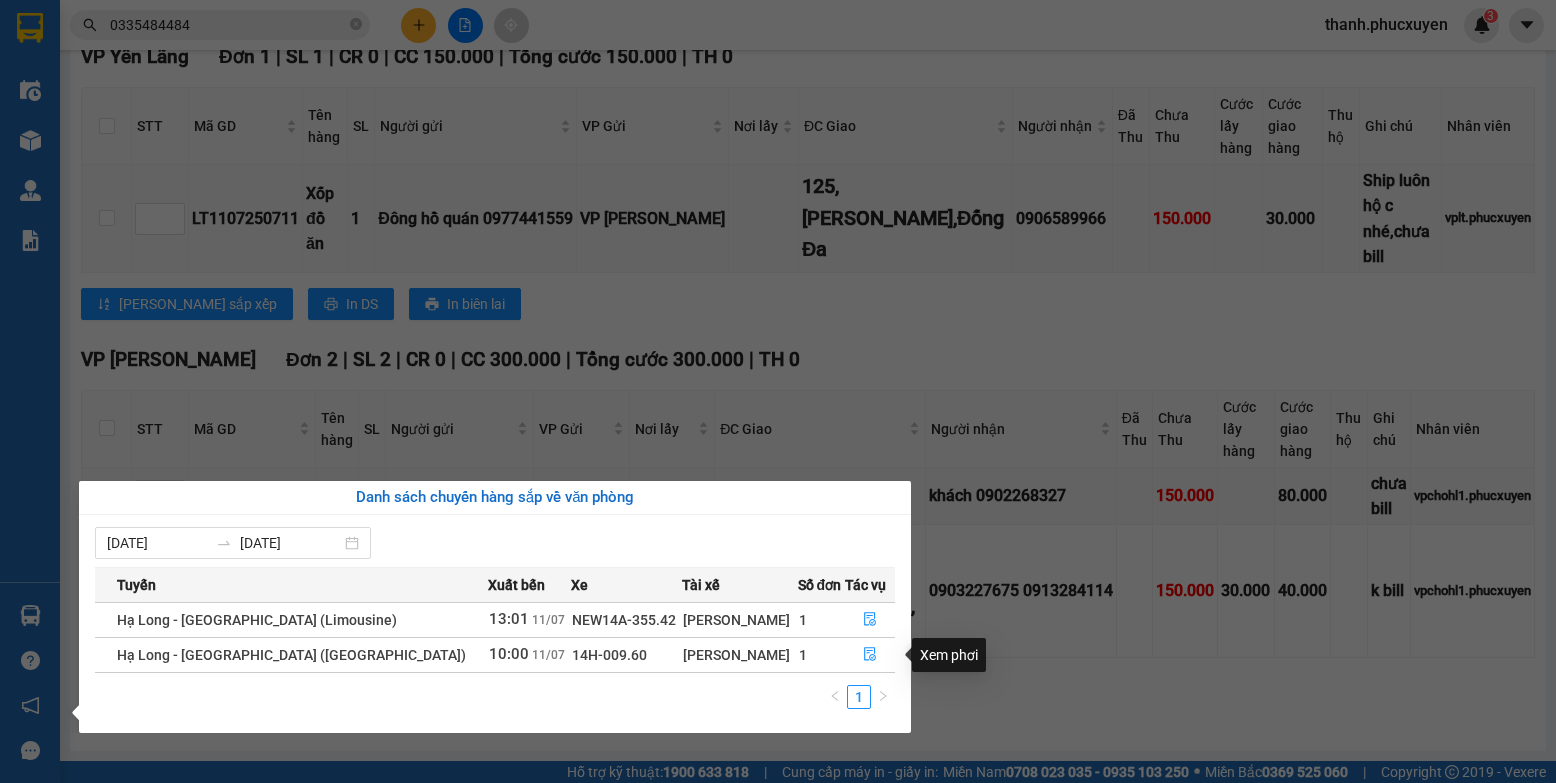 click on "Kết quả tìm kiếm ( 15 )  Bộ lọc  Thuộc VP này Mã ĐH Trạng thái Món hàng Thu hộ Tổng cước Chưa cước Người gửi VP Gửi Người nhận VP Nhận CL1107250661 09:09 [DATE] VP Gửi   bọc thảm xanh SL:  1 50.000 50.000 0376122337 MINH [GEOGRAPHIC_DATA] VP [GEOGRAPHIC_DATA] 0335484484 Chi - Hằng Báu VP Hạ Long  C30907250359 09:53 [DATE] Đã giao   14:57 [DATE] ct pt SL:  1 60.000 0335484484 Chi - Hằng Báu VP Hạ Long  0971140534 a Thành VP Cổ Linh CL1406250972 16:40 [DATE] Đã giao   10:29 [DATE] carton pt oto SL:  1 100.000 0966336692 anh Hòa VP [PERSON_NAME] 0335484484 Chi - Hằng Báu VP Hạ Long  CL0206250066 11:04 [DATE] Đã giao   16:49 [DATE] pk oto SL:  1 100.000 0966336692 anh Hòa VP Cổ Linh 0335484484 HẰNG BÁU VP Hạ Long  C30905250733 08:56 [DATE] Đã giao   12:14 [DATE] Bọc đen phụ tùng SL:  1 70.000 0335484484 HẰNG BÁU VP Hạ Long  0965862700 Linh VP Cổ Linh CL0705250424 09:56 [DATE] Đã giao   15:50 [DATE] 5 kiện pt oto SL:  5   1" at bounding box center (778, 391) 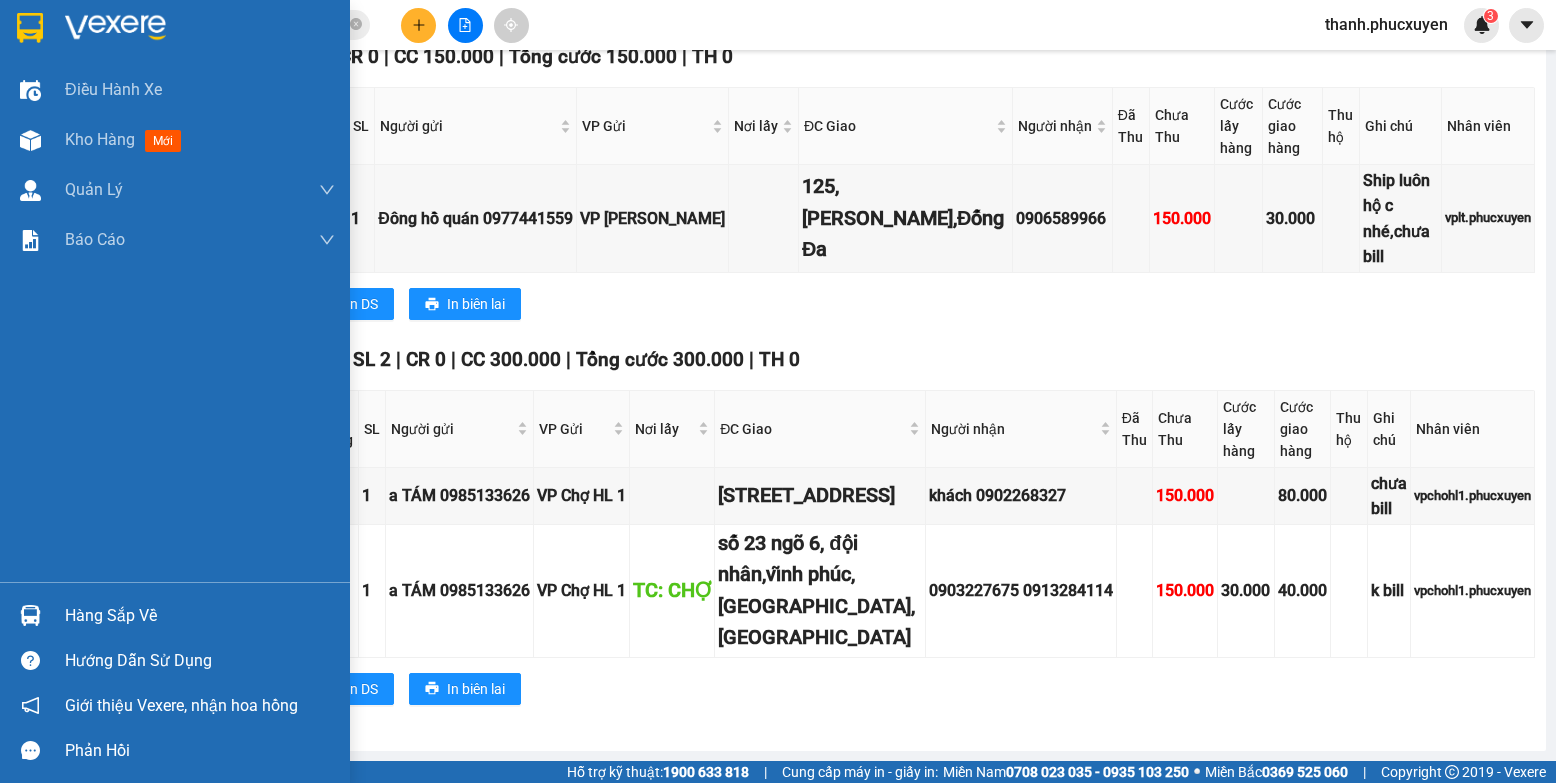 drag, startPoint x: 53, startPoint y: 615, endPoint x: 46, endPoint y: 607, distance: 10.630146 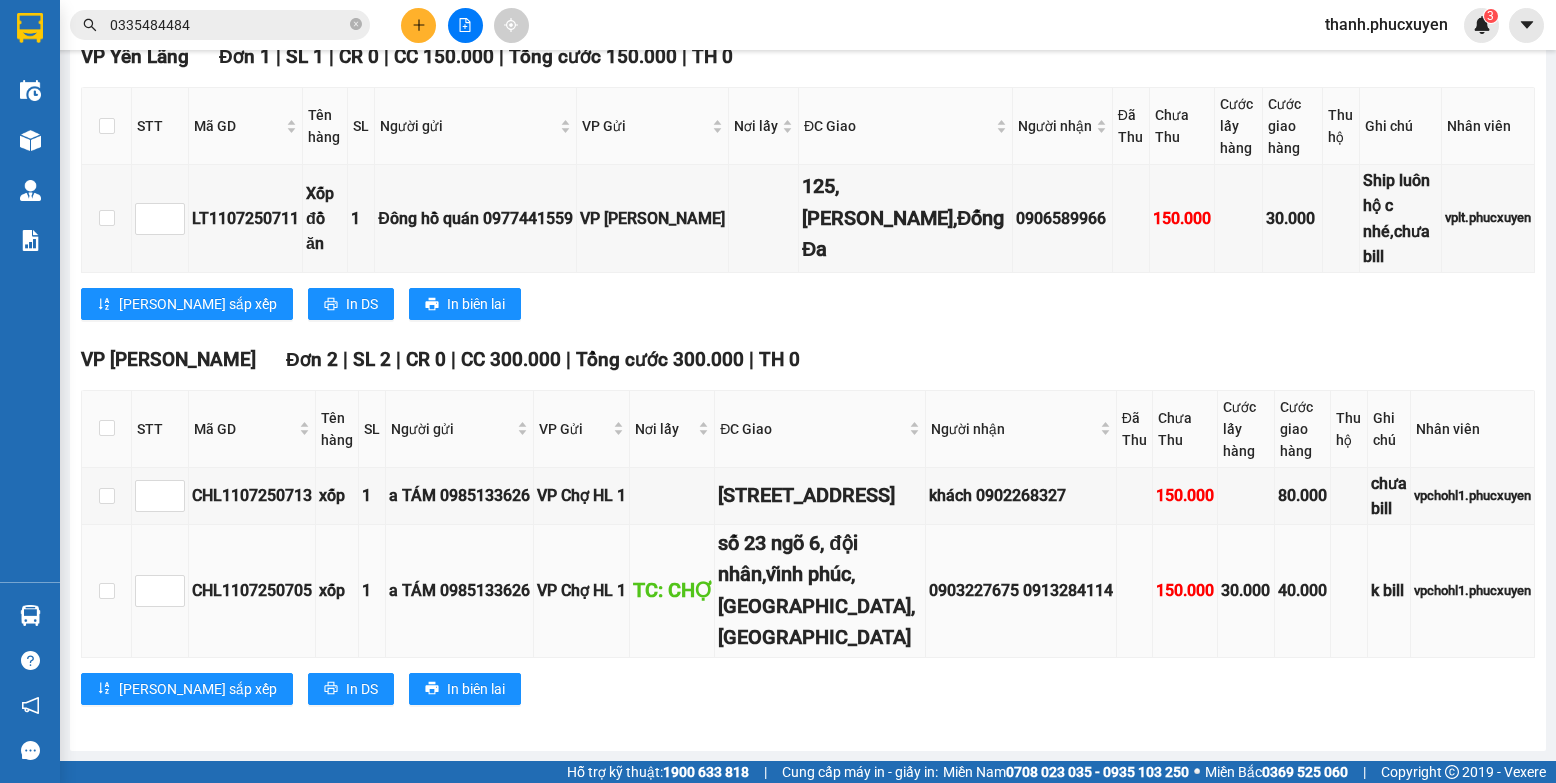 drag, startPoint x: 1062, startPoint y: 674, endPoint x: 1014, endPoint y: 656, distance: 51.264023 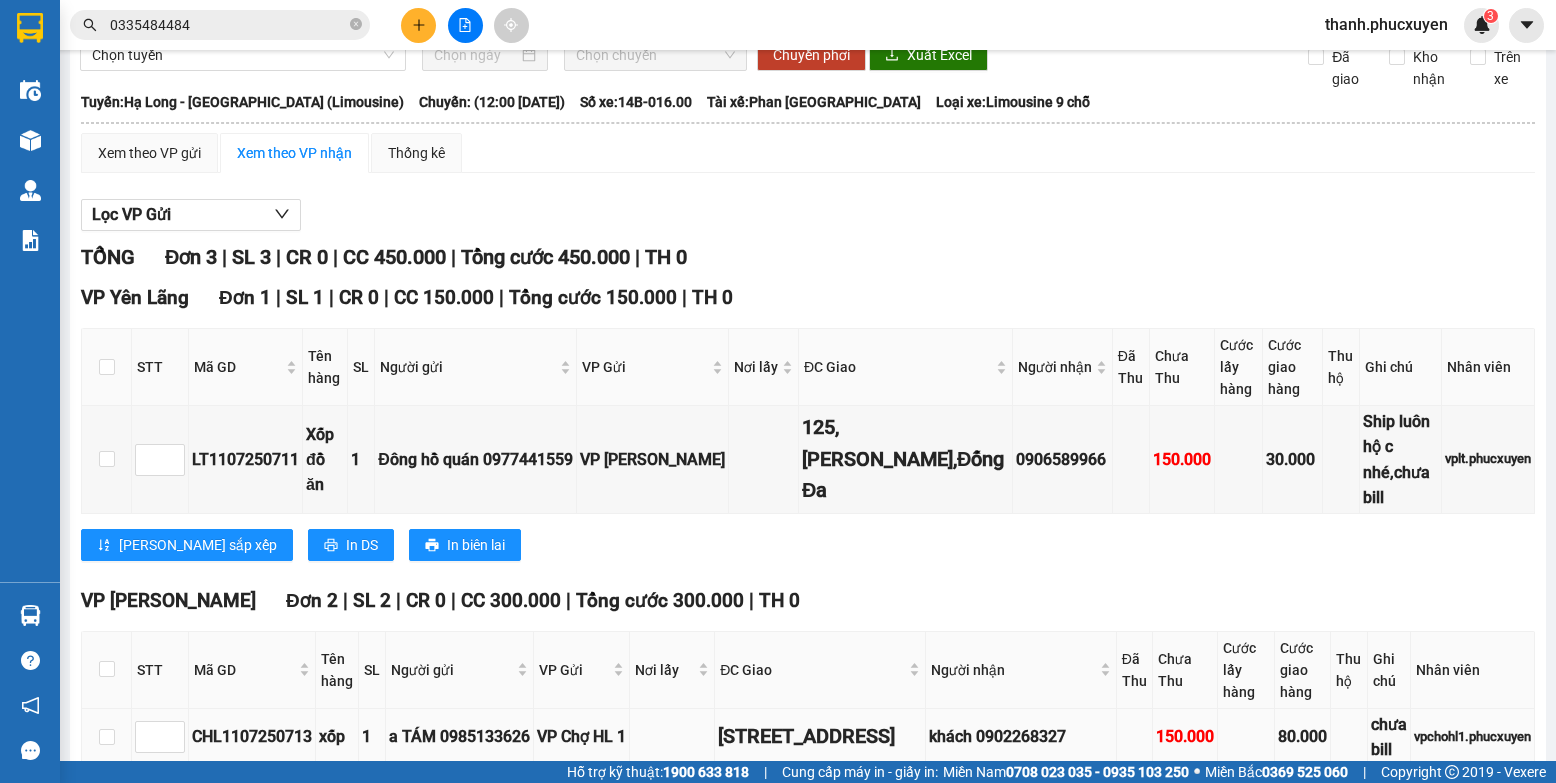 scroll, scrollTop: 0, scrollLeft: 0, axis: both 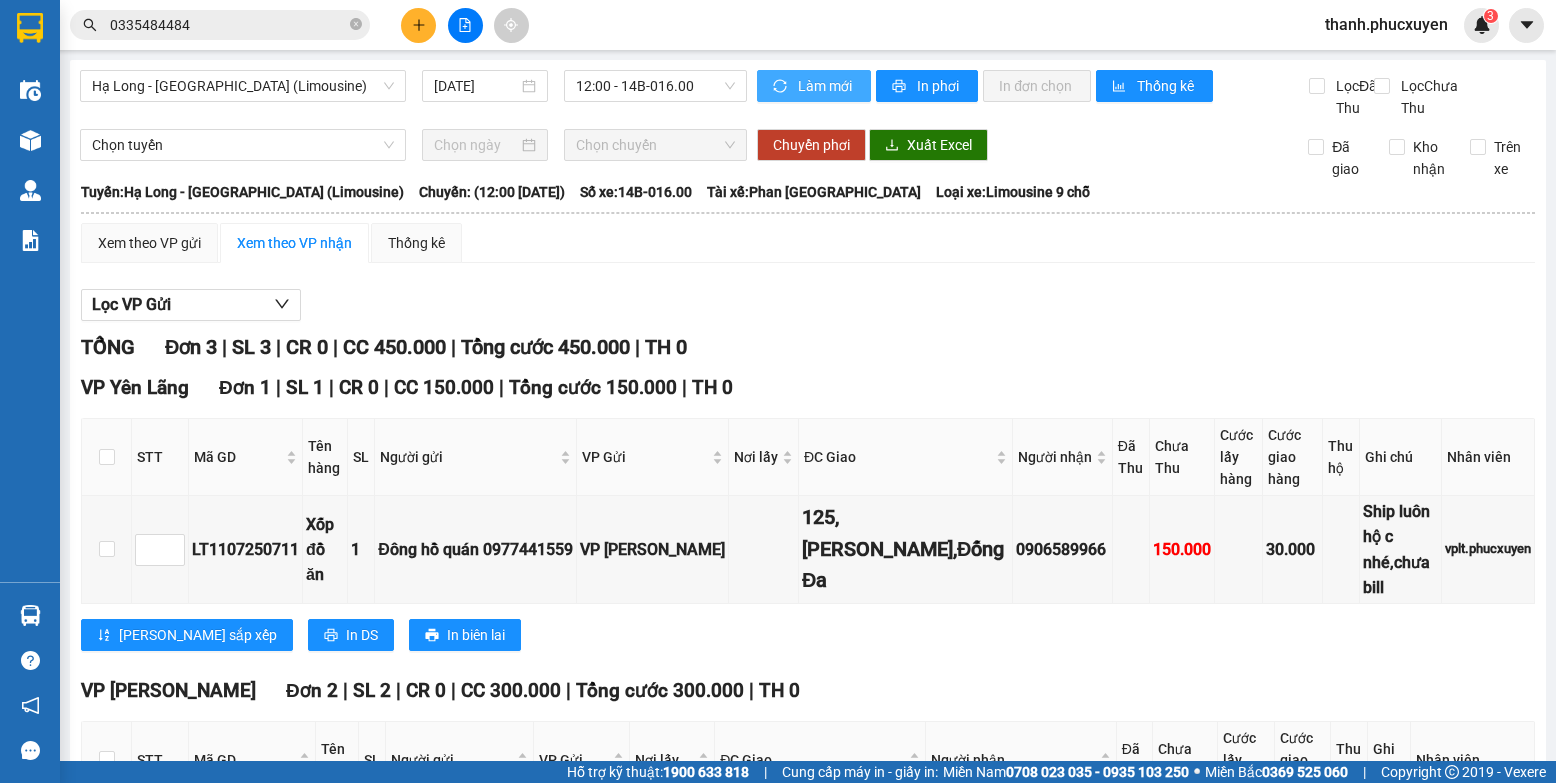 click on "Làm mới" at bounding box center (826, 86) 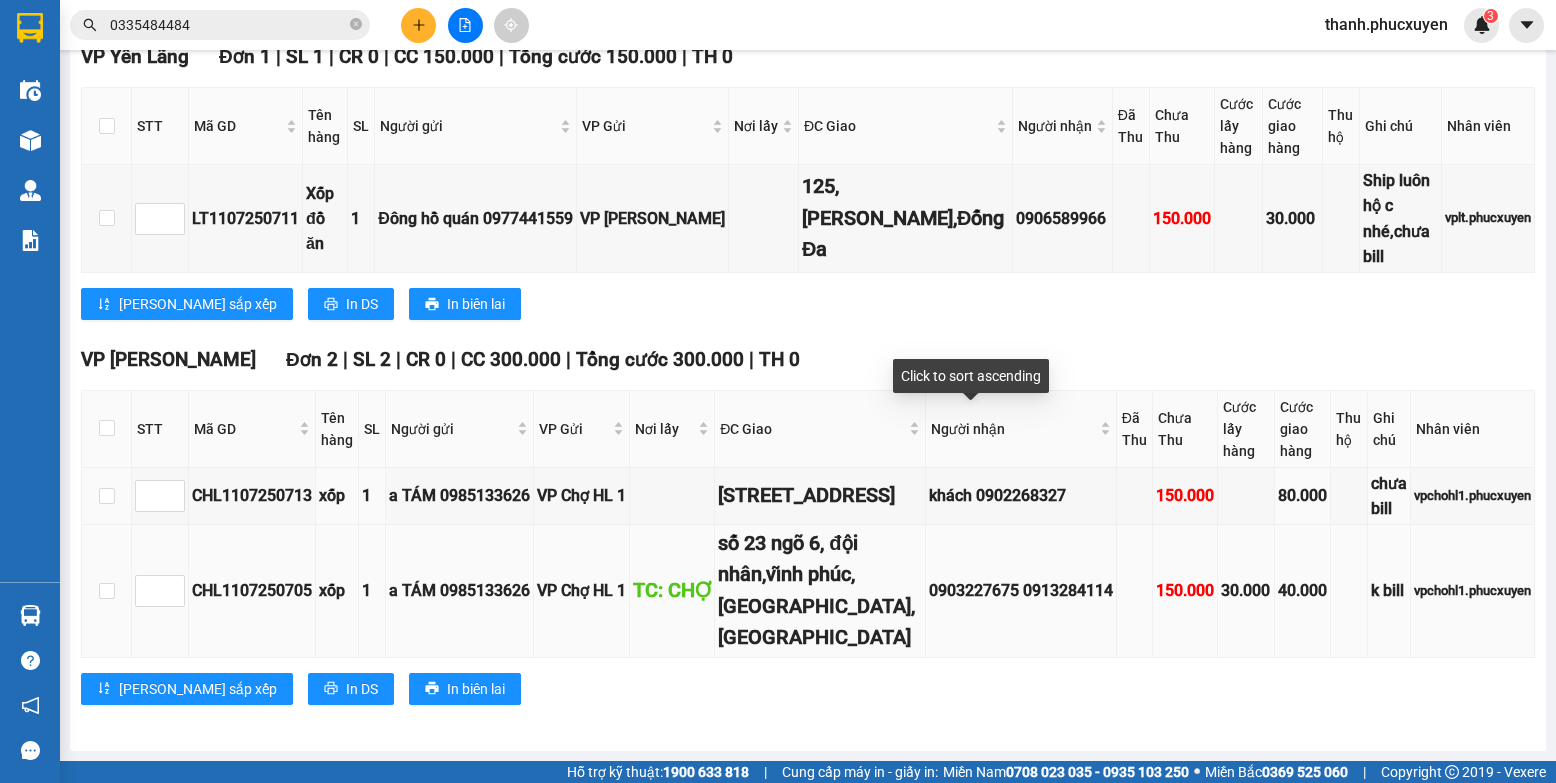 scroll, scrollTop: 453, scrollLeft: 0, axis: vertical 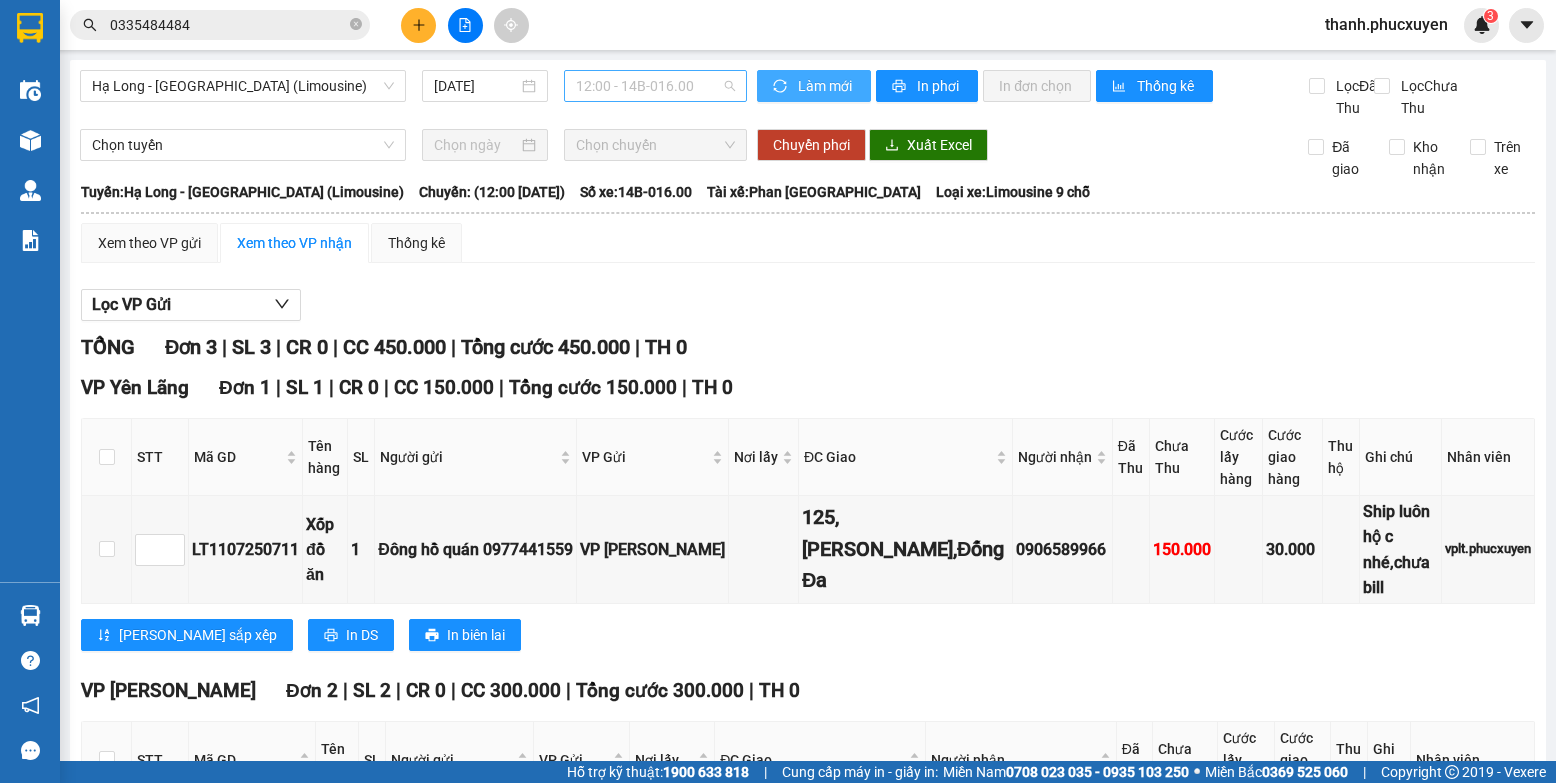 click on "12:00     - 14B-016.00" at bounding box center (655, 86) 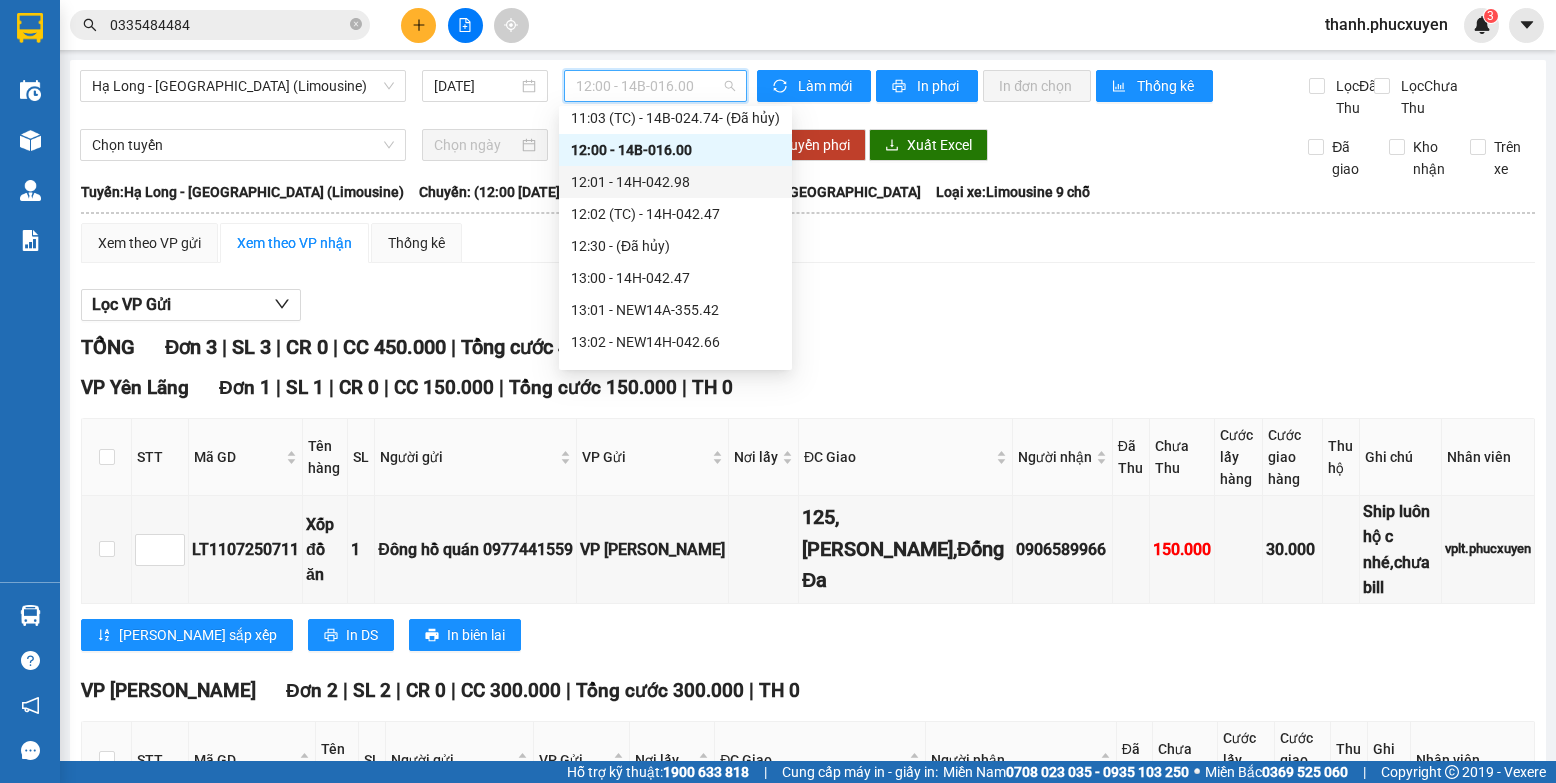 click on "12:01     - 14H-042.98" at bounding box center [675, 182] 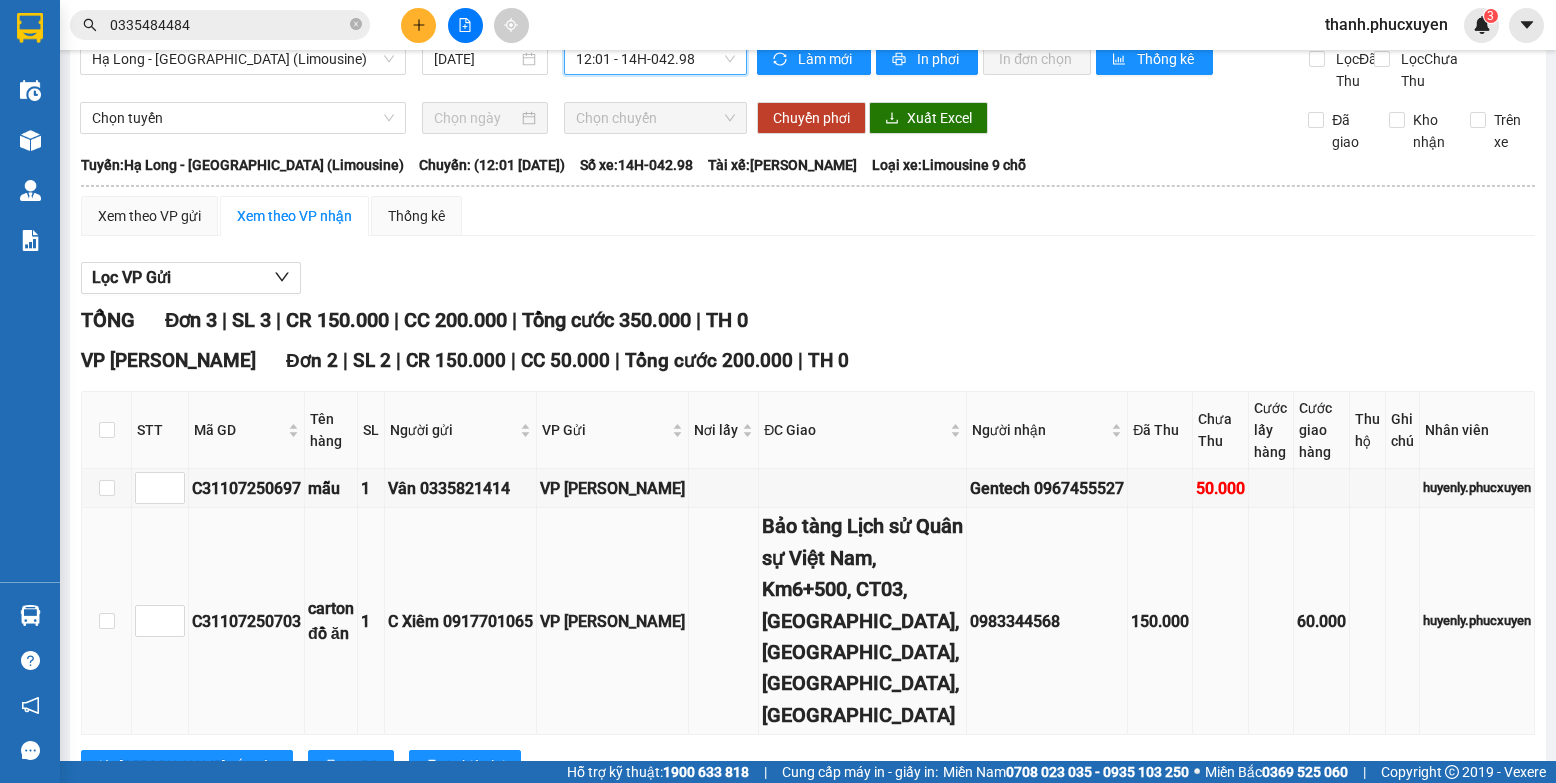 scroll, scrollTop: 0, scrollLeft: 0, axis: both 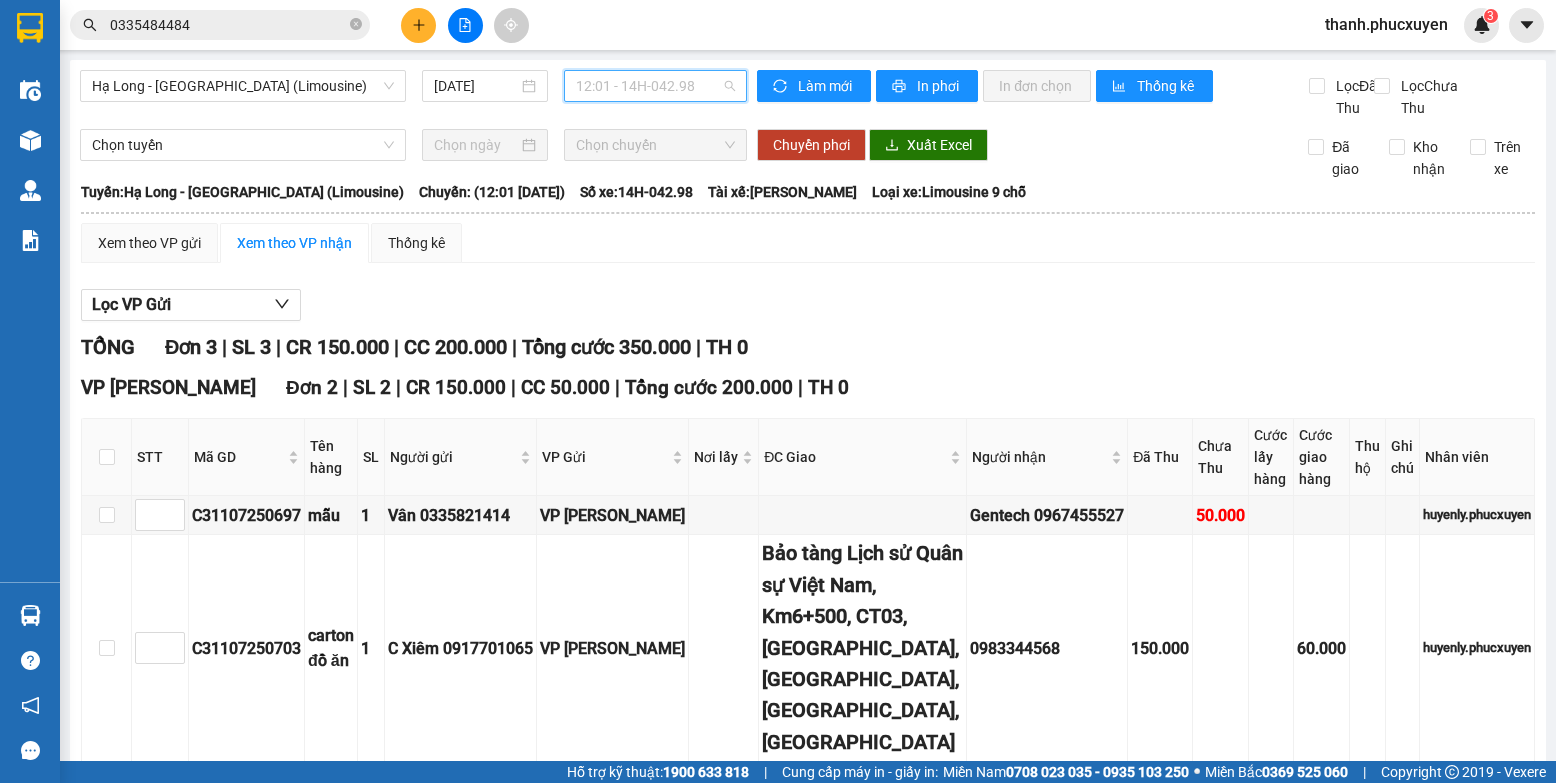 click on "12:01     - 14H-042.98" at bounding box center (655, 86) 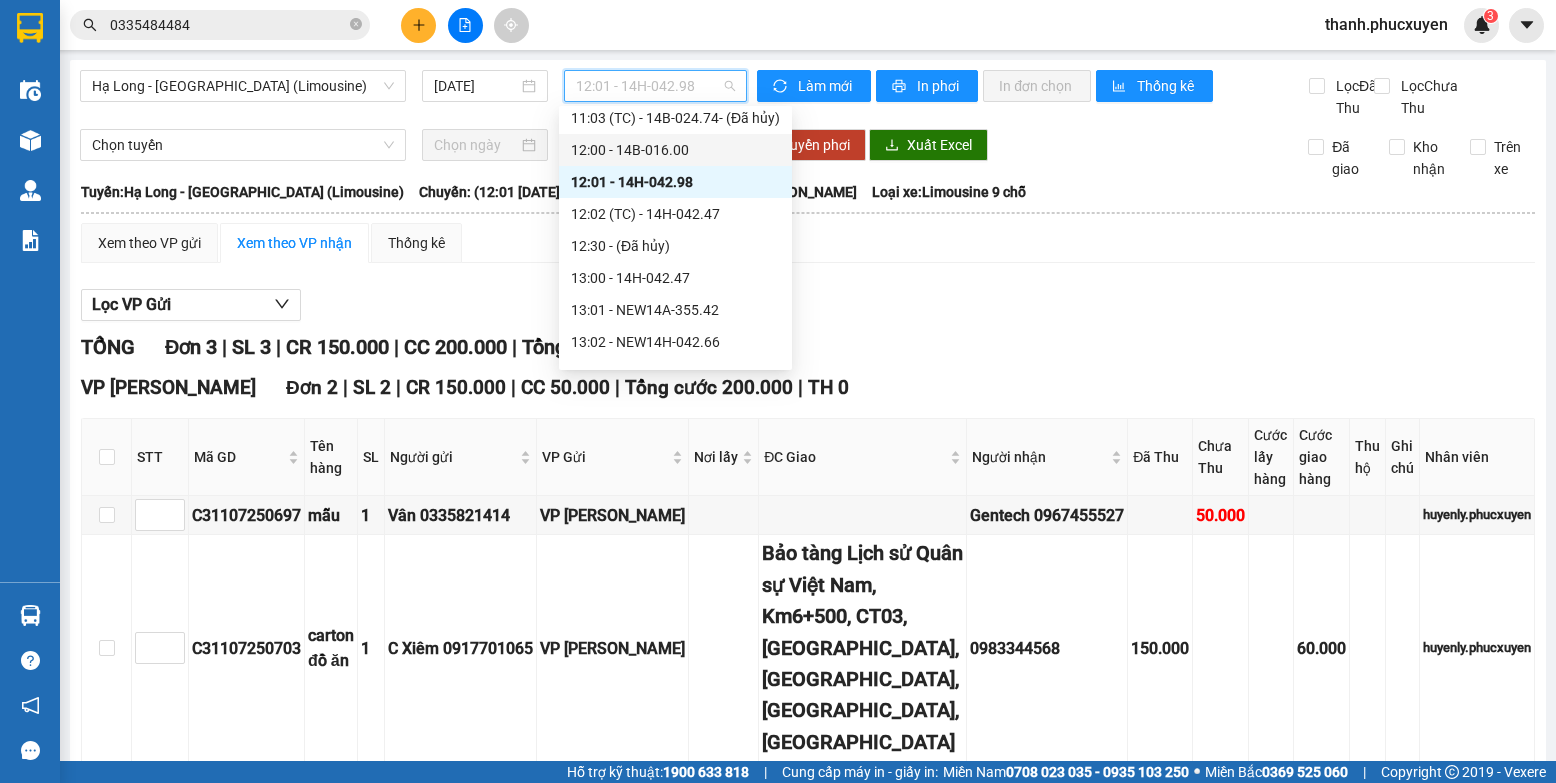 click on "12:00     - 14B-016.00" at bounding box center [675, 150] 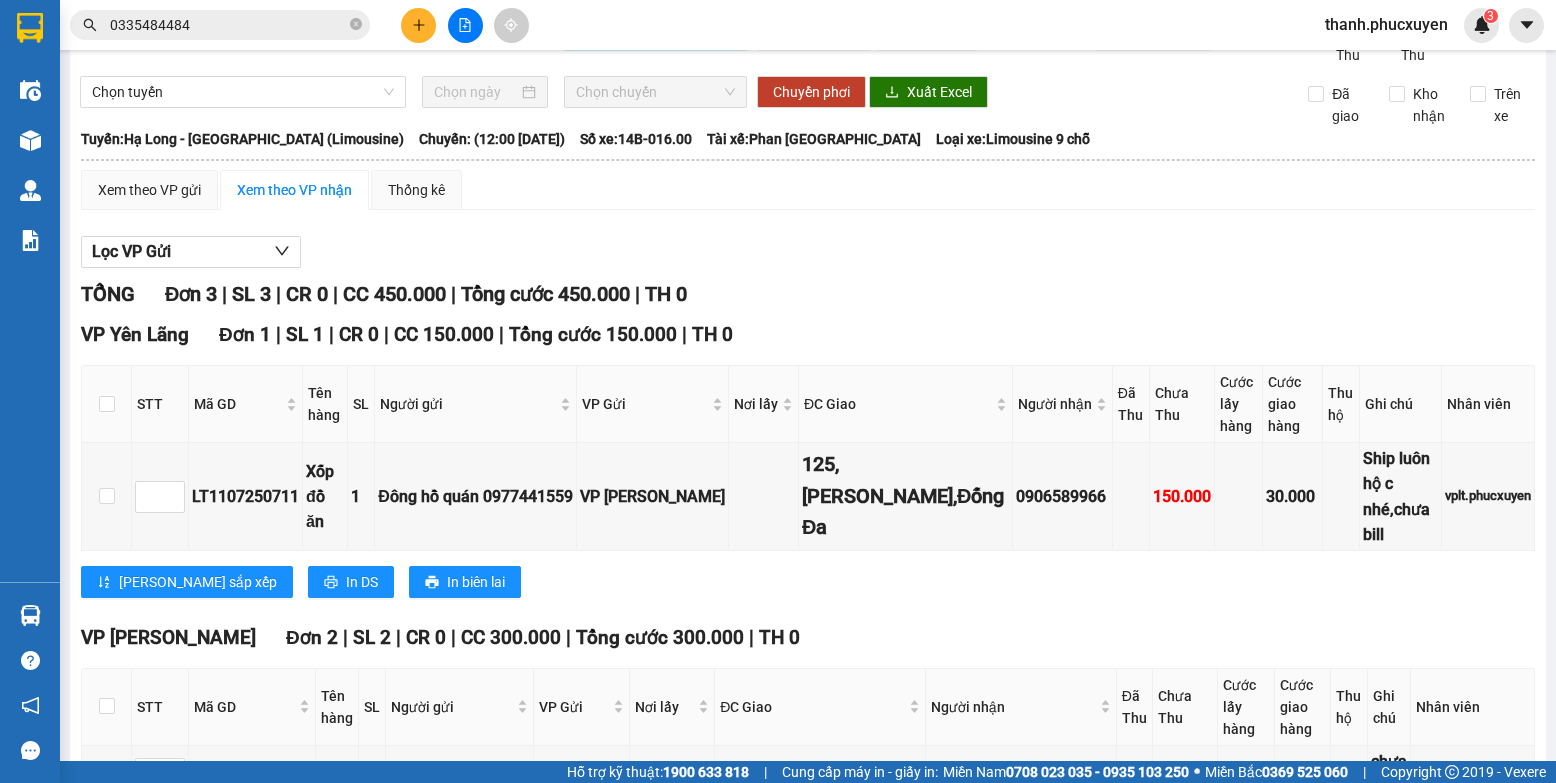 scroll, scrollTop: 0, scrollLeft: 0, axis: both 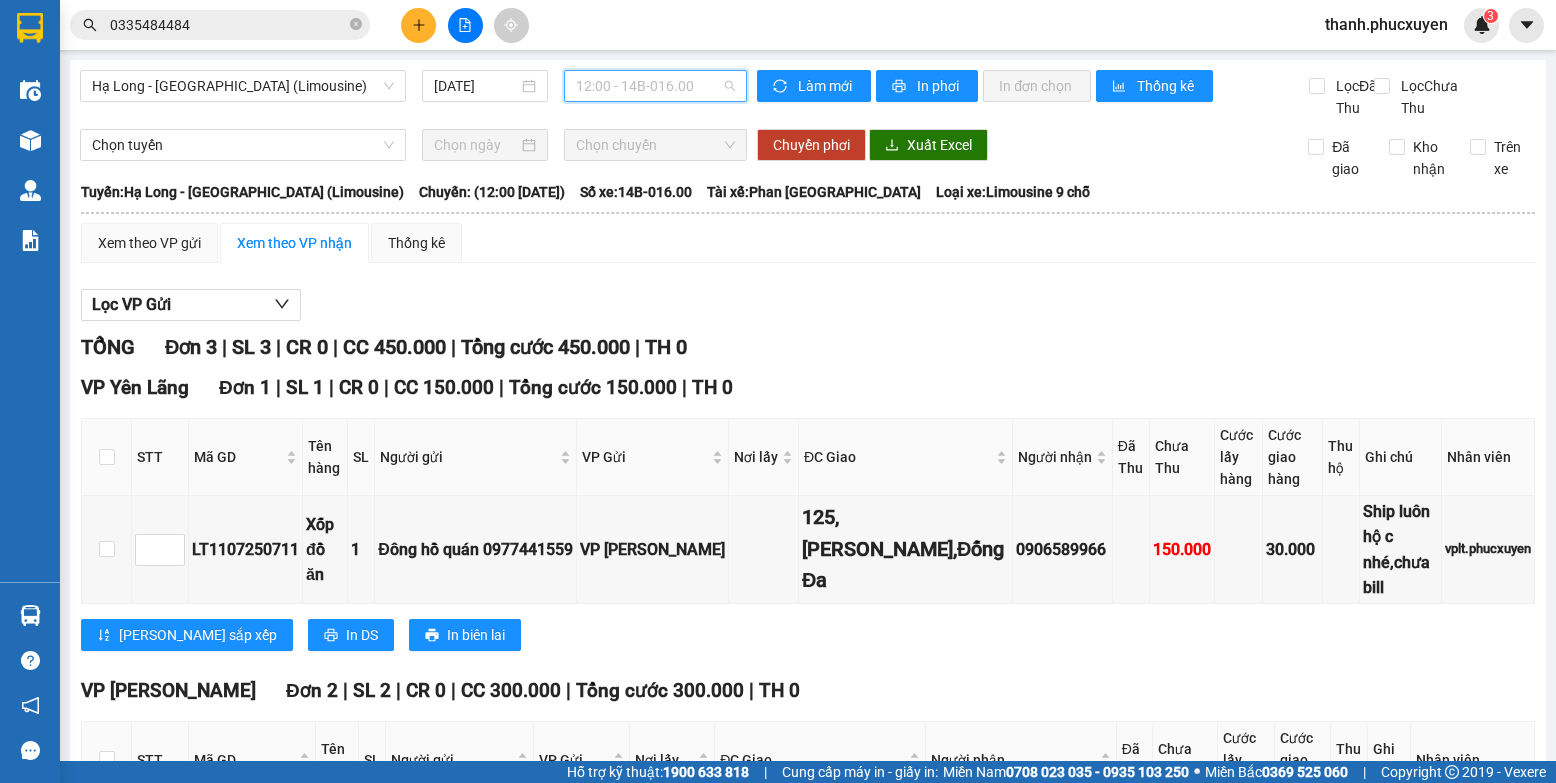 click on "12:00     - 14B-016.00" at bounding box center (655, 86) 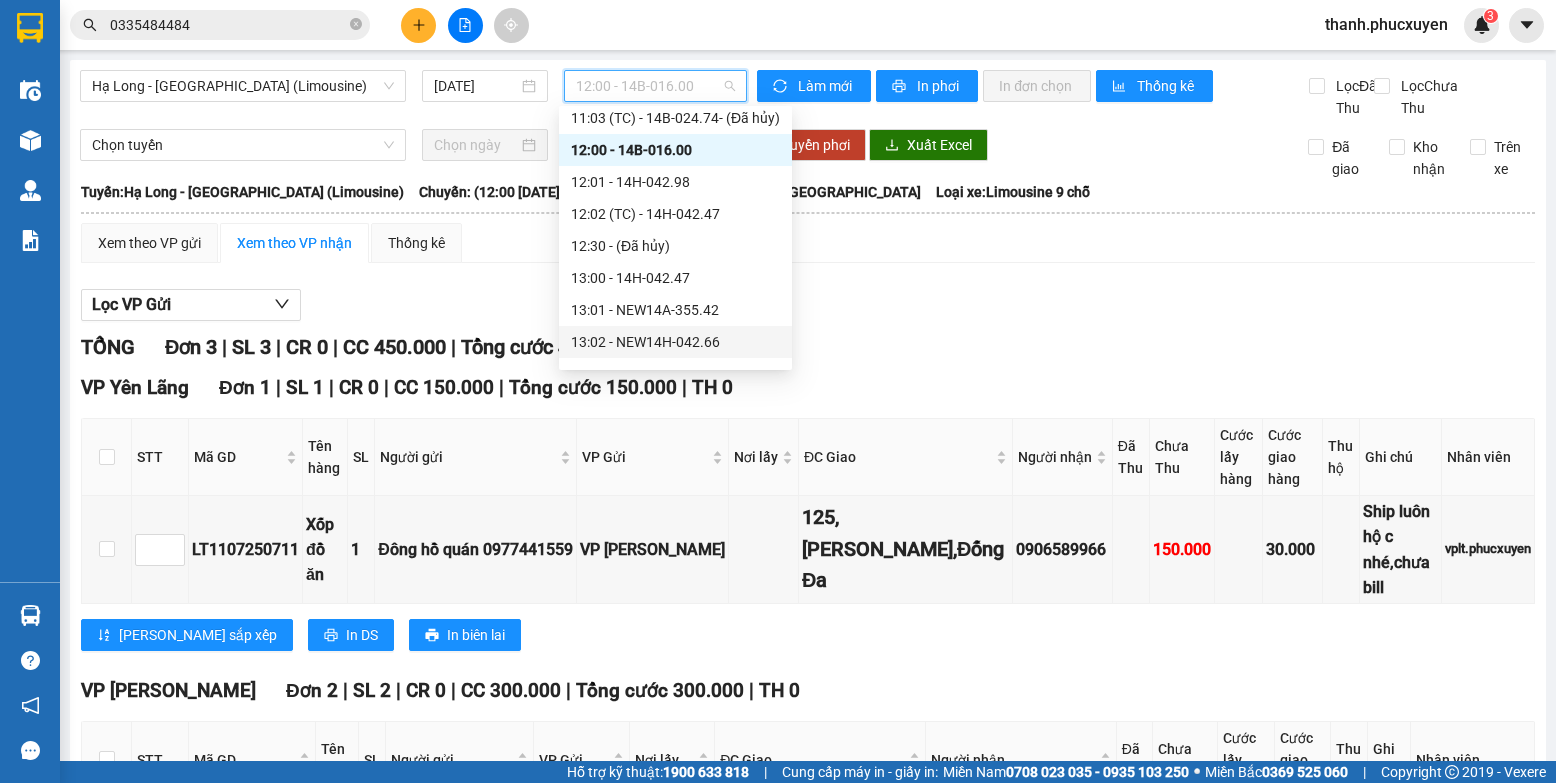 click on "TỔNG Đơn   3 | SL   3 | CR   0 | CC   450.000 | Tổng cước   450.000 | TH   0" at bounding box center (808, 347) 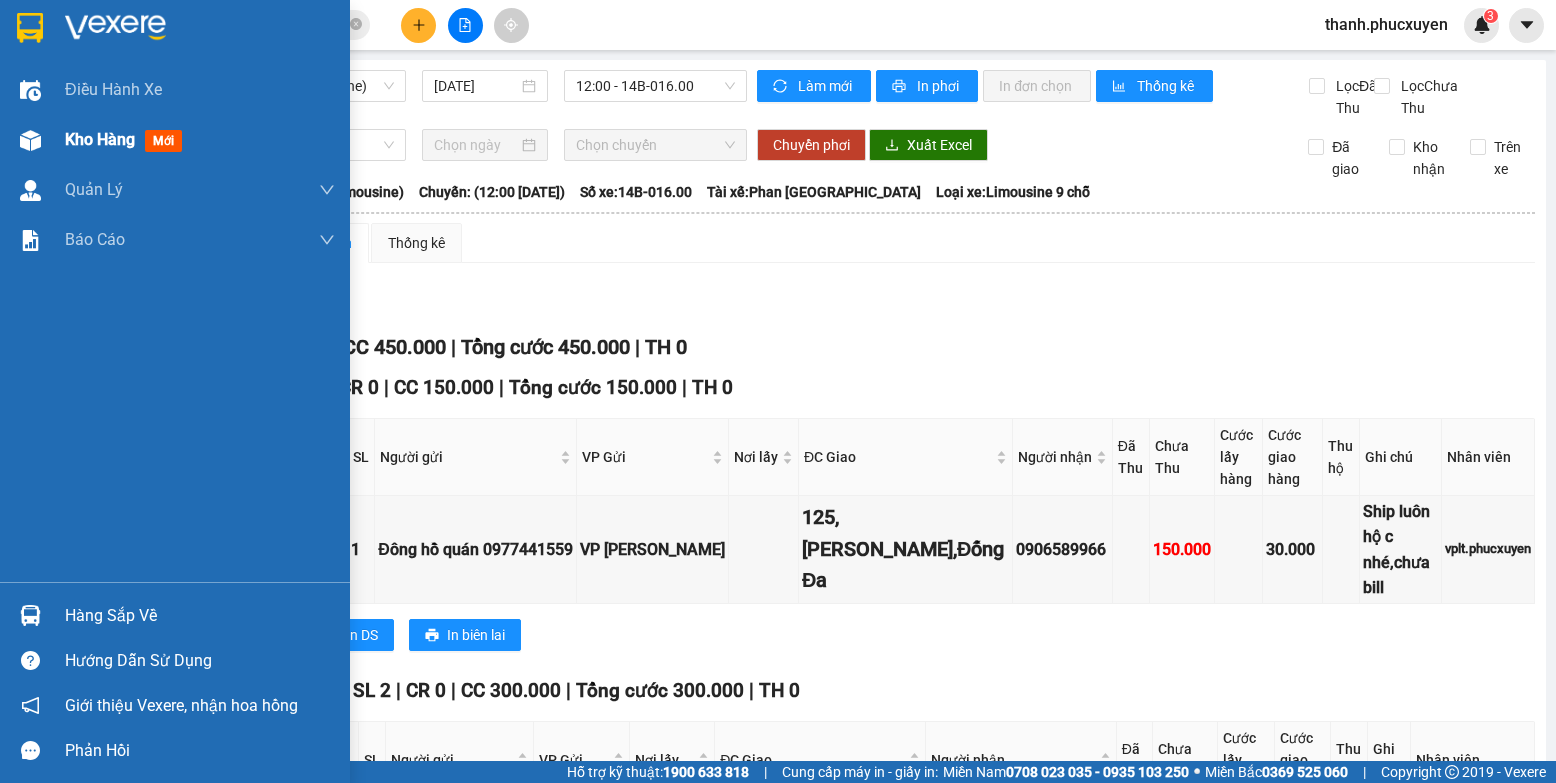 click at bounding box center (30, 140) 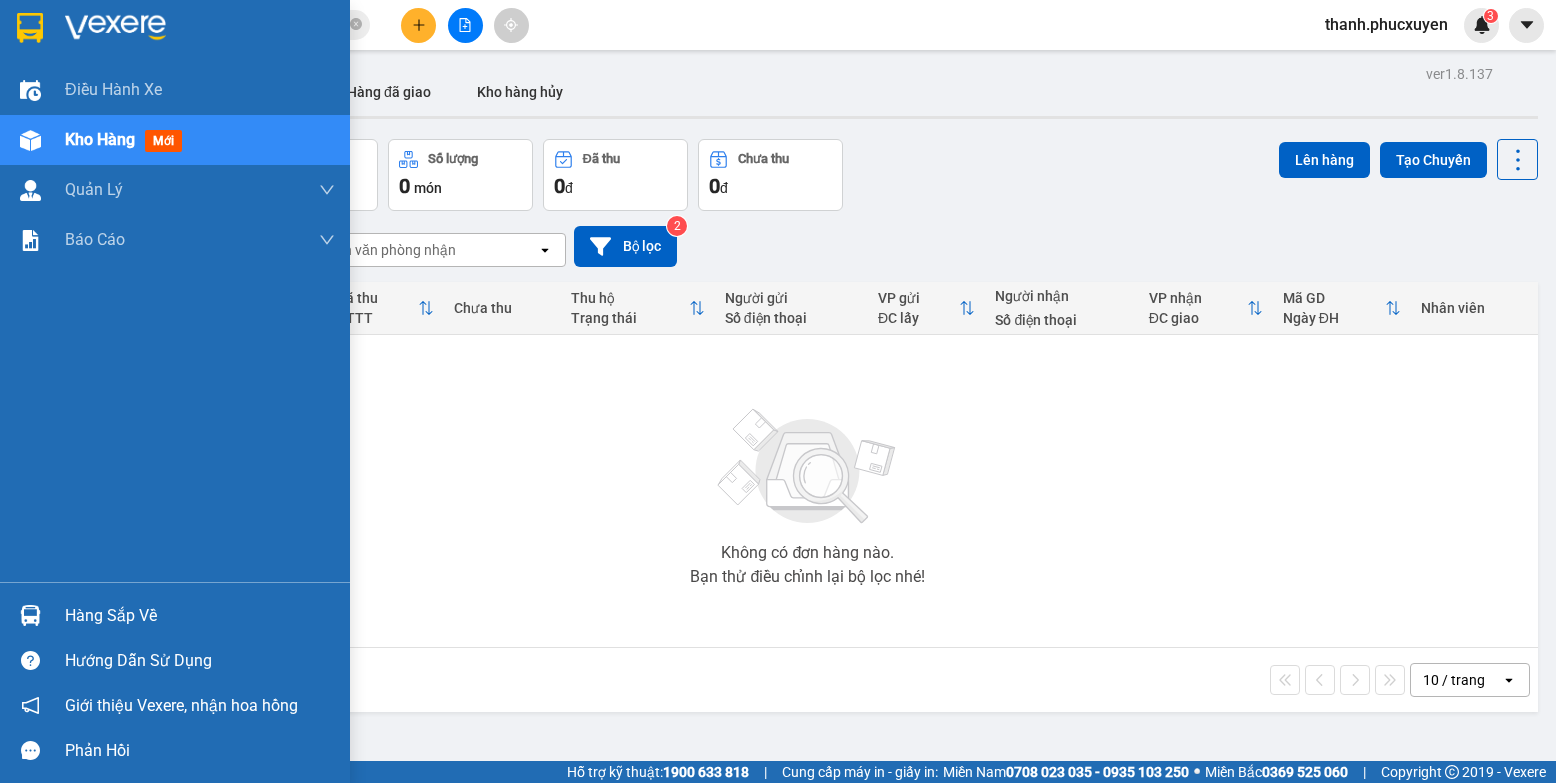 click at bounding box center [30, 615] 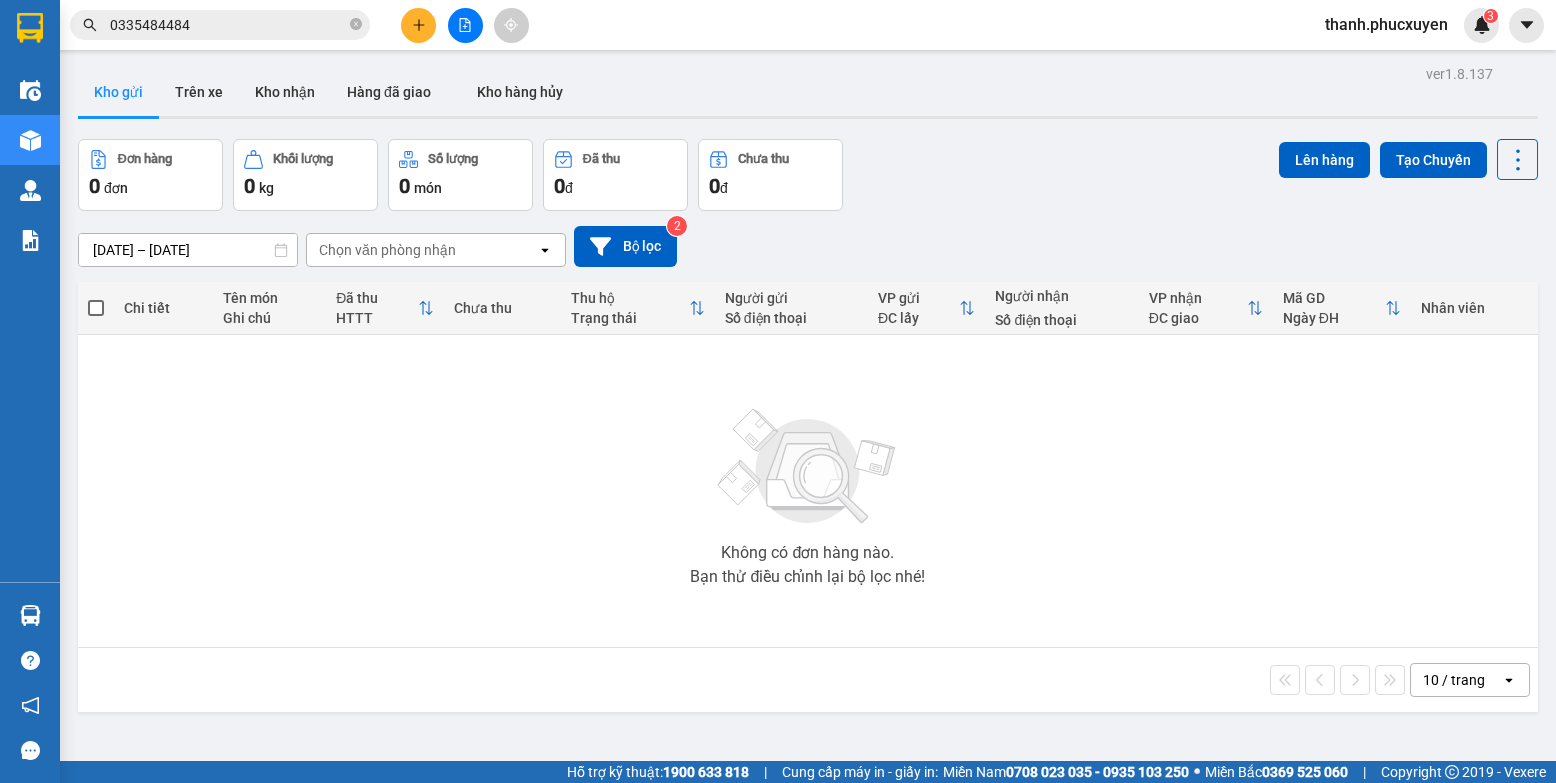 click on "Kết quả tìm kiếm ( 15 )  Bộ lọc  Thuộc VP này Mã ĐH Trạng thái Món hàng Thu hộ Tổng cước Chưa cước Người gửi VP Gửi Người nhận VP Nhận CL1107250661 09:09 [DATE] VP Gửi   bọc thảm xanh SL:  1 50.000 50.000 0376122337 MINH [GEOGRAPHIC_DATA] VP [GEOGRAPHIC_DATA] 0335484484 Chi - Hằng Báu VP Hạ Long  C30907250359 09:53 [DATE] Đã giao   14:57 [DATE] ct pt SL:  1 60.000 0335484484 Chi - Hằng Báu VP Hạ Long  0971140534 a Thành VP Cổ Linh CL1406250972 16:40 [DATE] Đã giao   10:29 [DATE] carton pt oto SL:  1 100.000 0966336692 anh Hòa VP [PERSON_NAME] 0335484484 Chi - Hằng Báu VP Hạ Long  CL0206250066 11:04 [DATE] Đã giao   16:49 [DATE] pk oto SL:  1 100.000 0966336692 anh Hòa VP Cổ Linh 0335484484 HẰNG BÁU VP Hạ Long  C30905250733 08:56 [DATE] Đã giao   12:14 [DATE] Bọc đen phụ tùng SL:  1 70.000 0335484484 HẰNG BÁU VP Hạ Long  0965862700 Linh VP Cổ Linh CL0705250424 09:56 [DATE] Đã giao   15:50 [DATE] 5 kiện pt oto SL:  5   1" at bounding box center (778, 391) 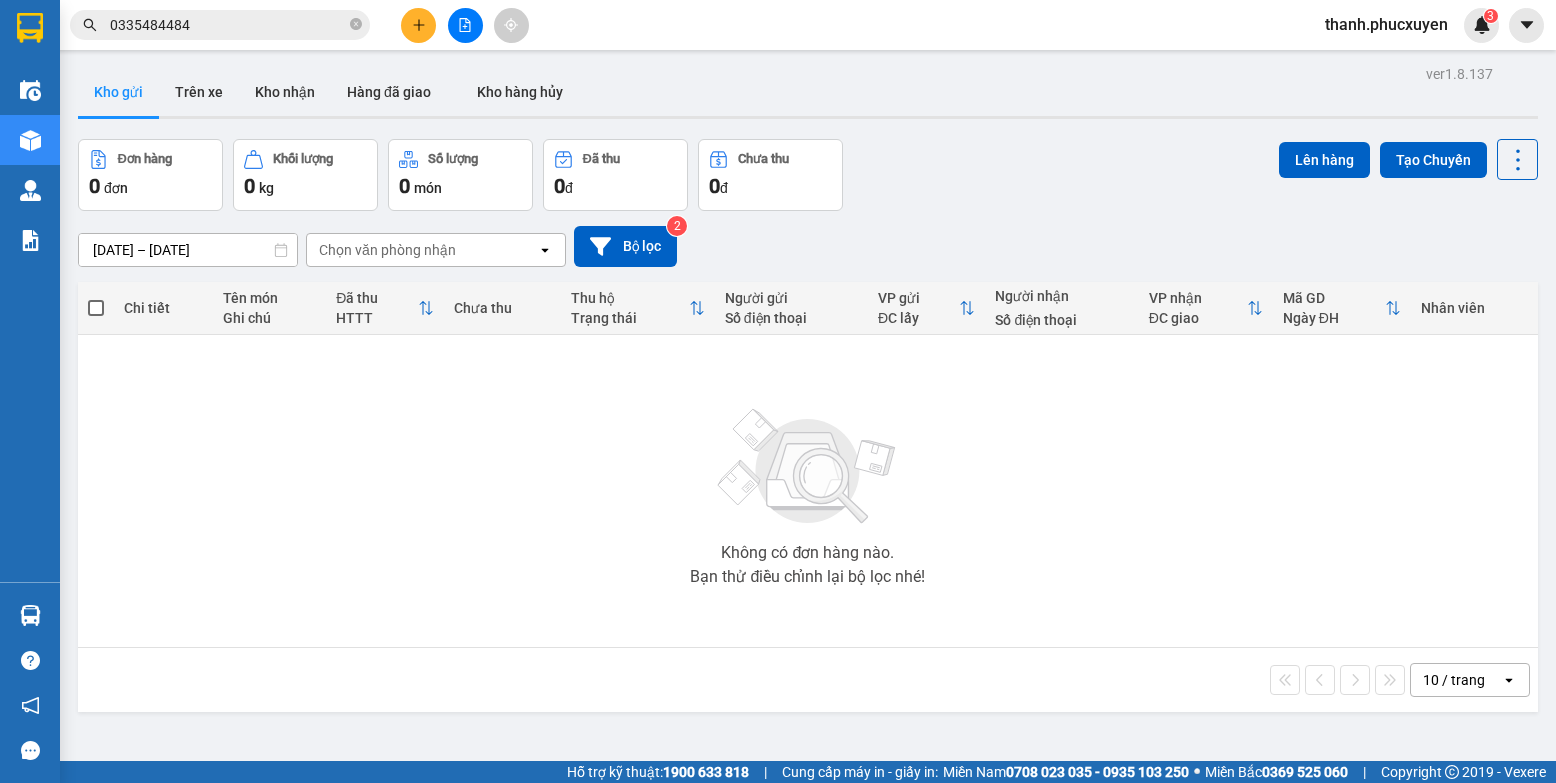 click on "ver  1.8.137 Kho gửi Trên xe Kho nhận Hàng đã giao Kho hàng hủy Đơn hàng 0 đơn Khối lượng 0 kg Số lượng 0 món Đã thu 0  đ Chưa thu 0  đ Lên hàng Tạo Chuyến [DATE] – [DATE] Press the down arrow key to interact with the calendar and select a date. Press the escape button to close the calendar. Selected date range is from [DATE] to [DATE]. Chọn văn phòng nhận open Bộ lọc 2 Chi tiết Tên món Ghi chú Đã thu HTTT Chưa thu Thu hộ Trạng thái Người gửi Số điện thoại VP gửi ĐC lấy Người nhận Số điện thoại VP nhận ĐC giao Mã GD Ngày ĐH Nhân viên Không có đơn hàng nào. Bạn thử điều chỉnh lại bộ lọc nhé! 10 / trang open Đang tải dữ liệu" at bounding box center [778, 380] 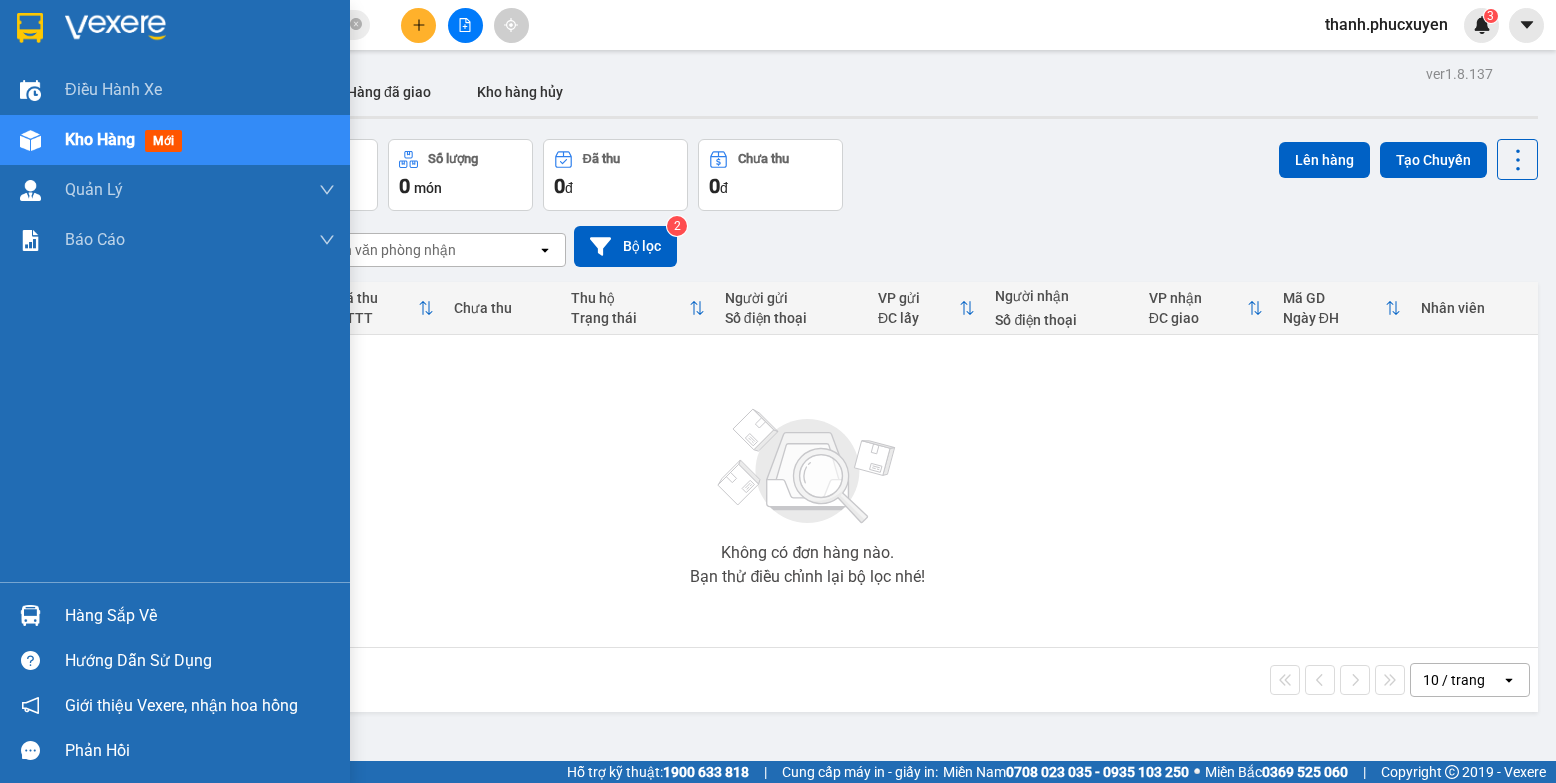 click at bounding box center [30, 615] 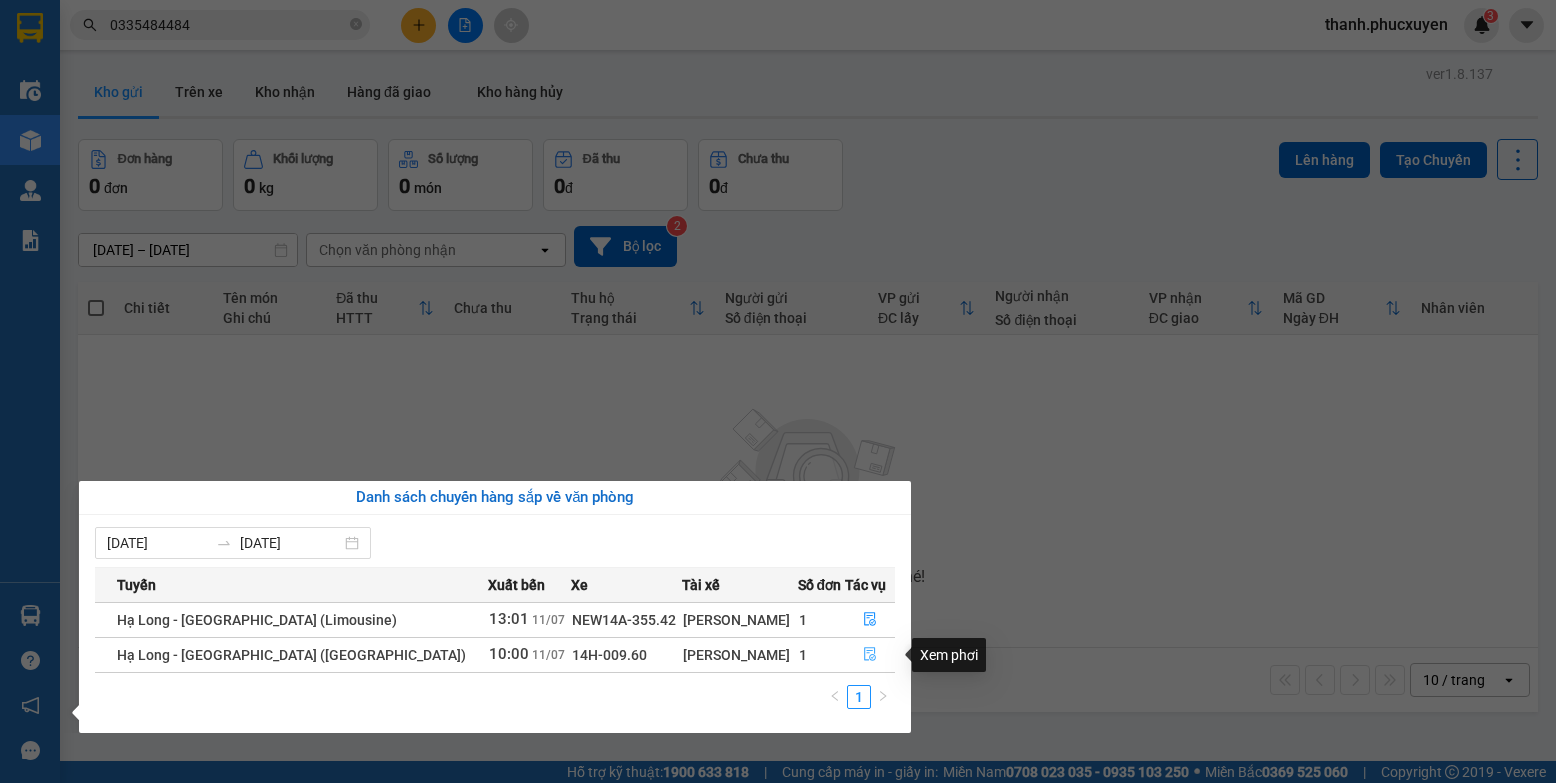 click 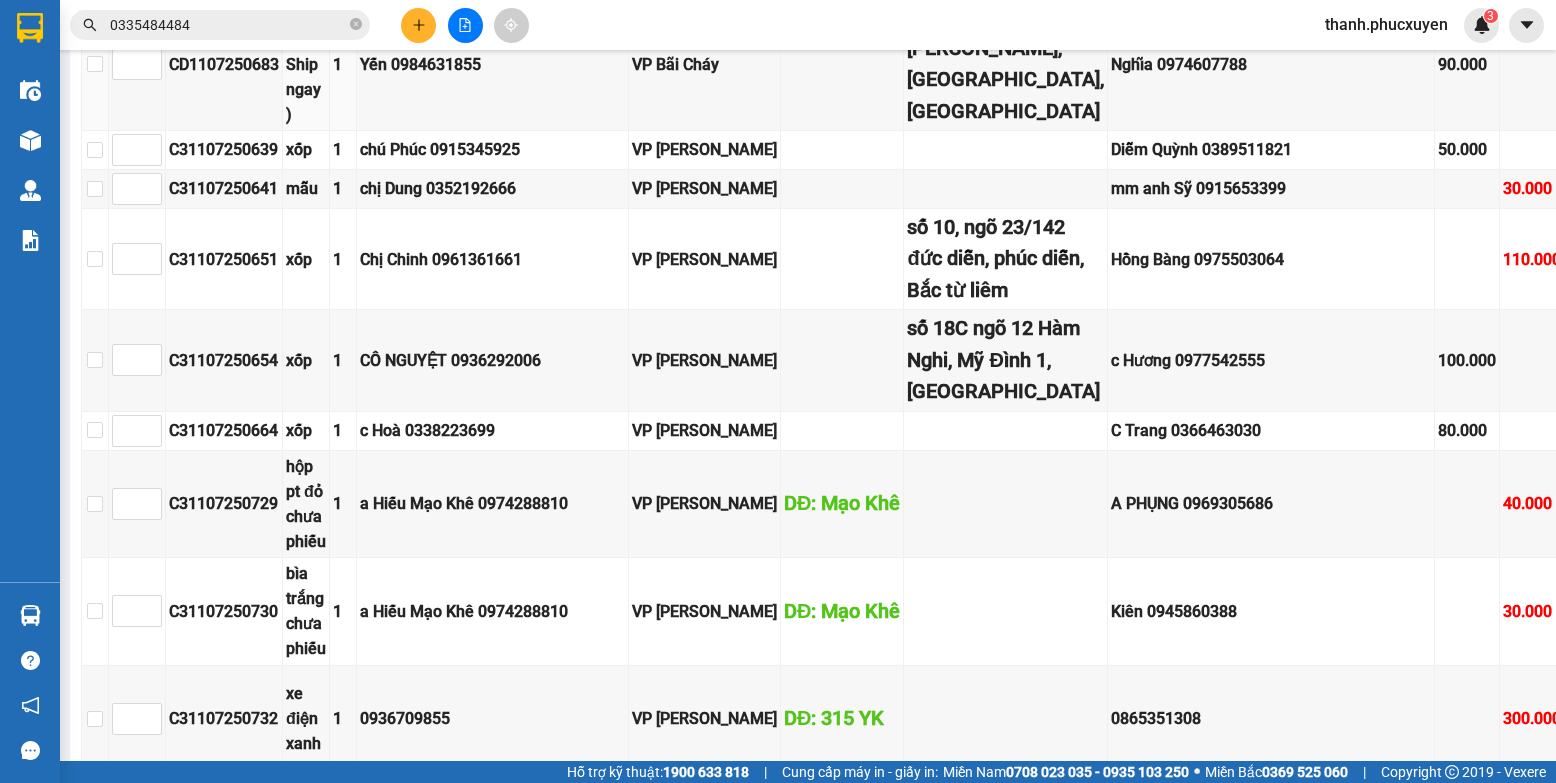 scroll, scrollTop: 0, scrollLeft: 0, axis: both 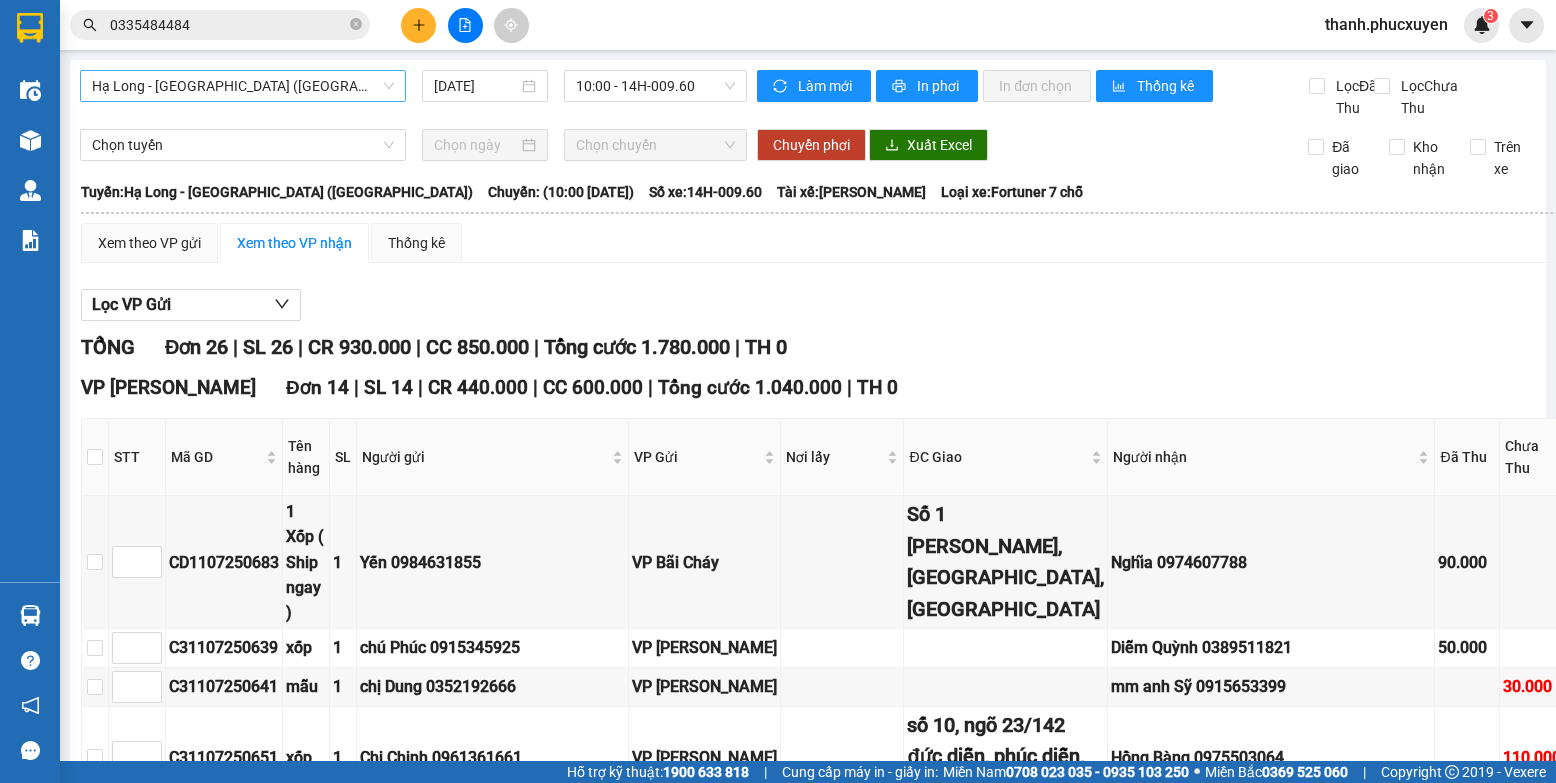 click on "Hạ Long - [GEOGRAPHIC_DATA] ([GEOGRAPHIC_DATA])" at bounding box center (243, 86) 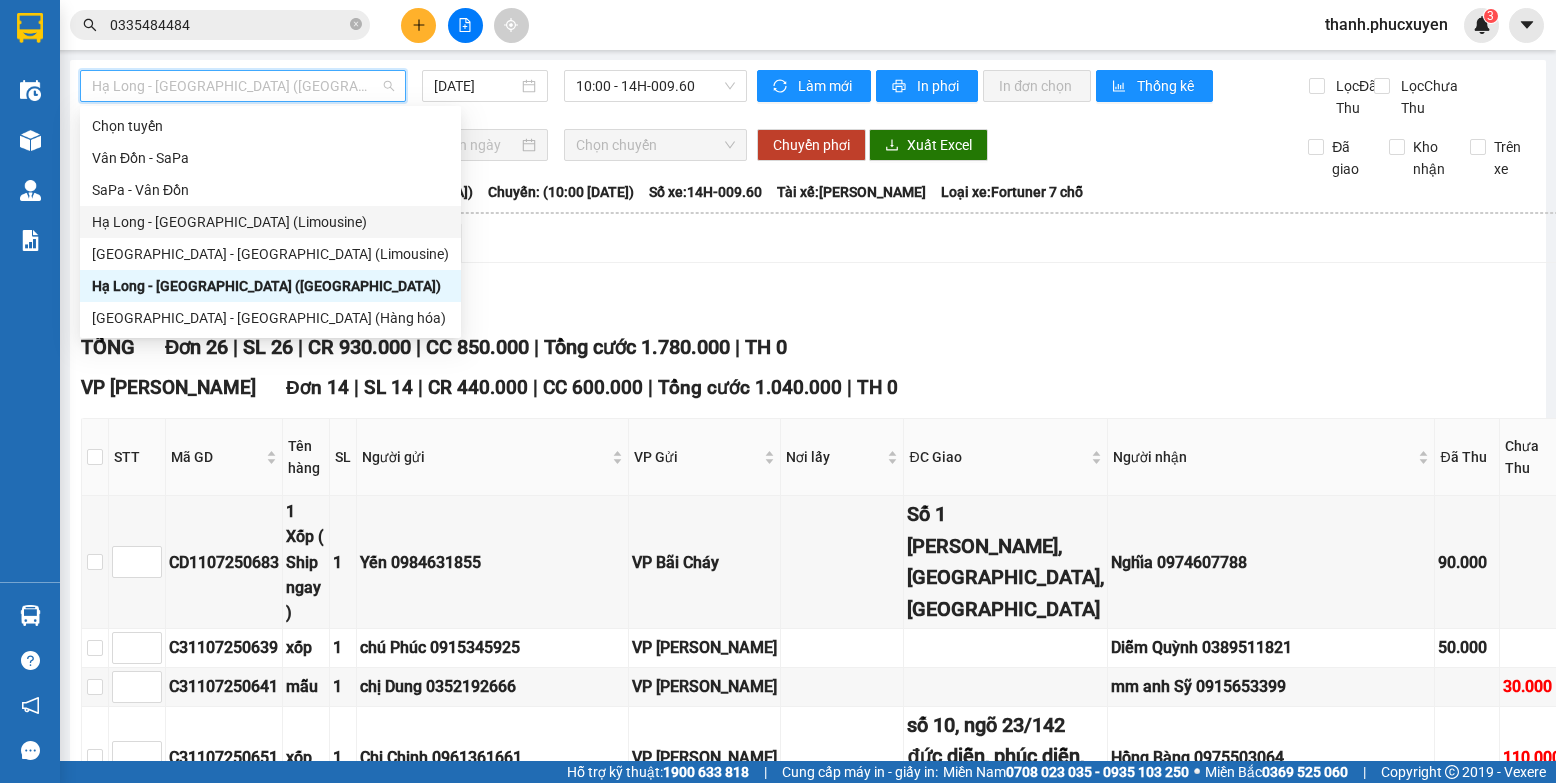 click on "Hạ Long - [GEOGRAPHIC_DATA] (Limousine)" at bounding box center [270, 222] 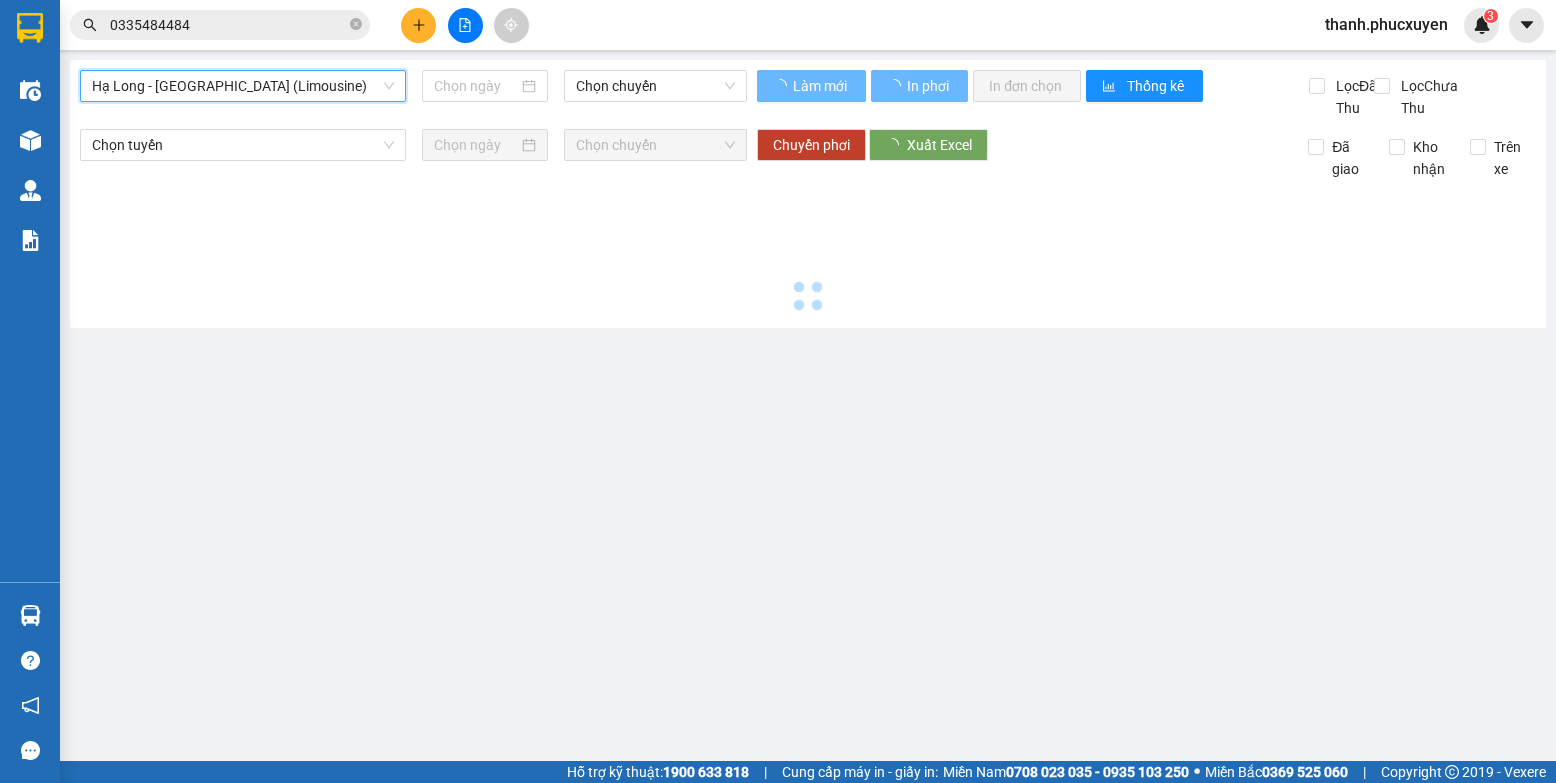 type on "[DATE]" 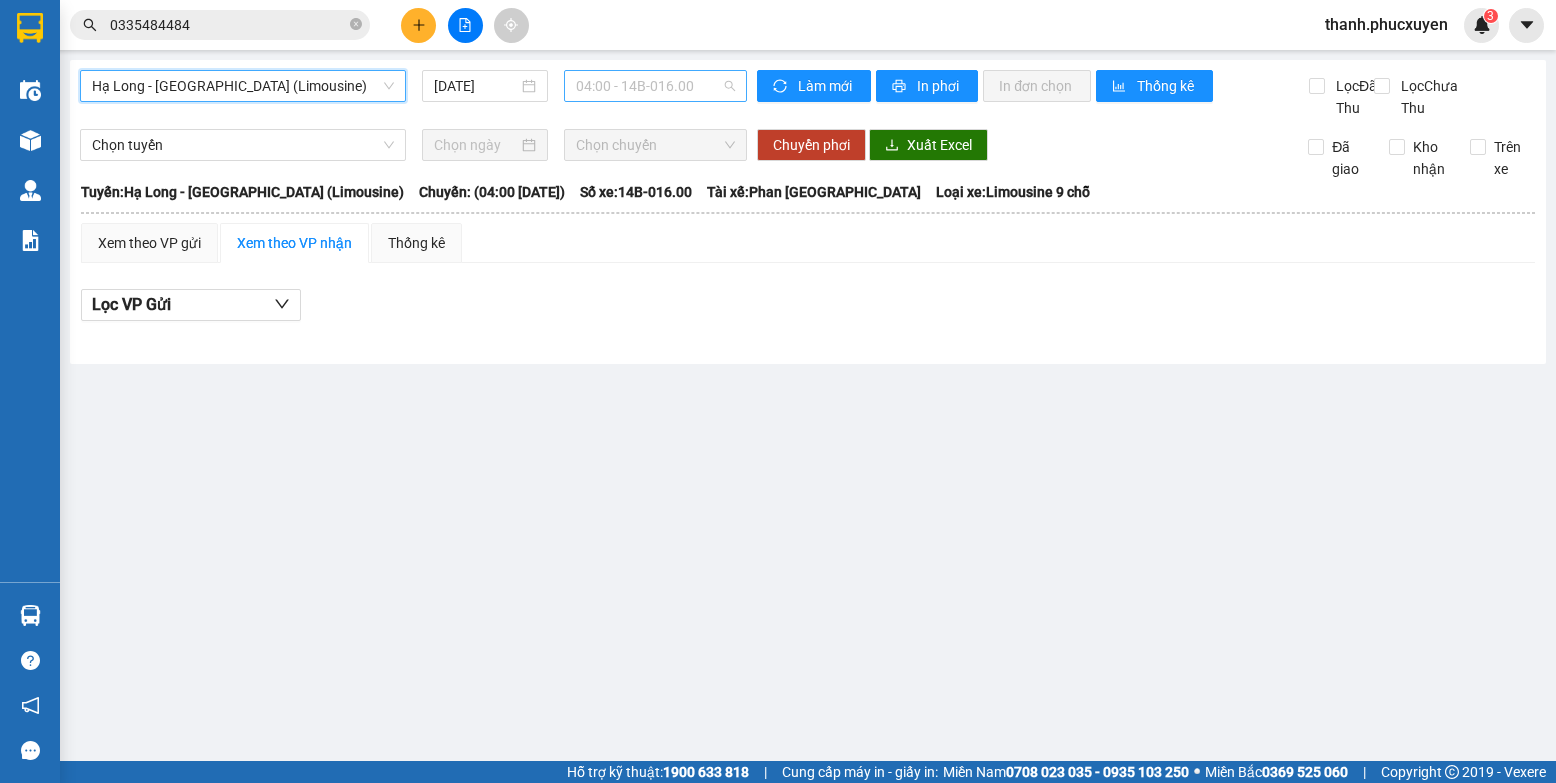 click on "04:00     - 14B-016.00" at bounding box center [655, 86] 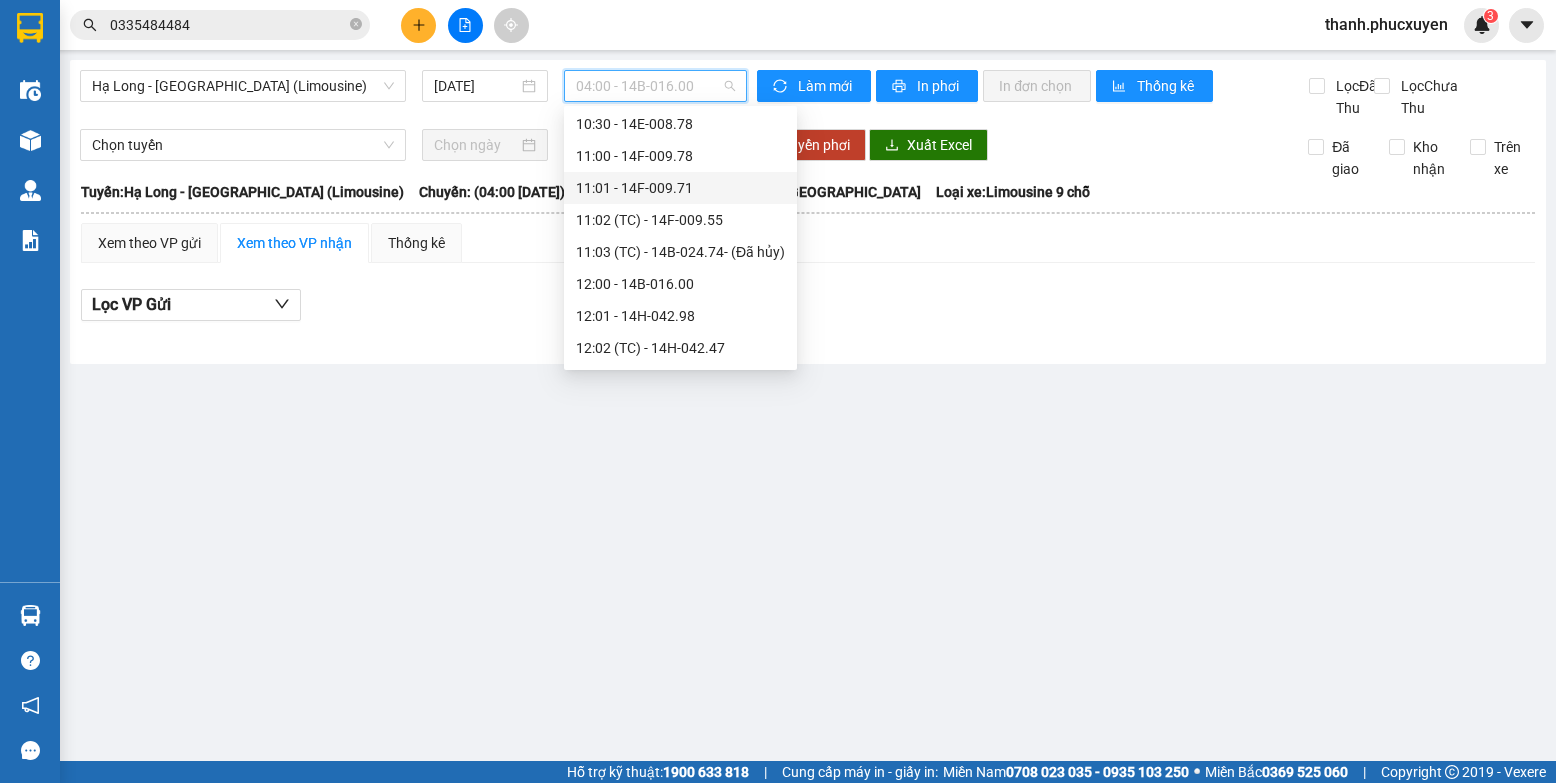 scroll, scrollTop: 900, scrollLeft: 0, axis: vertical 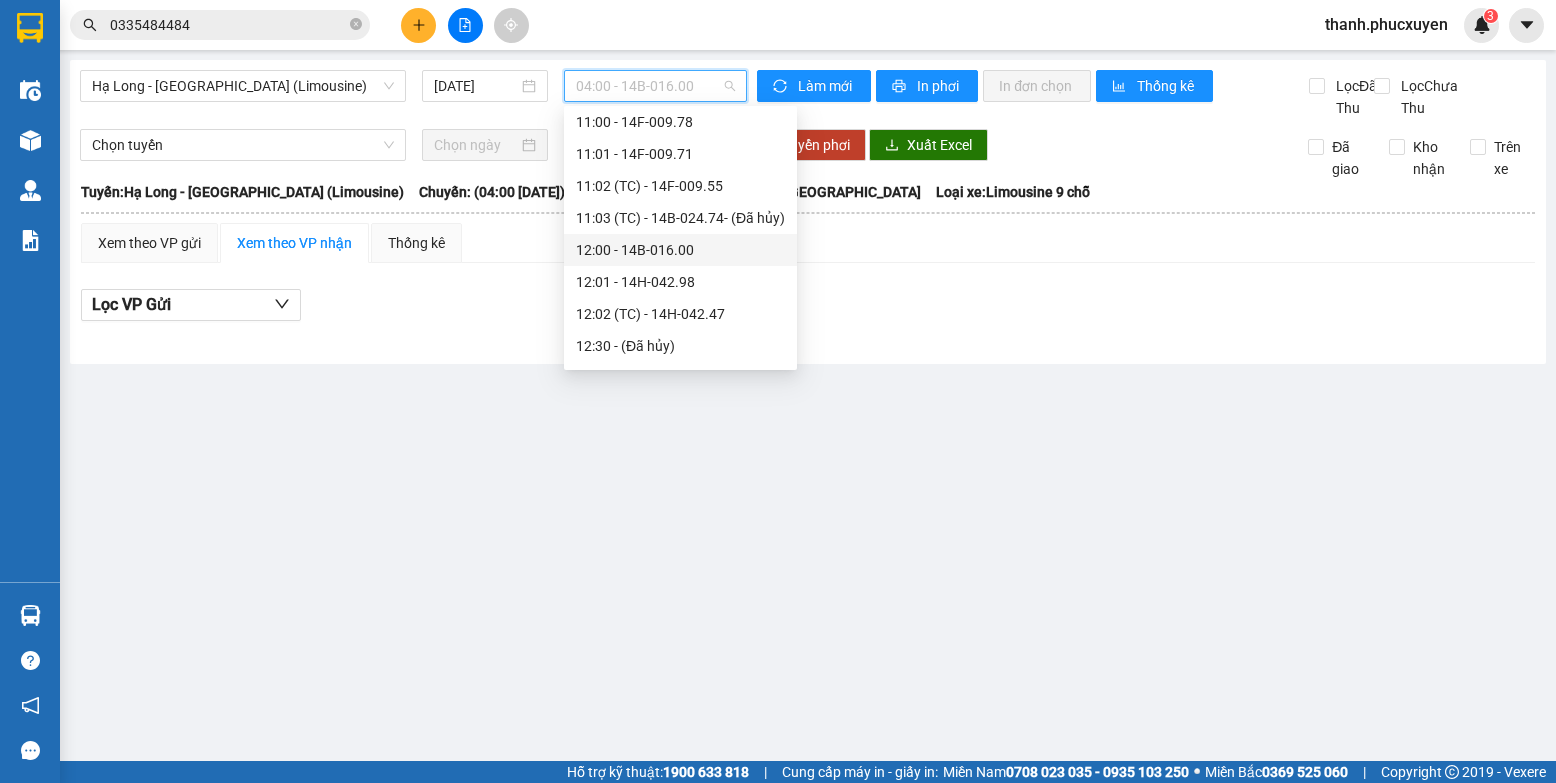 click on "12:00     - 14B-016.00" at bounding box center [680, 250] 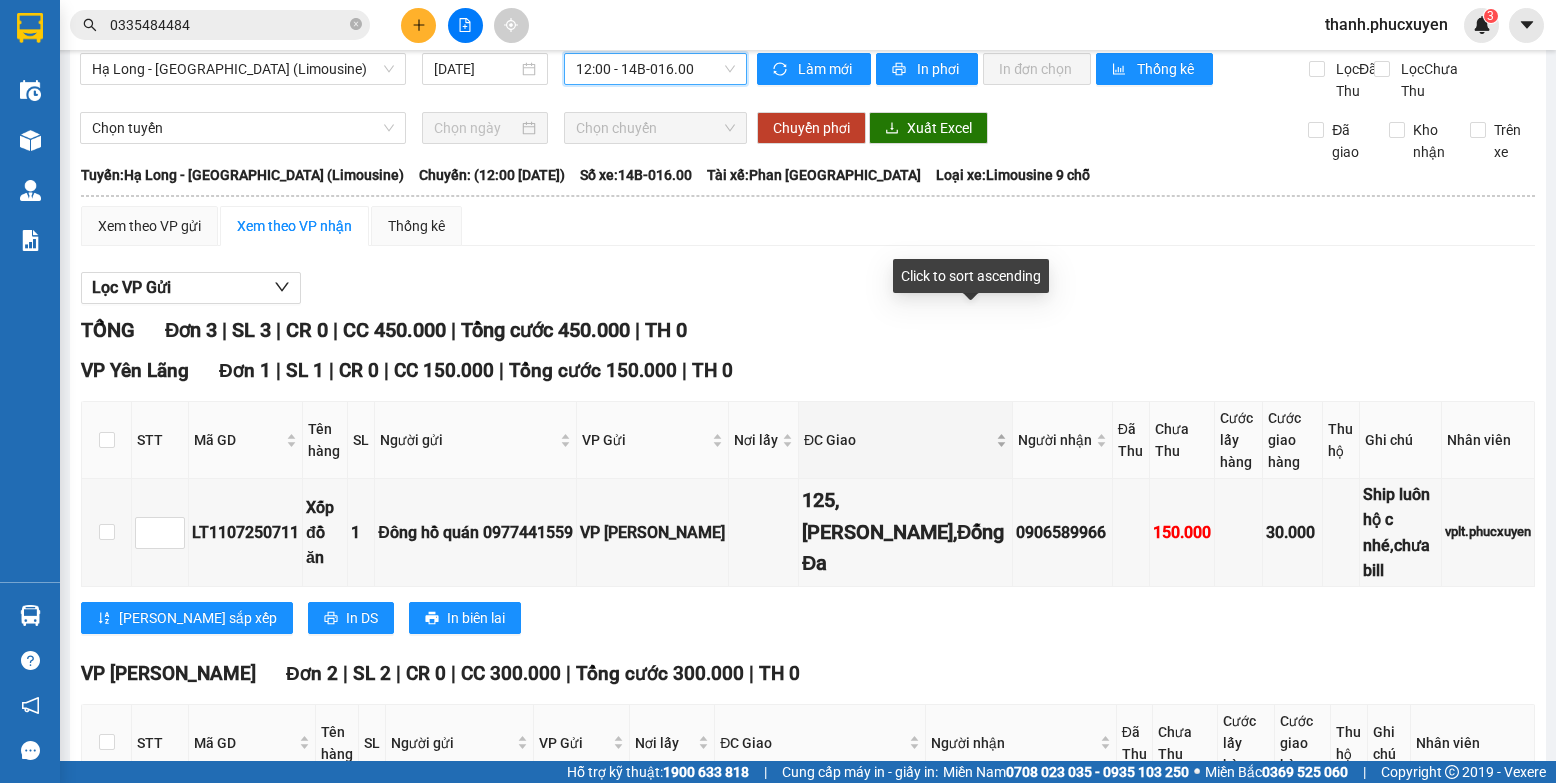 scroll, scrollTop: 0, scrollLeft: 0, axis: both 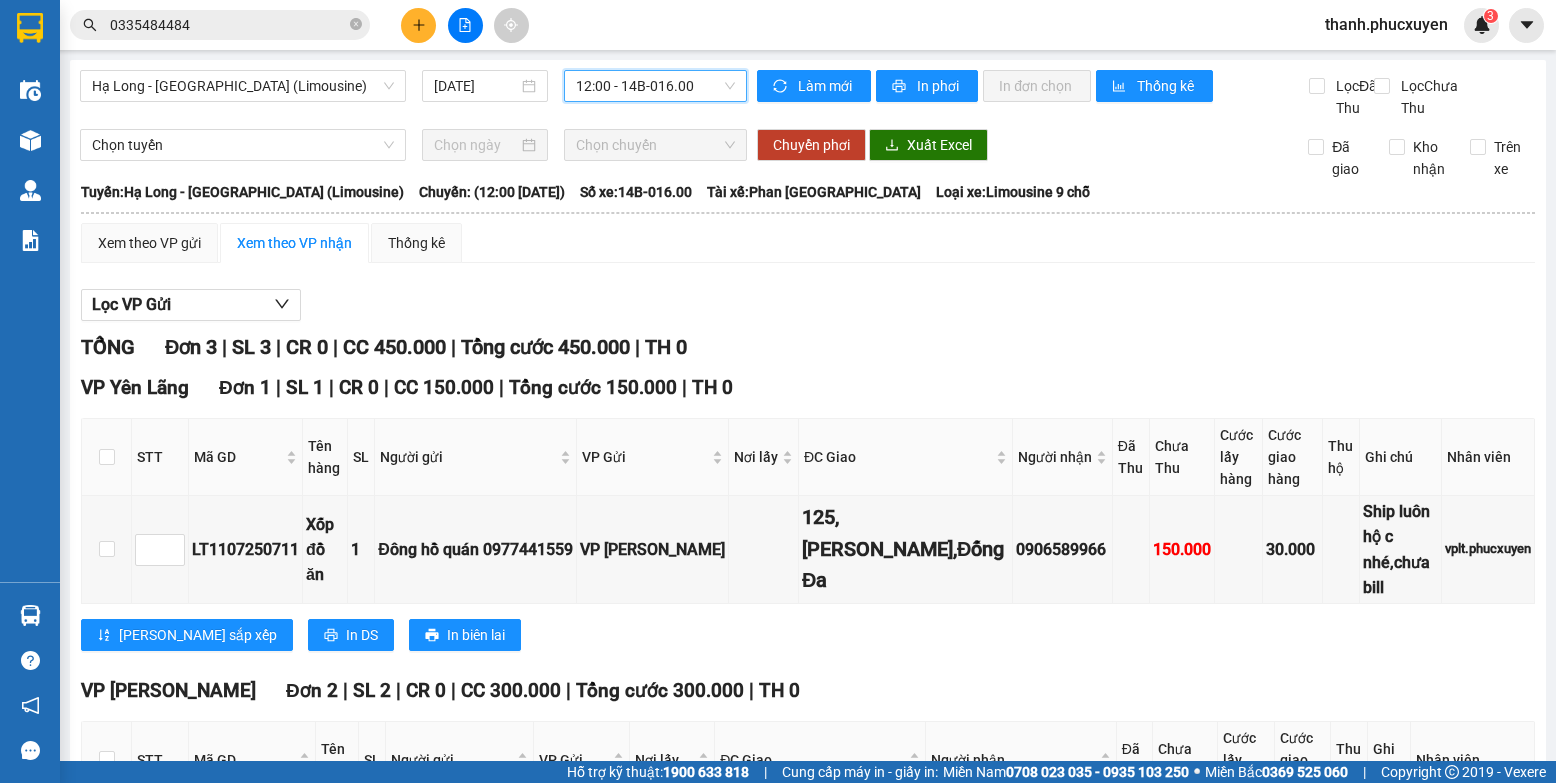 click on "12:00     - 14B-016.00" at bounding box center [655, 86] 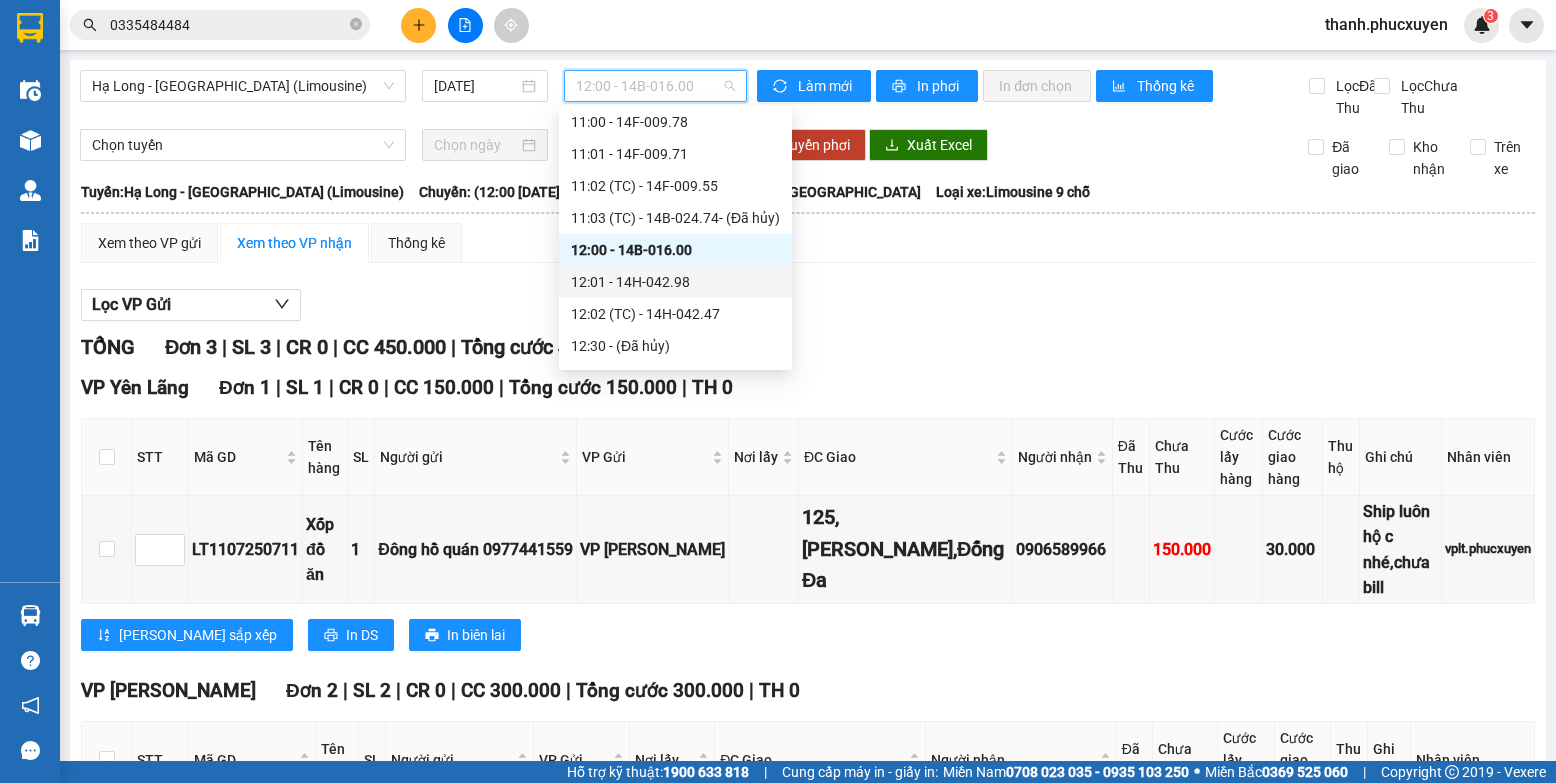 click on "12:01     - 14H-042.98" at bounding box center [675, 282] 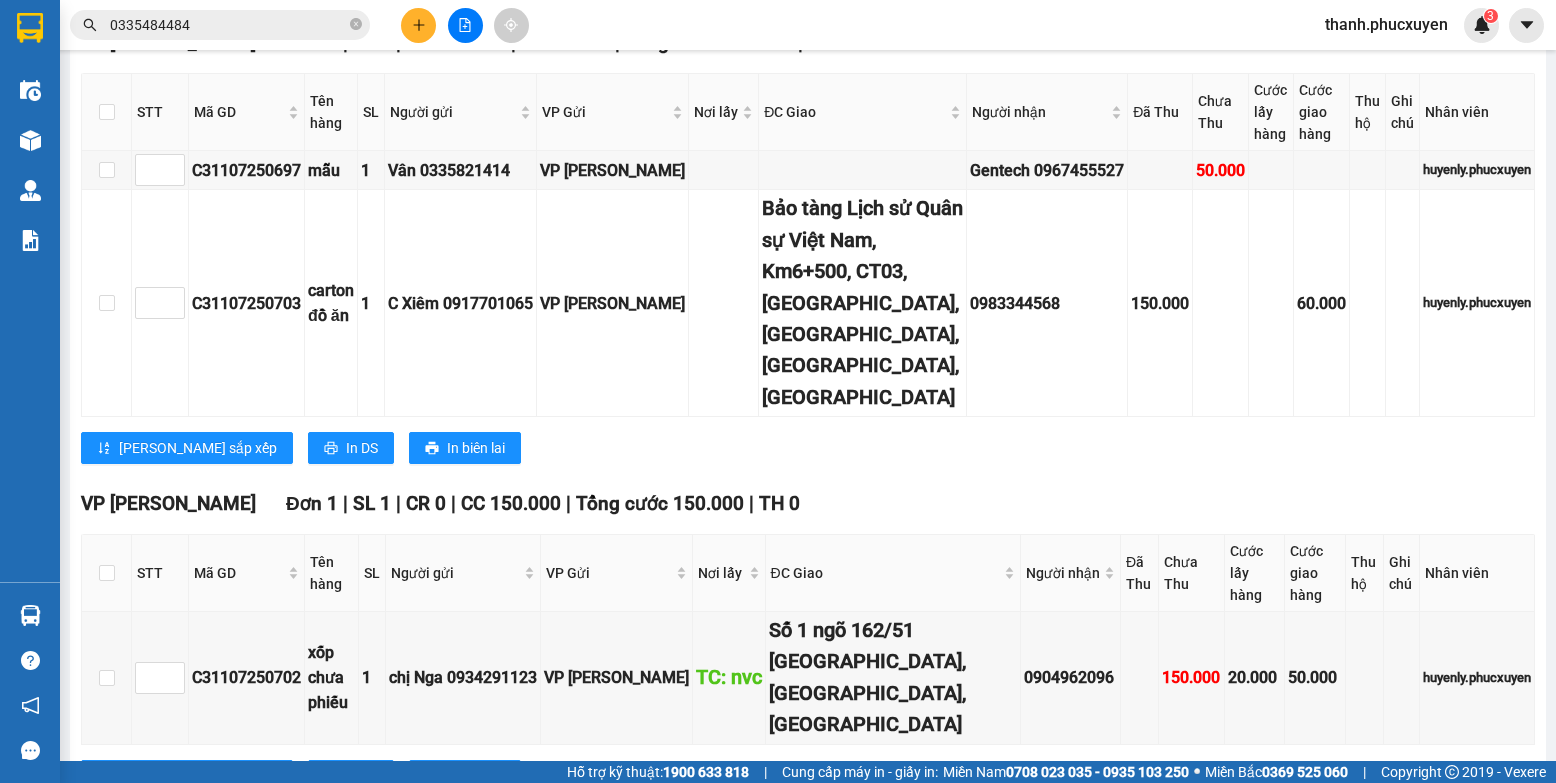 scroll, scrollTop: 369, scrollLeft: 0, axis: vertical 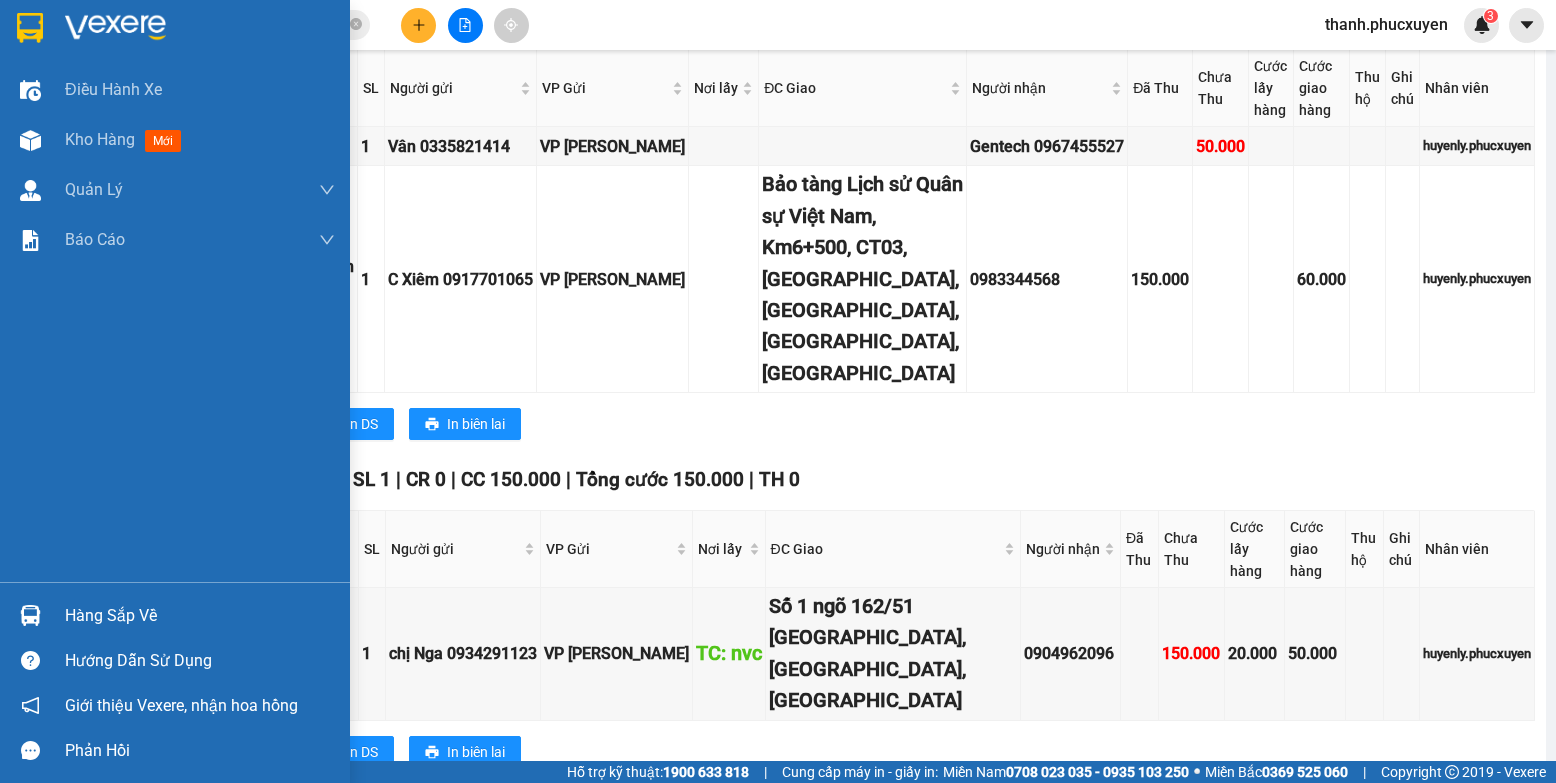 click at bounding box center (30, 615) 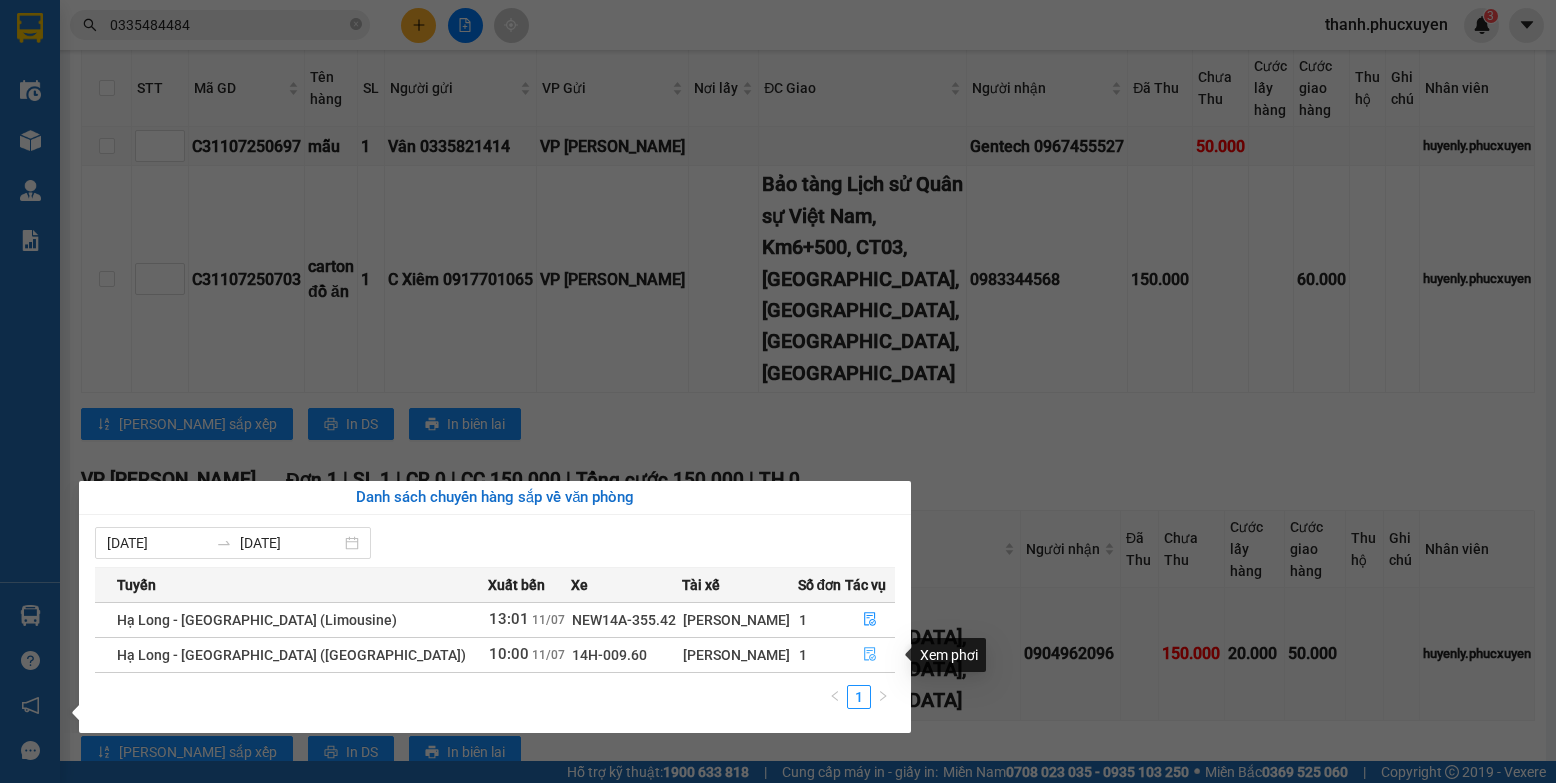 click 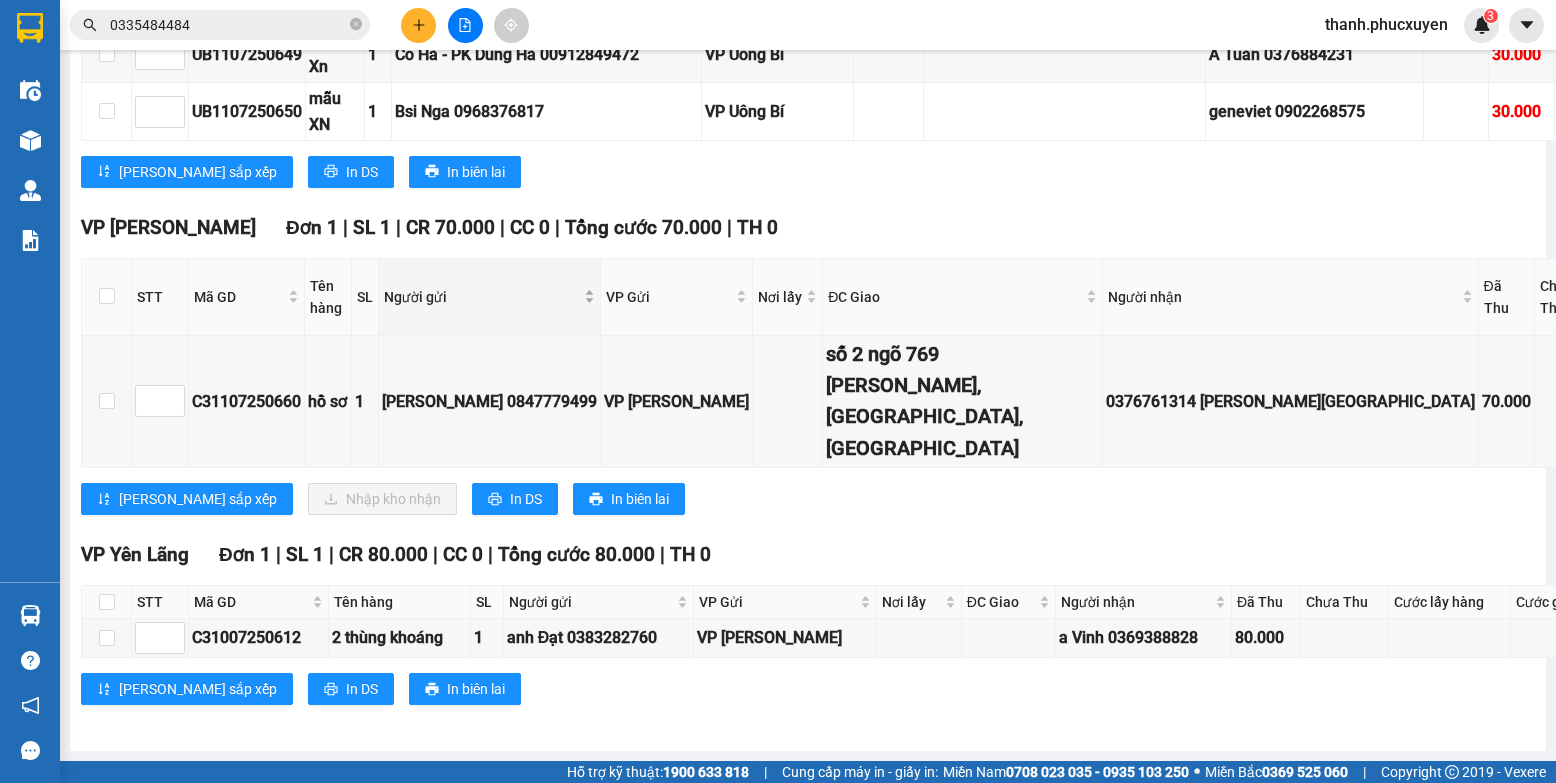 scroll, scrollTop: 2998, scrollLeft: 0, axis: vertical 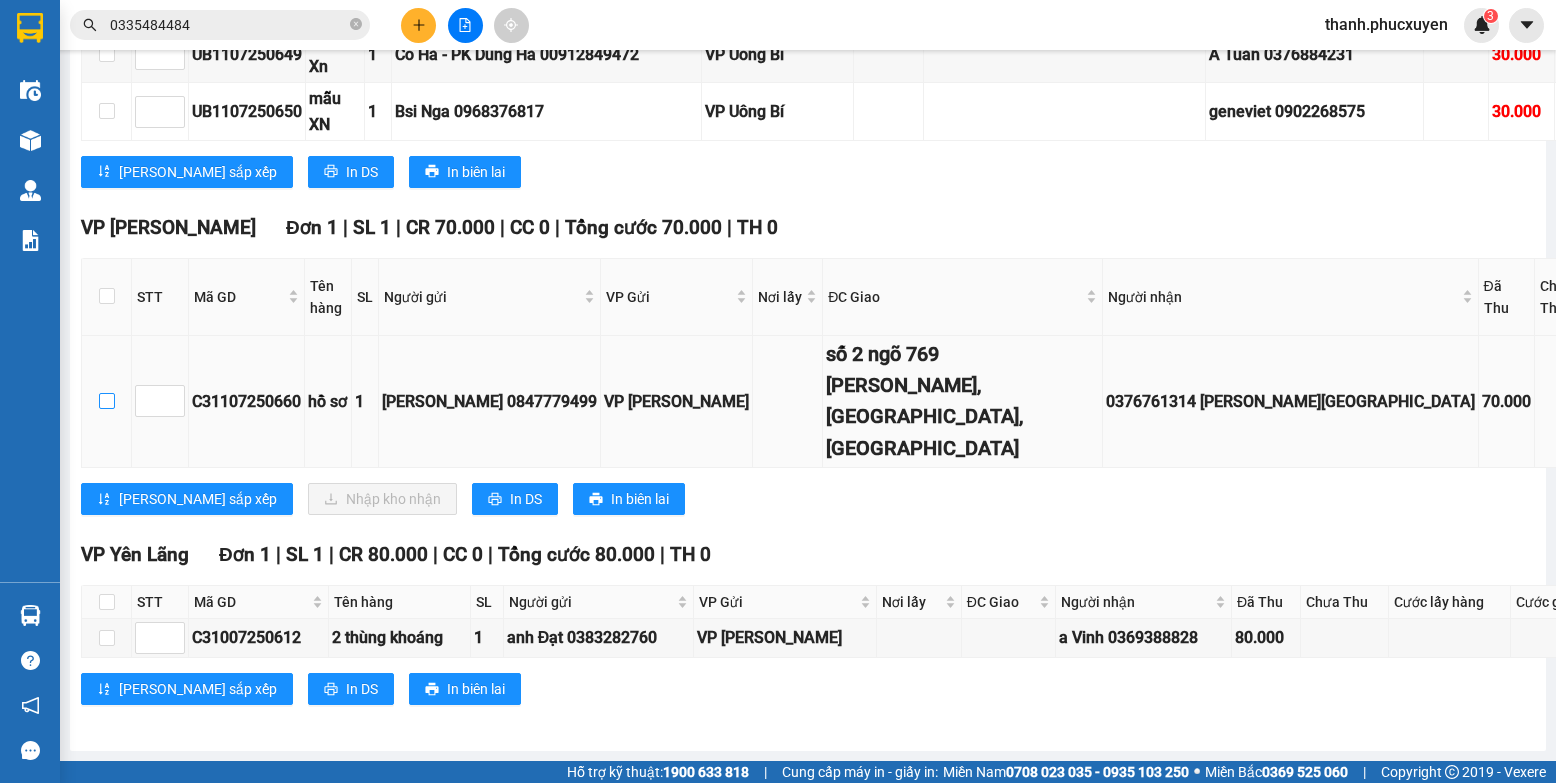 click at bounding box center (107, 401) 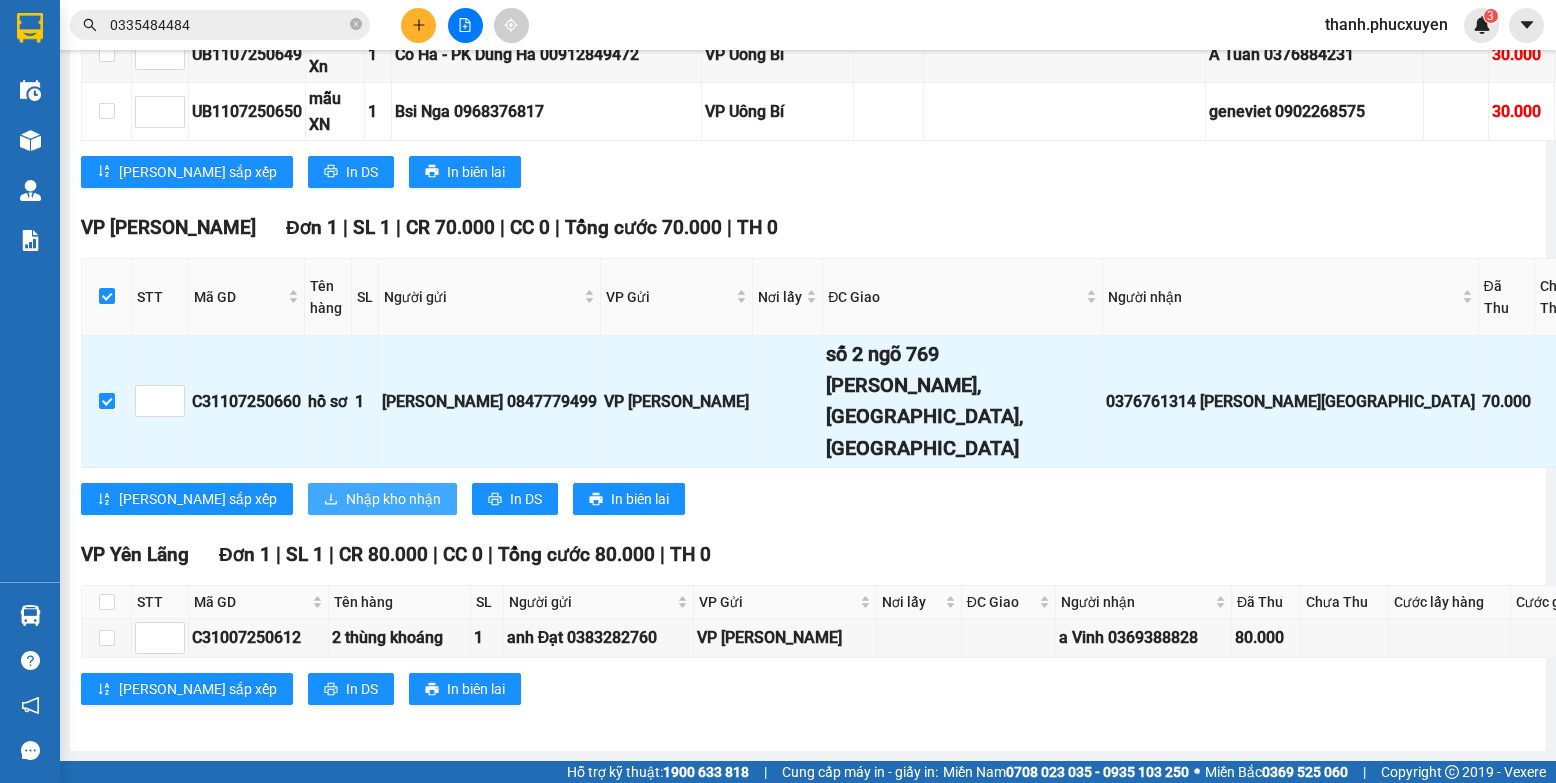 click on "Nhập kho nhận" at bounding box center [382, 499] 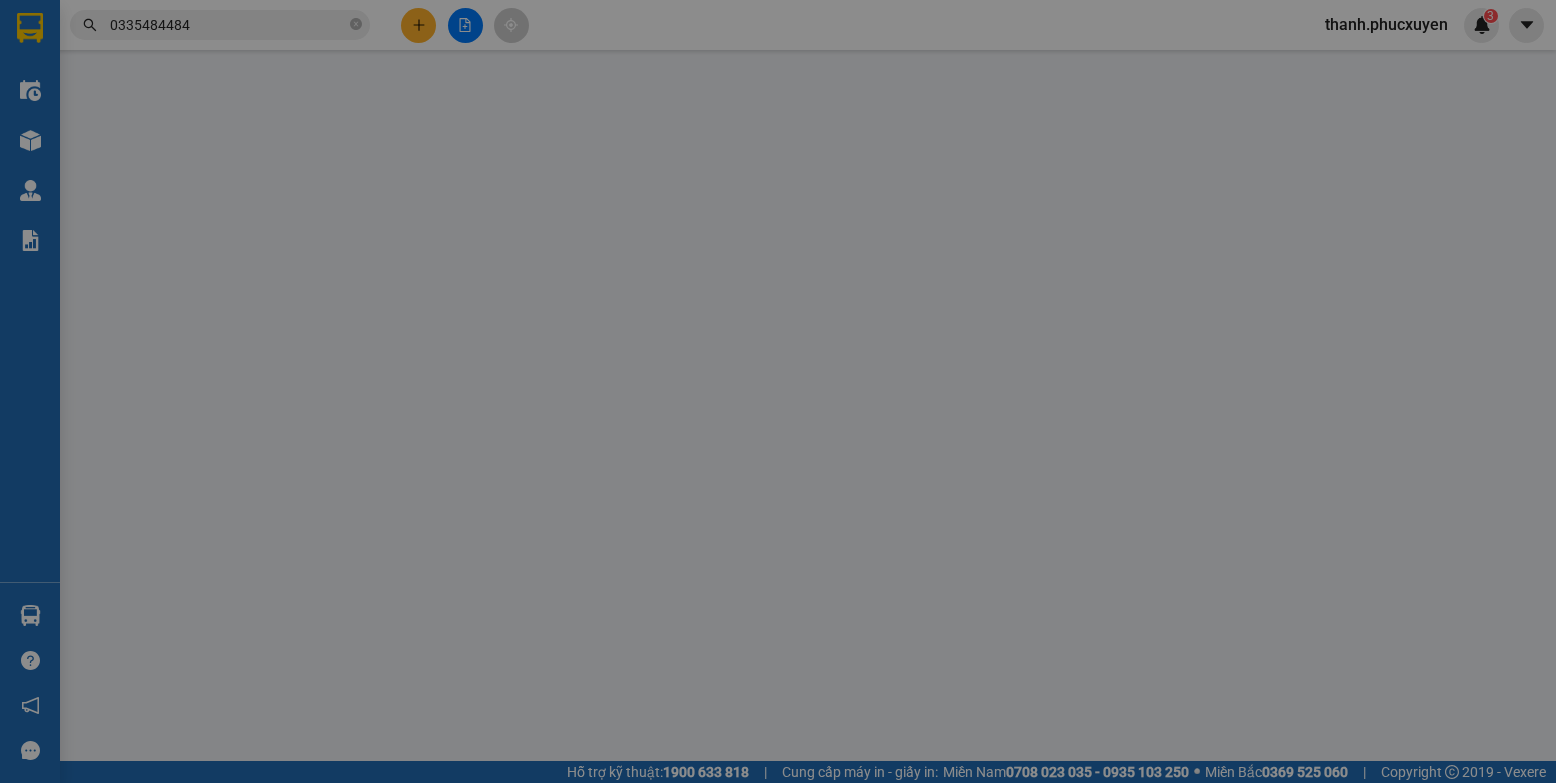 scroll, scrollTop: 0, scrollLeft: 0, axis: both 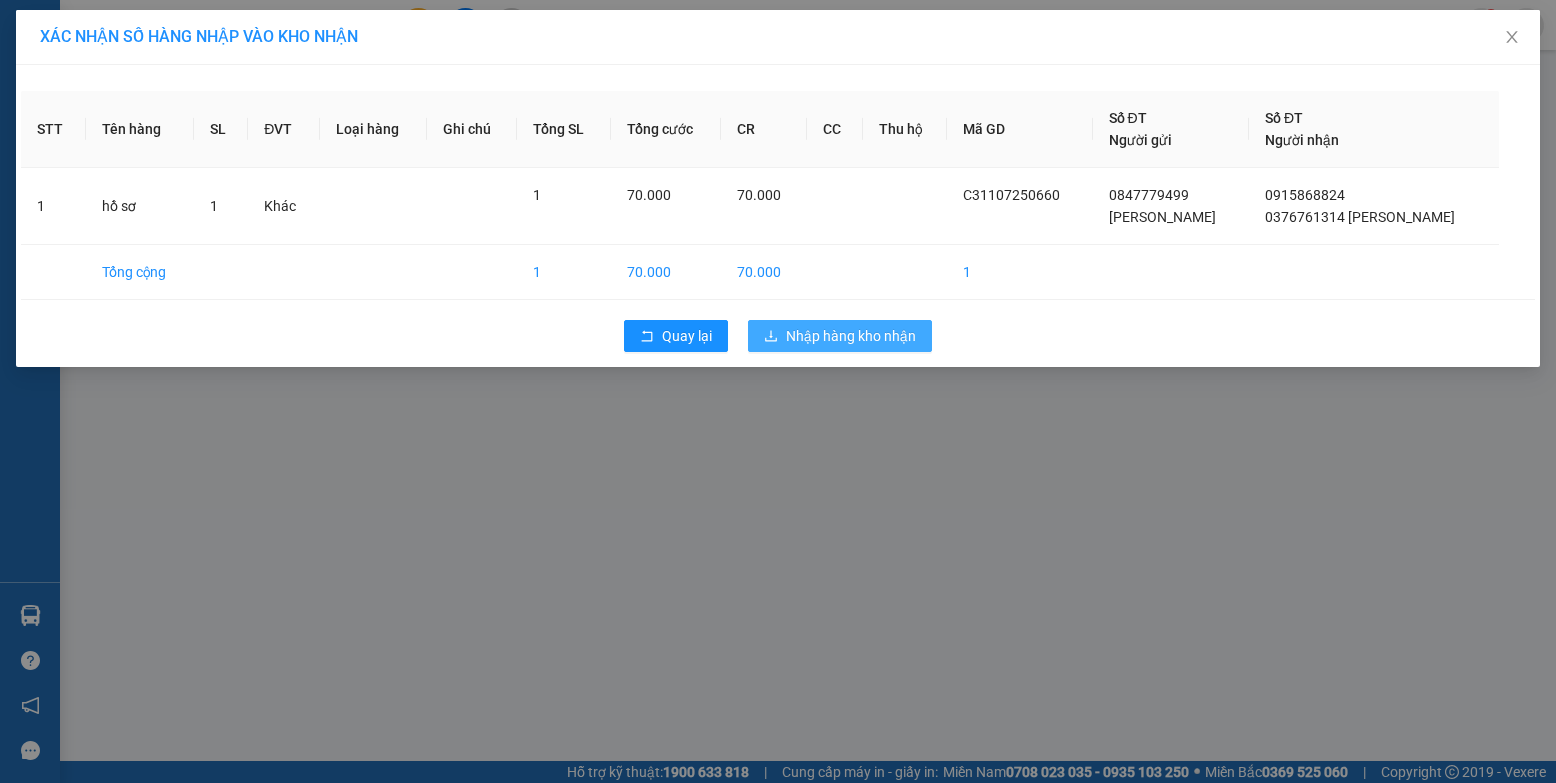click on "Nhập hàng kho nhận" at bounding box center [851, 336] 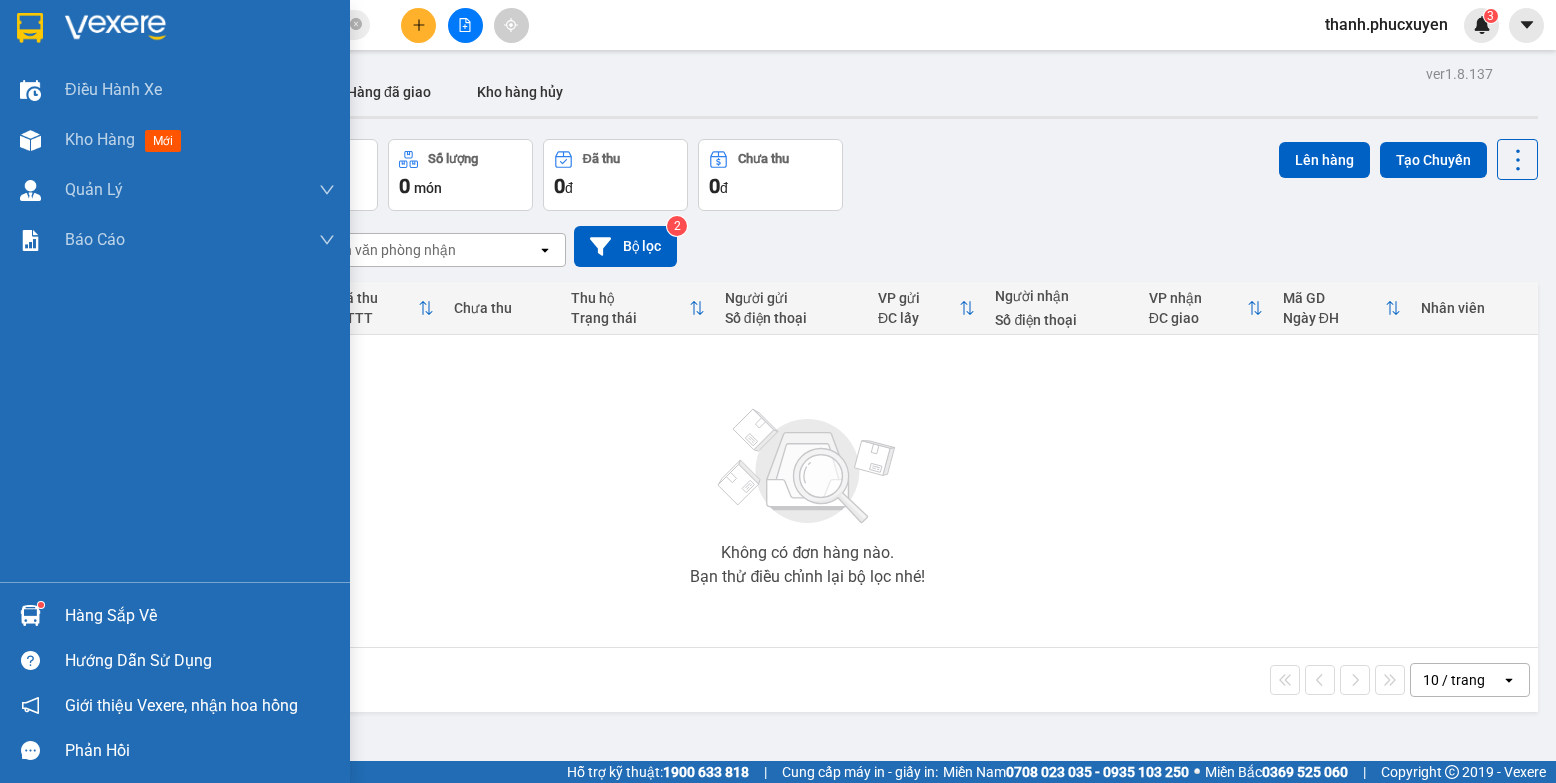 click at bounding box center (30, 615) 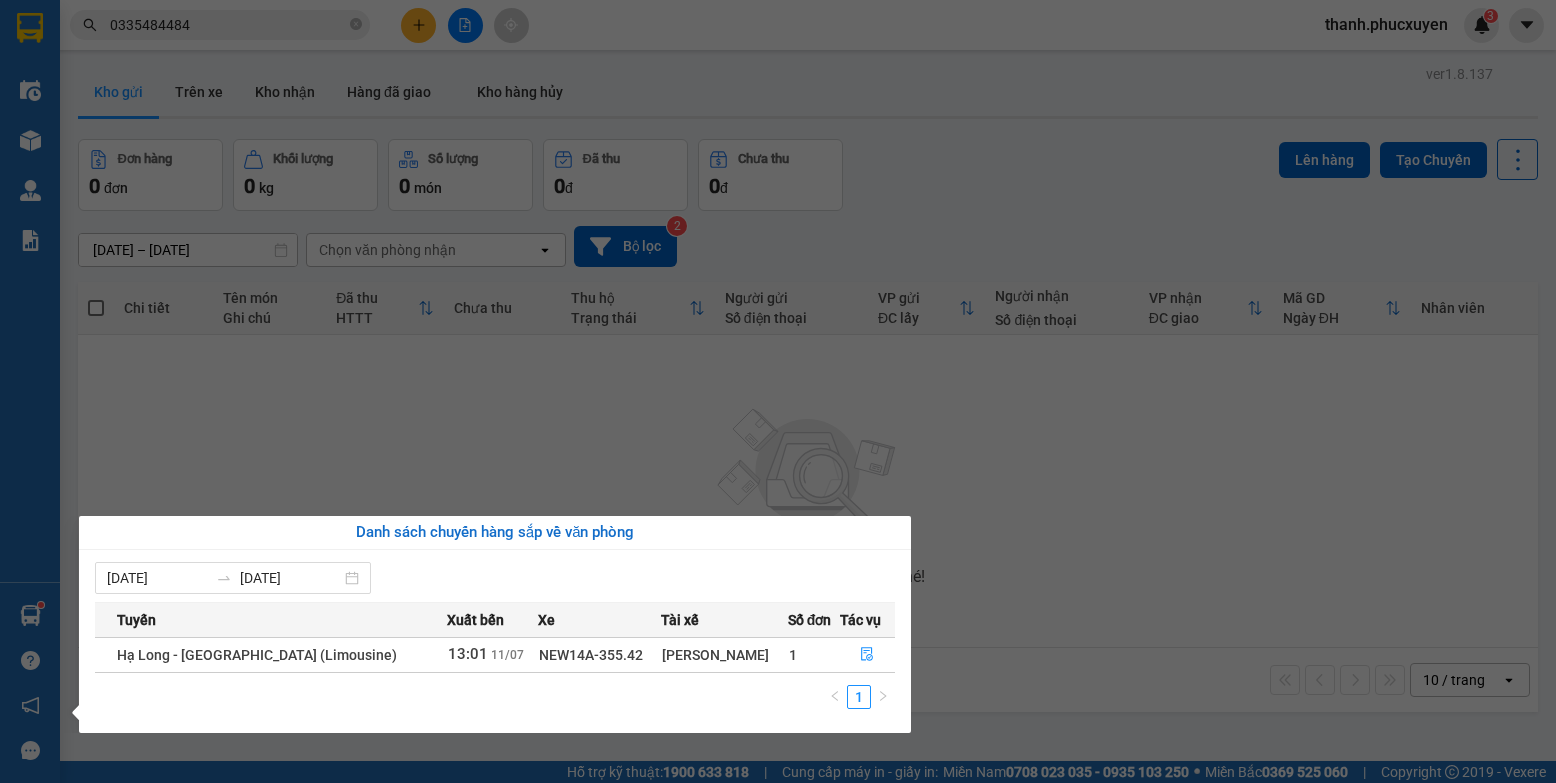 click on "Kết quả tìm kiếm ( 15 )  Bộ lọc  Thuộc VP này Mã ĐH Trạng thái Món hàng Thu hộ Tổng cước Chưa cước Người gửi VP Gửi Người nhận VP Nhận CL1107250661 09:09 [DATE] VP Gửi   bọc thảm xanh SL:  1 50.000 50.000 0376122337 MINH [GEOGRAPHIC_DATA] VP [GEOGRAPHIC_DATA] 0335484484 Chi - Hằng Báu VP Hạ Long  C30907250359 09:53 [DATE] Đã giao   14:57 [DATE] ct pt SL:  1 60.000 0335484484 Chi - Hằng Báu VP Hạ Long  0971140534 a Thành VP Cổ Linh CL1406250972 16:40 [DATE] Đã giao   10:29 [DATE] carton pt oto SL:  1 100.000 0966336692 anh Hòa VP [PERSON_NAME] 0335484484 Chi - Hằng Báu VP Hạ Long  CL0206250066 11:04 [DATE] Đã giao   16:49 [DATE] pk oto SL:  1 100.000 0966336692 anh Hòa VP Cổ Linh 0335484484 HẰNG BÁU VP Hạ Long  C30905250733 08:56 [DATE] Đã giao   12:14 [DATE] Bọc đen phụ tùng SL:  1 70.000 0335484484 HẰNG BÁU VP Hạ Long  0965862700 Linh VP Cổ Linh CL0705250424 09:56 [DATE] Đã giao   15:50 [DATE] 5 kiện pt oto SL:  5   1" at bounding box center [778, 391] 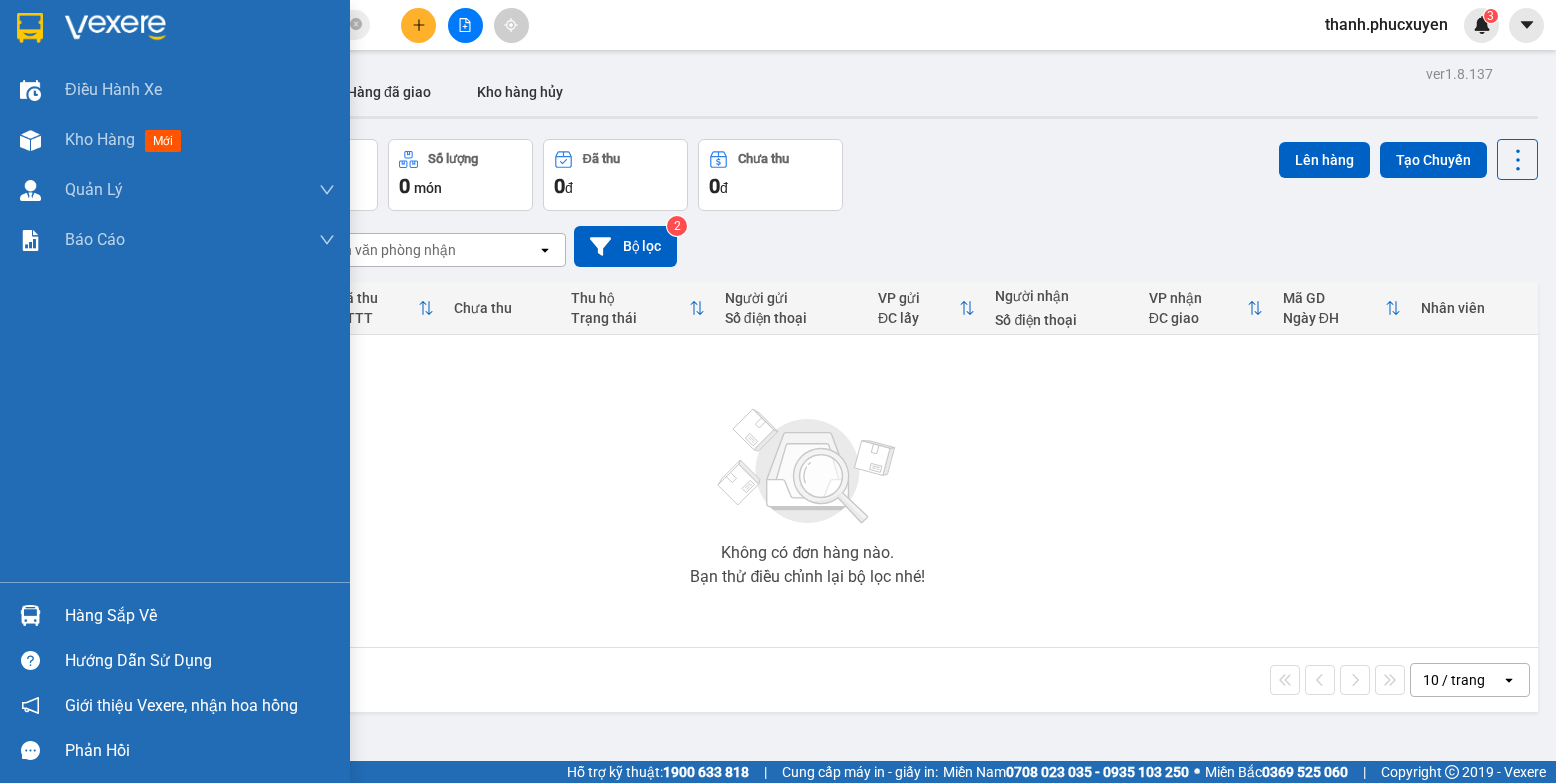 click at bounding box center (30, 615) 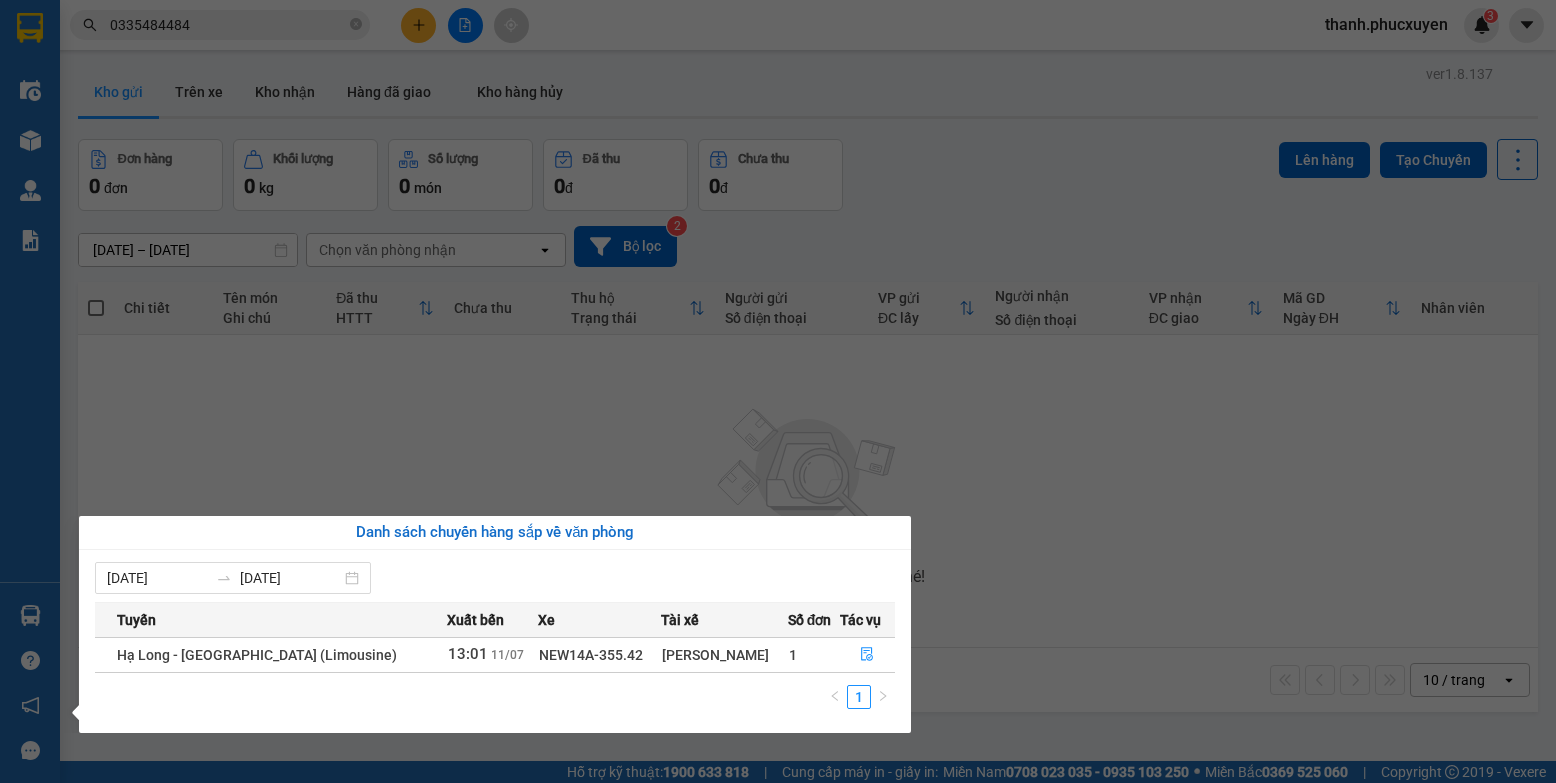 click on "Kết quả tìm kiếm ( 15 )  Bộ lọc  Thuộc VP này Mã ĐH Trạng thái Món hàng Thu hộ Tổng cước Chưa cước Người gửi VP Gửi Người nhận VP Nhận CL1107250661 09:09 [DATE] VP Gửi   bọc thảm xanh SL:  1 50.000 50.000 0376122337 MINH [GEOGRAPHIC_DATA] VP [GEOGRAPHIC_DATA] 0335484484 Chi - Hằng Báu VP Hạ Long  C30907250359 09:53 [DATE] Đã giao   14:57 [DATE] ct pt SL:  1 60.000 0335484484 Chi - Hằng Báu VP Hạ Long  0971140534 a Thành VP Cổ Linh CL1406250972 16:40 [DATE] Đã giao   10:29 [DATE] carton pt oto SL:  1 100.000 0966336692 anh Hòa VP [PERSON_NAME] 0335484484 Chi - Hằng Báu VP Hạ Long  CL0206250066 11:04 [DATE] Đã giao   16:49 [DATE] pk oto SL:  1 100.000 0966336692 anh Hòa VP Cổ Linh 0335484484 HẰNG BÁU VP Hạ Long  C30905250733 08:56 [DATE] Đã giao   12:14 [DATE] Bọc đen phụ tùng SL:  1 70.000 0335484484 HẰNG BÁU VP Hạ Long  0965862700 Linh VP Cổ Linh CL0705250424 09:56 [DATE] Đã giao   15:50 [DATE] 5 kiện pt oto SL:  5   1" at bounding box center [778, 391] 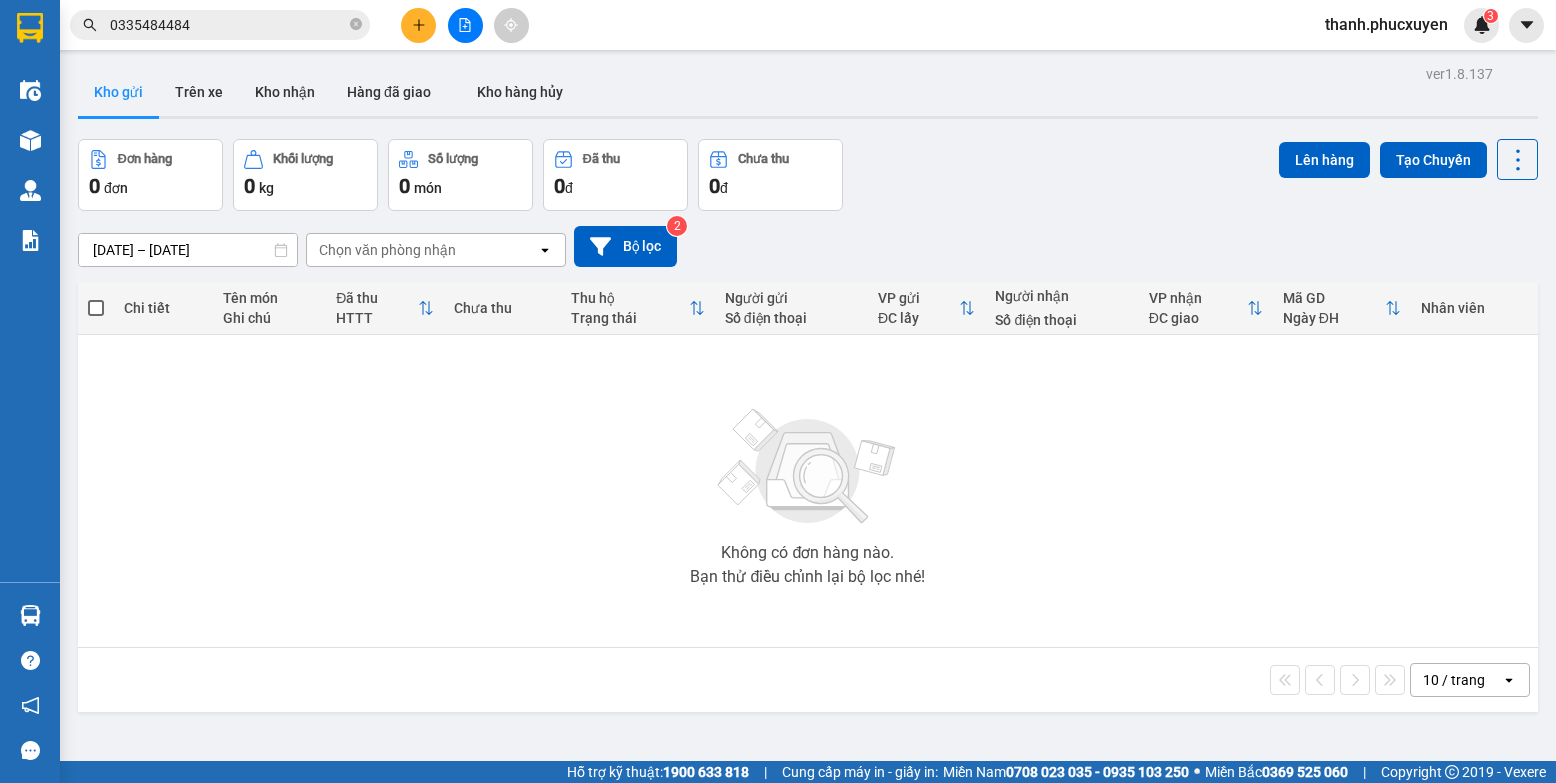 click at bounding box center [465, 25] 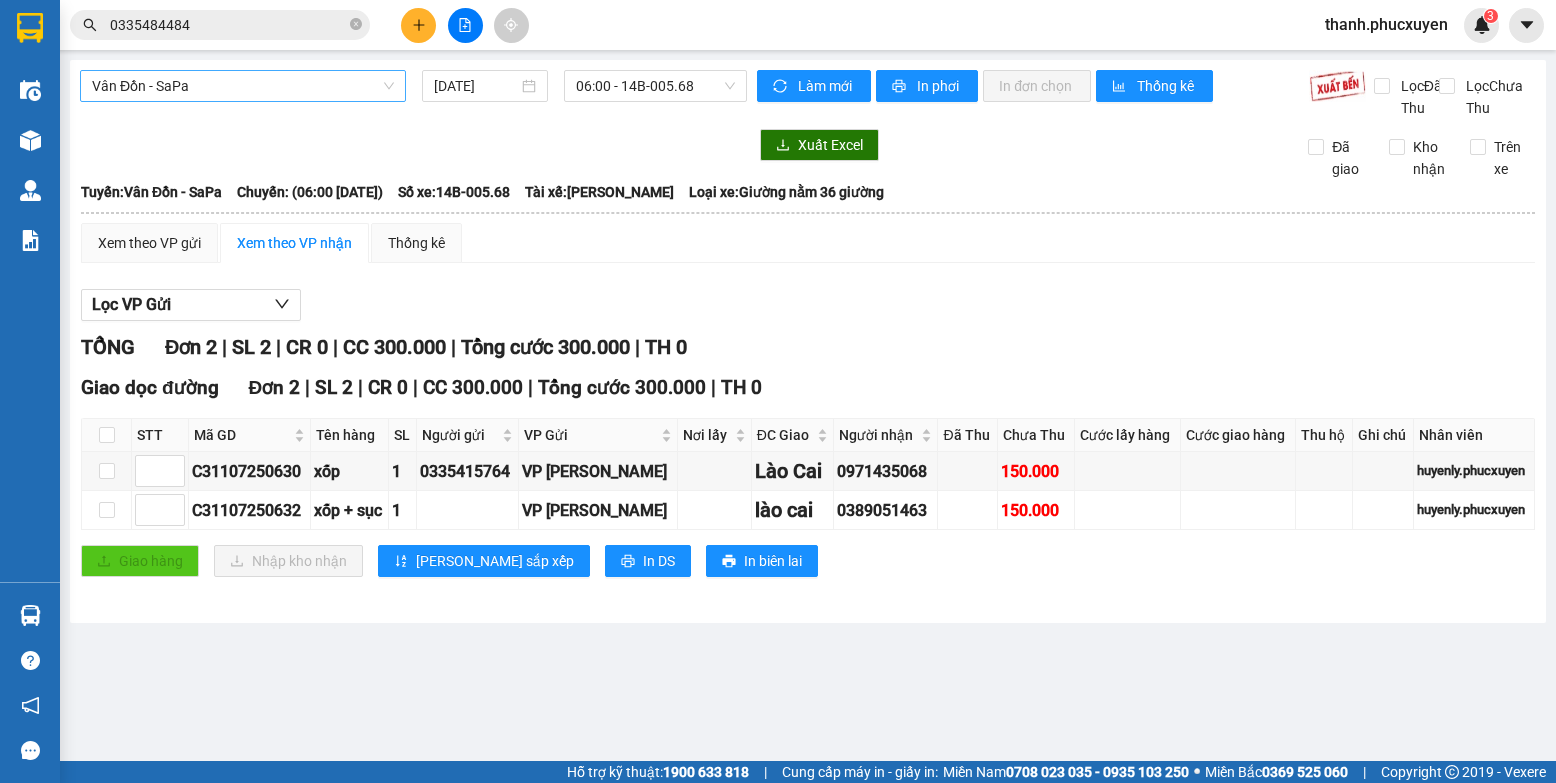 click on "Vân Đồn - SaPa" at bounding box center (243, 86) 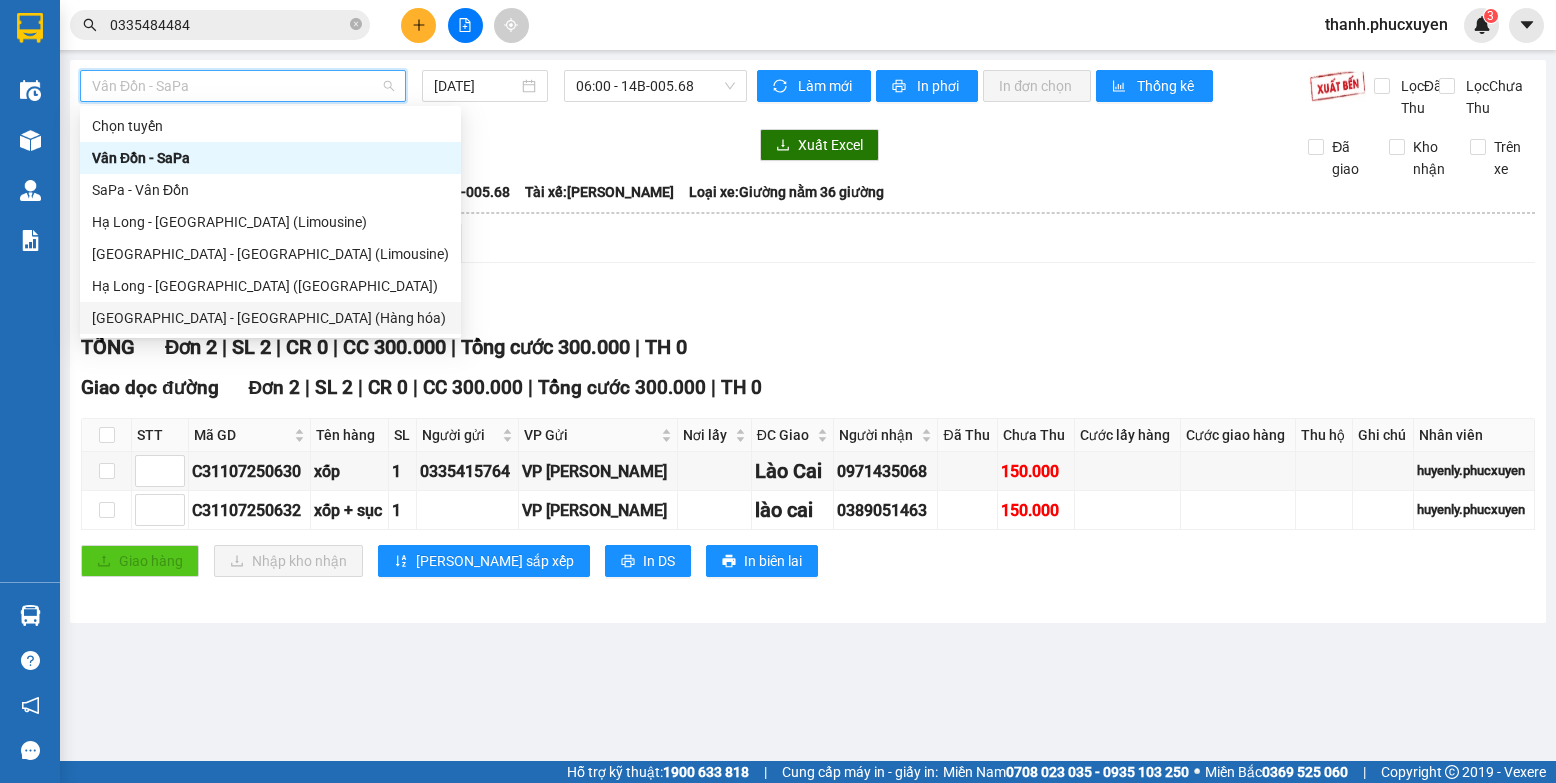 click on "[GEOGRAPHIC_DATA] - [GEOGRAPHIC_DATA] (Hàng hóa)" at bounding box center (270, 318) 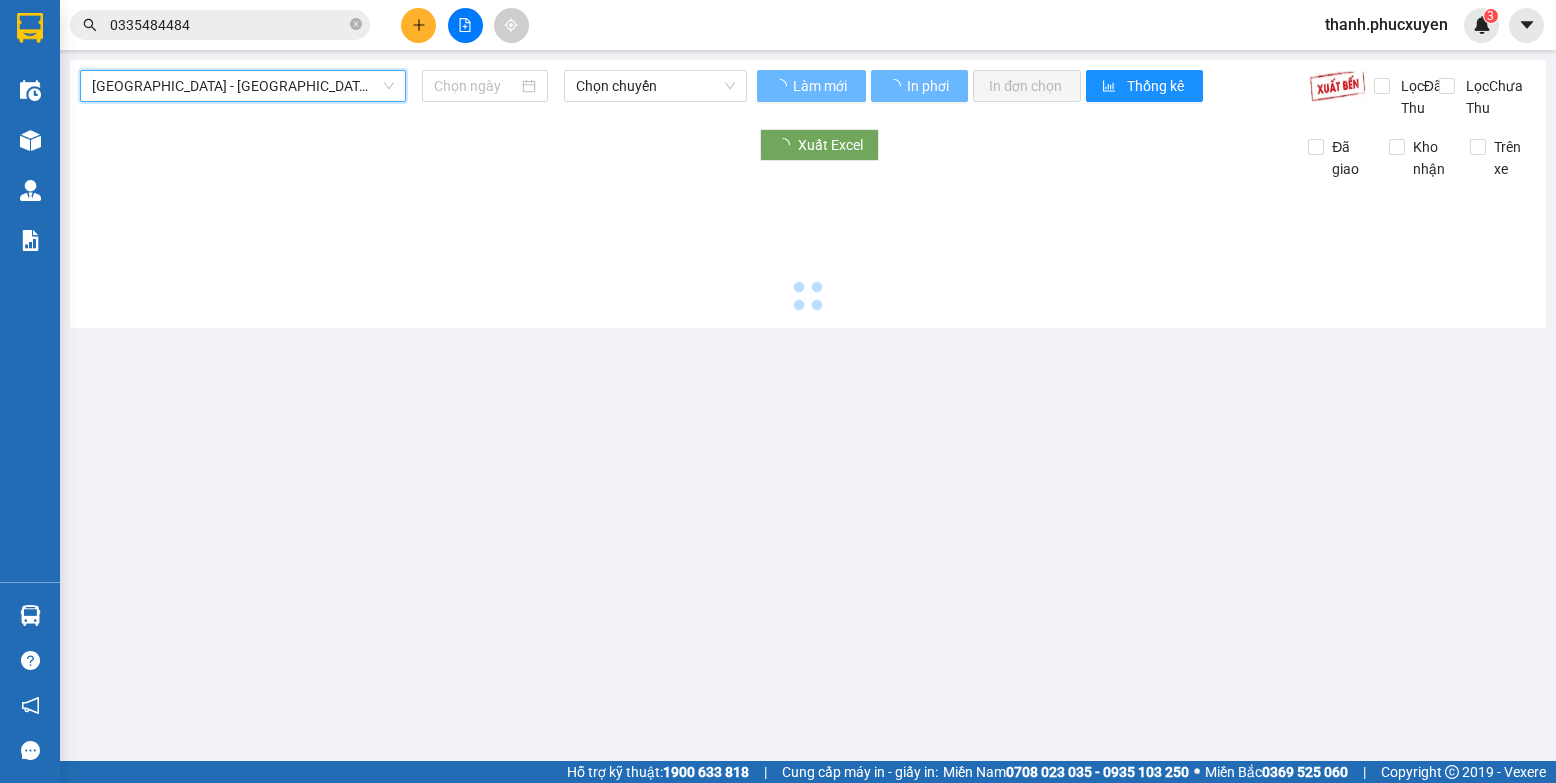 type on "[DATE]" 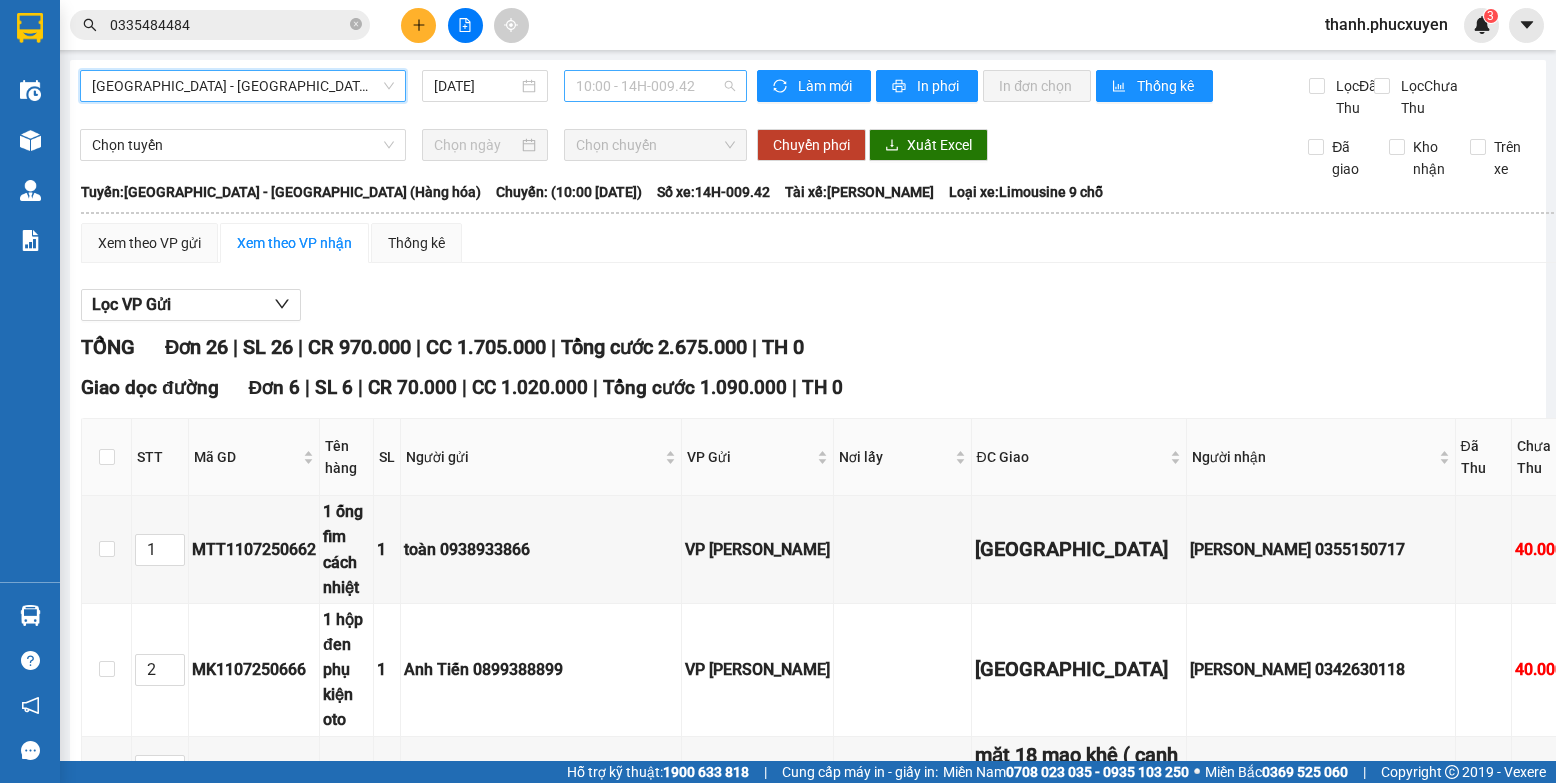 click on "10:00     - 14H-009.42" at bounding box center [655, 86] 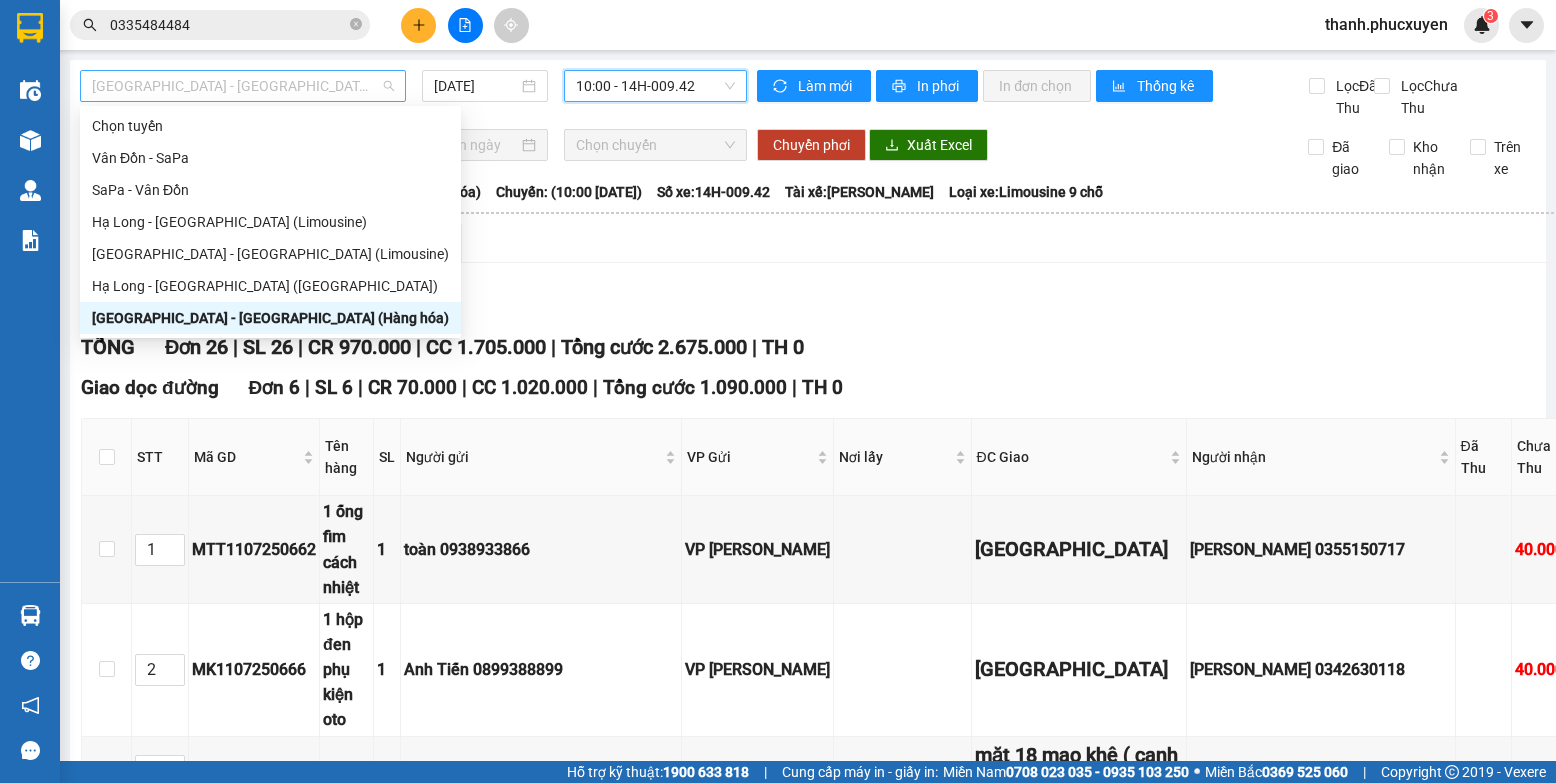 click on "[GEOGRAPHIC_DATA] - [GEOGRAPHIC_DATA] (Hàng hóa)" at bounding box center (243, 86) 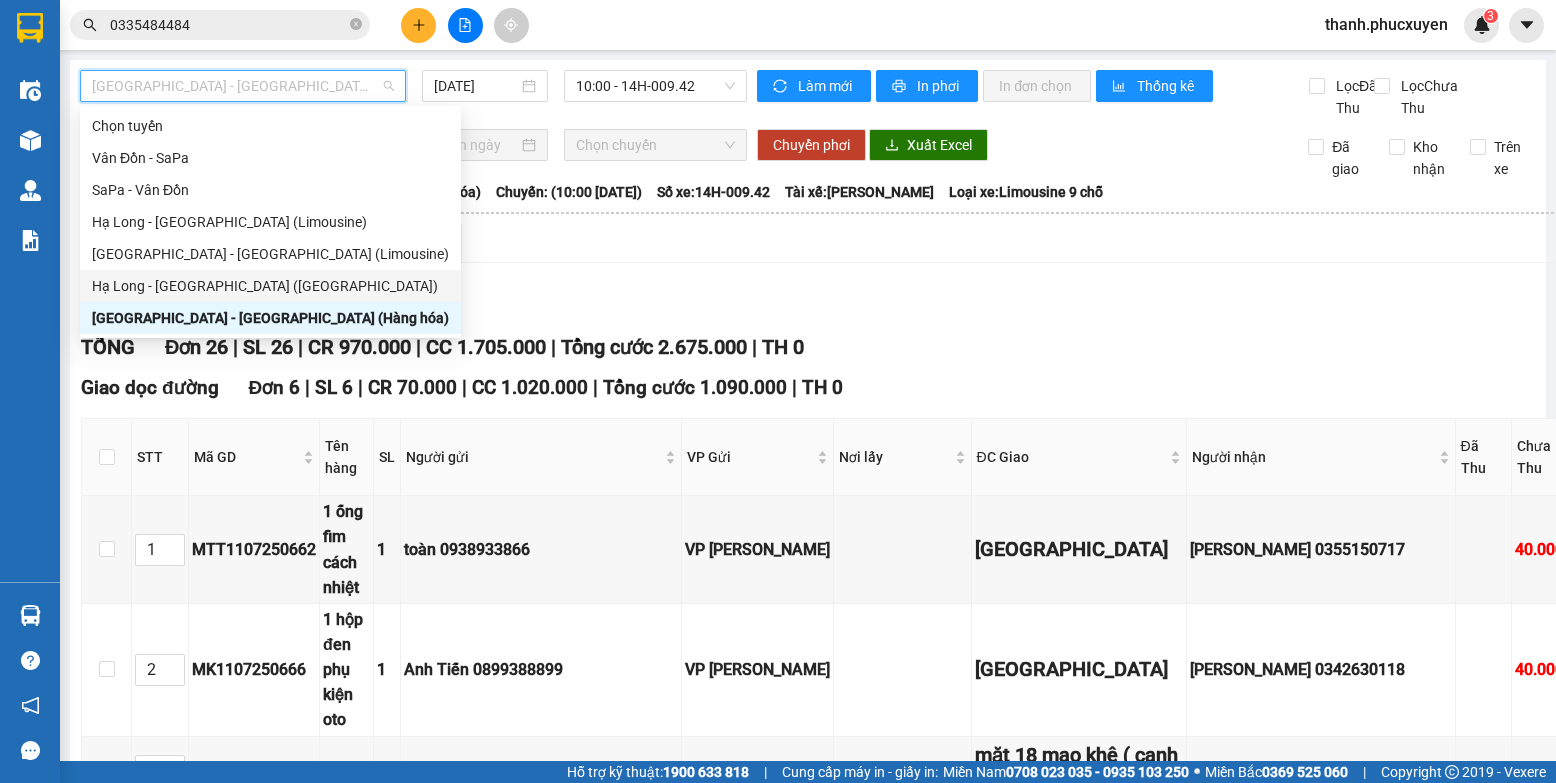 click on "Hạ Long - [GEOGRAPHIC_DATA] ([GEOGRAPHIC_DATA])" at bounding box center (270, 286) 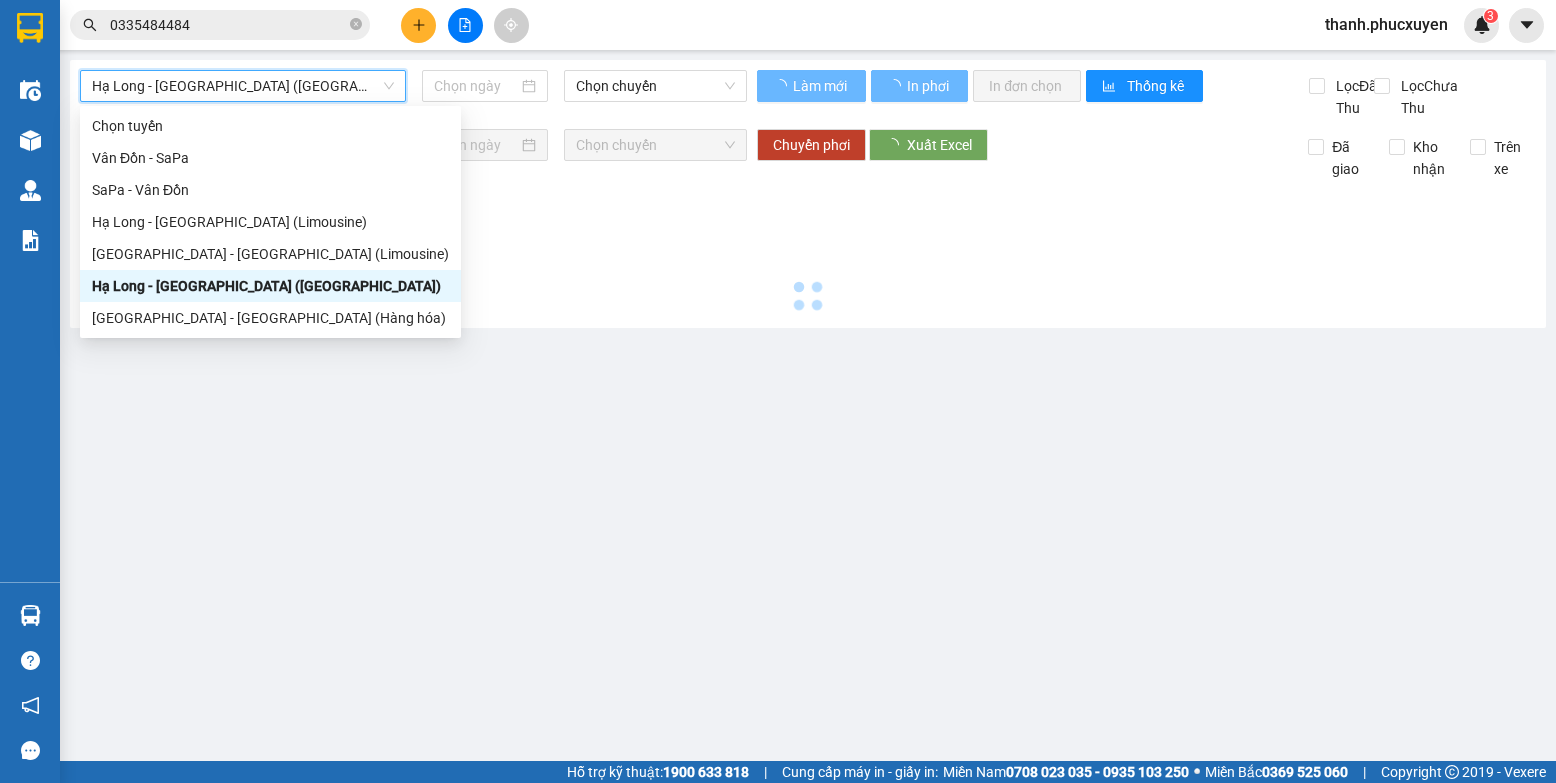 type on "[DATE]" 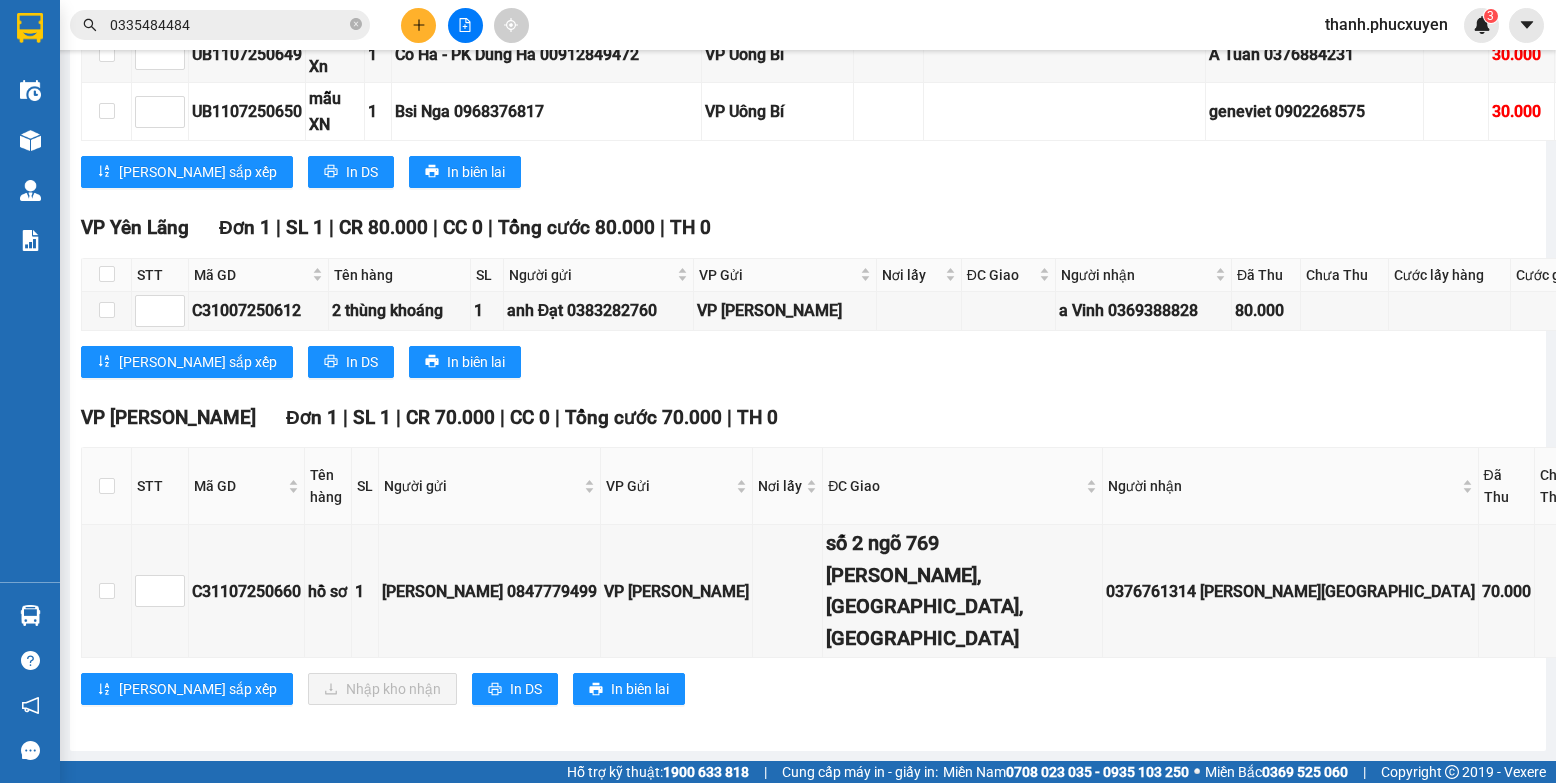 scroll, scrollTop: 2998, scrollLeft: 0, axis: vertical 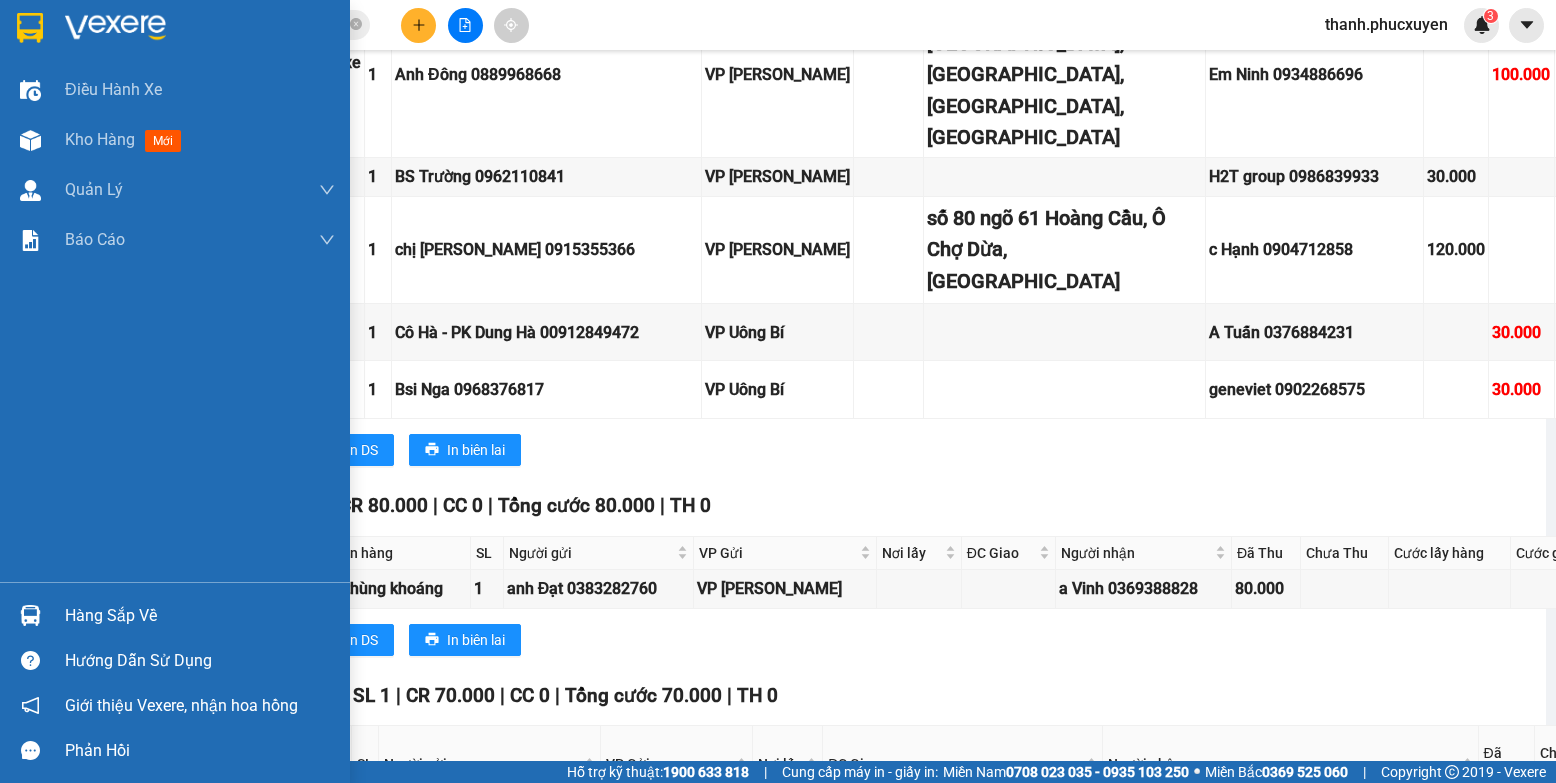 click at bounding box center [30, 615] 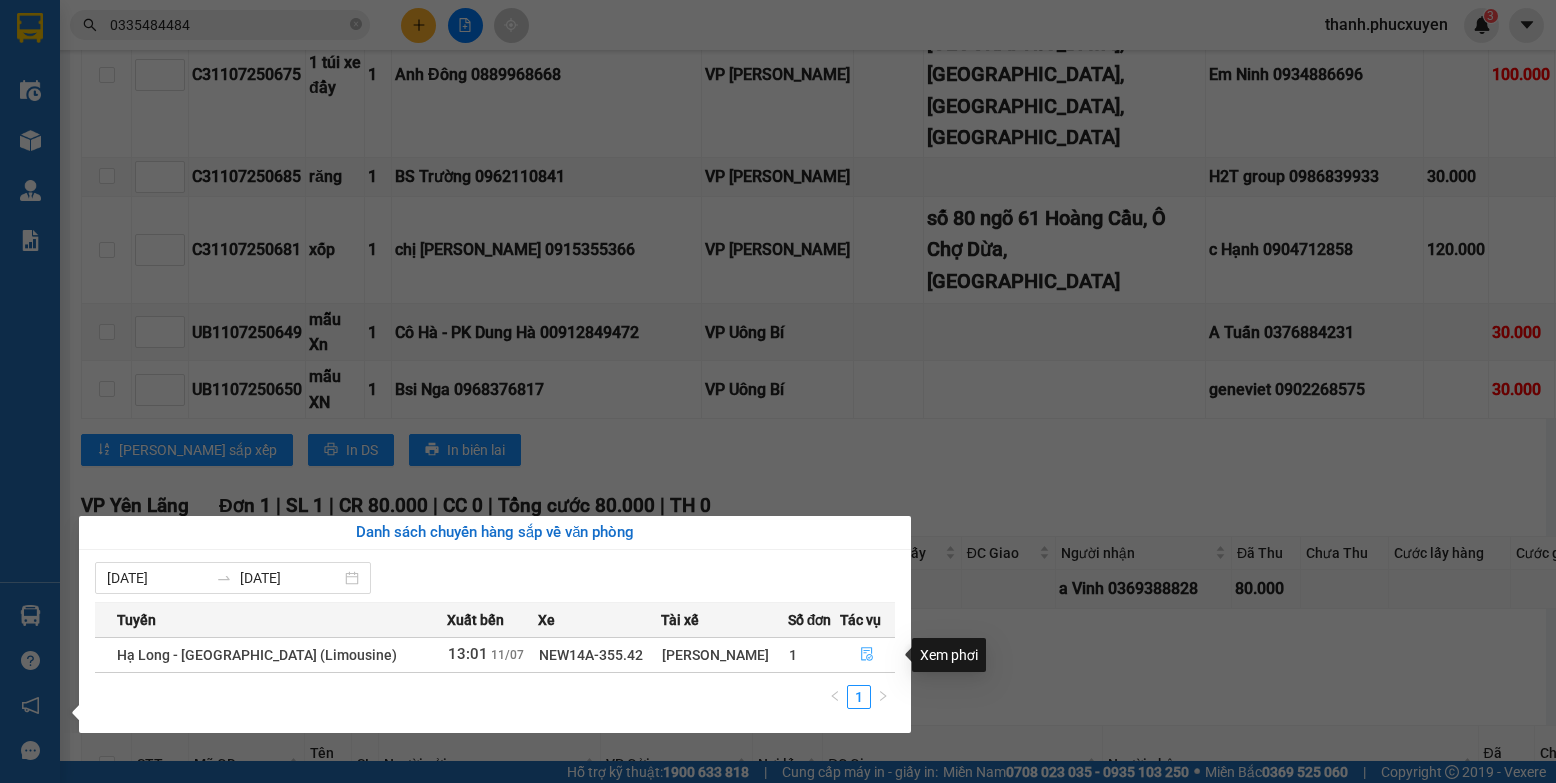 click at bounding box center [868, 655] 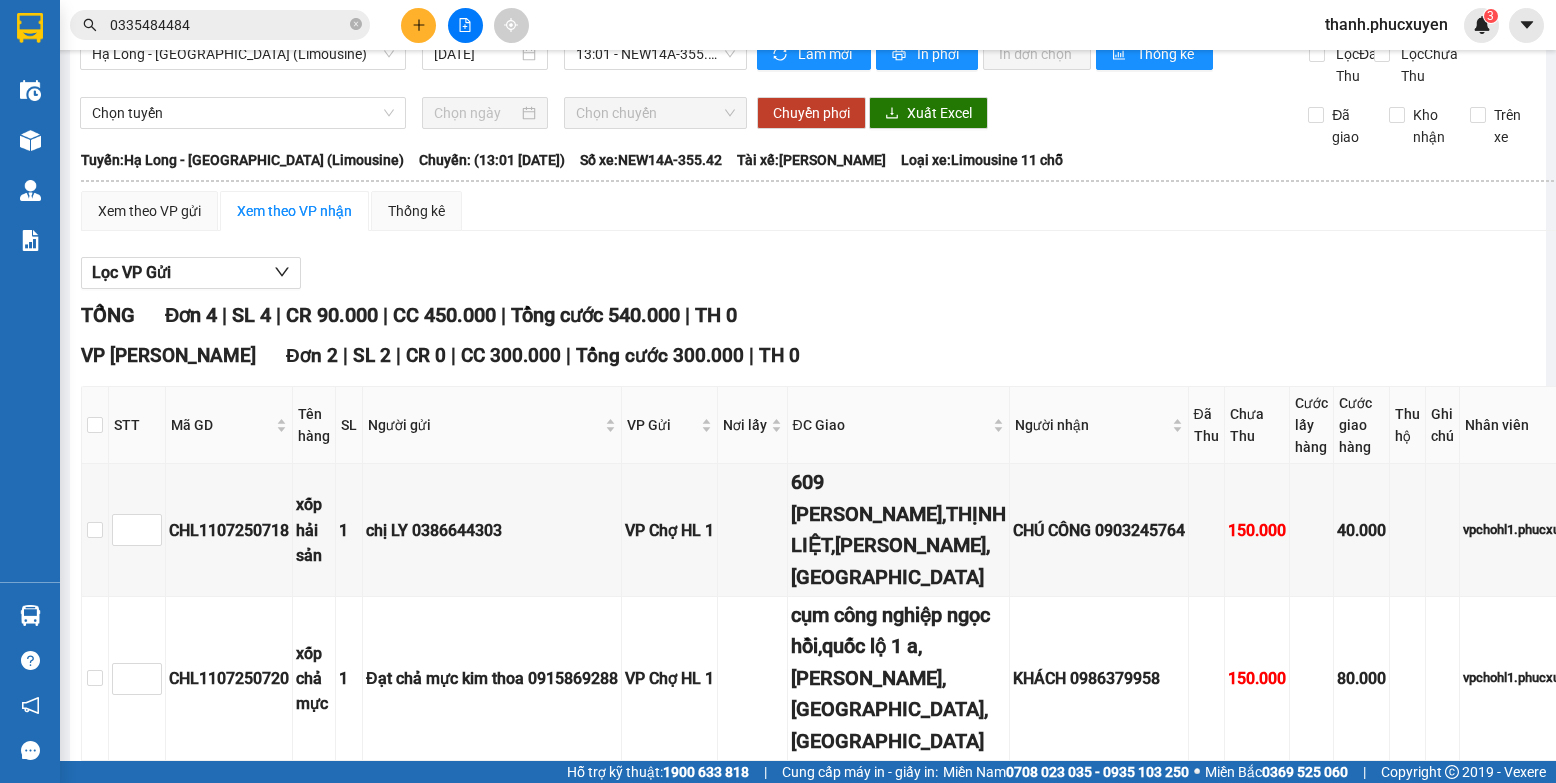 scroll, scrollTop: 0, scrollLeft: 0, axis: both 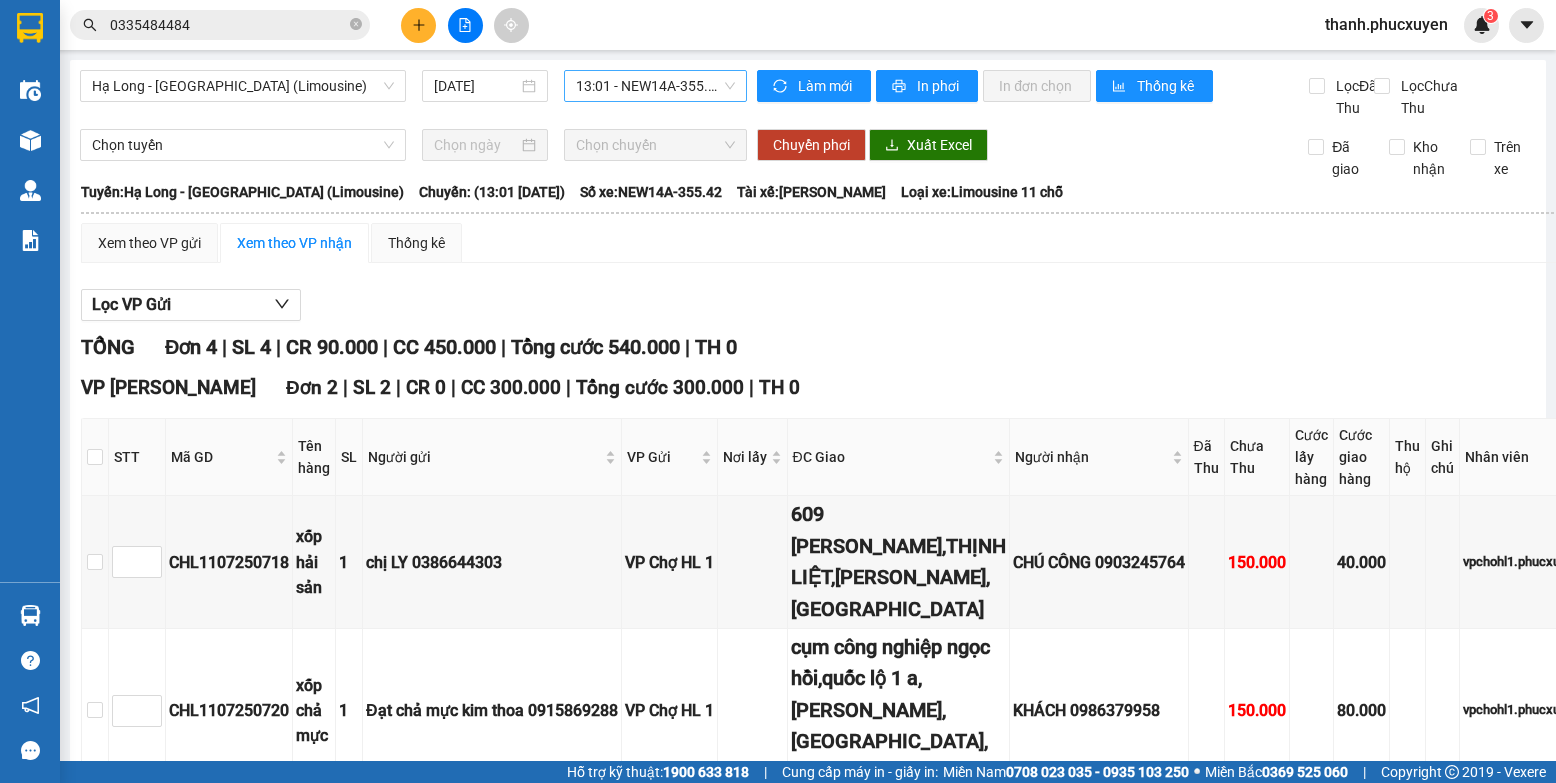 click on "13:01     - NEW14A-355.42" at bounding box center [655, 86] 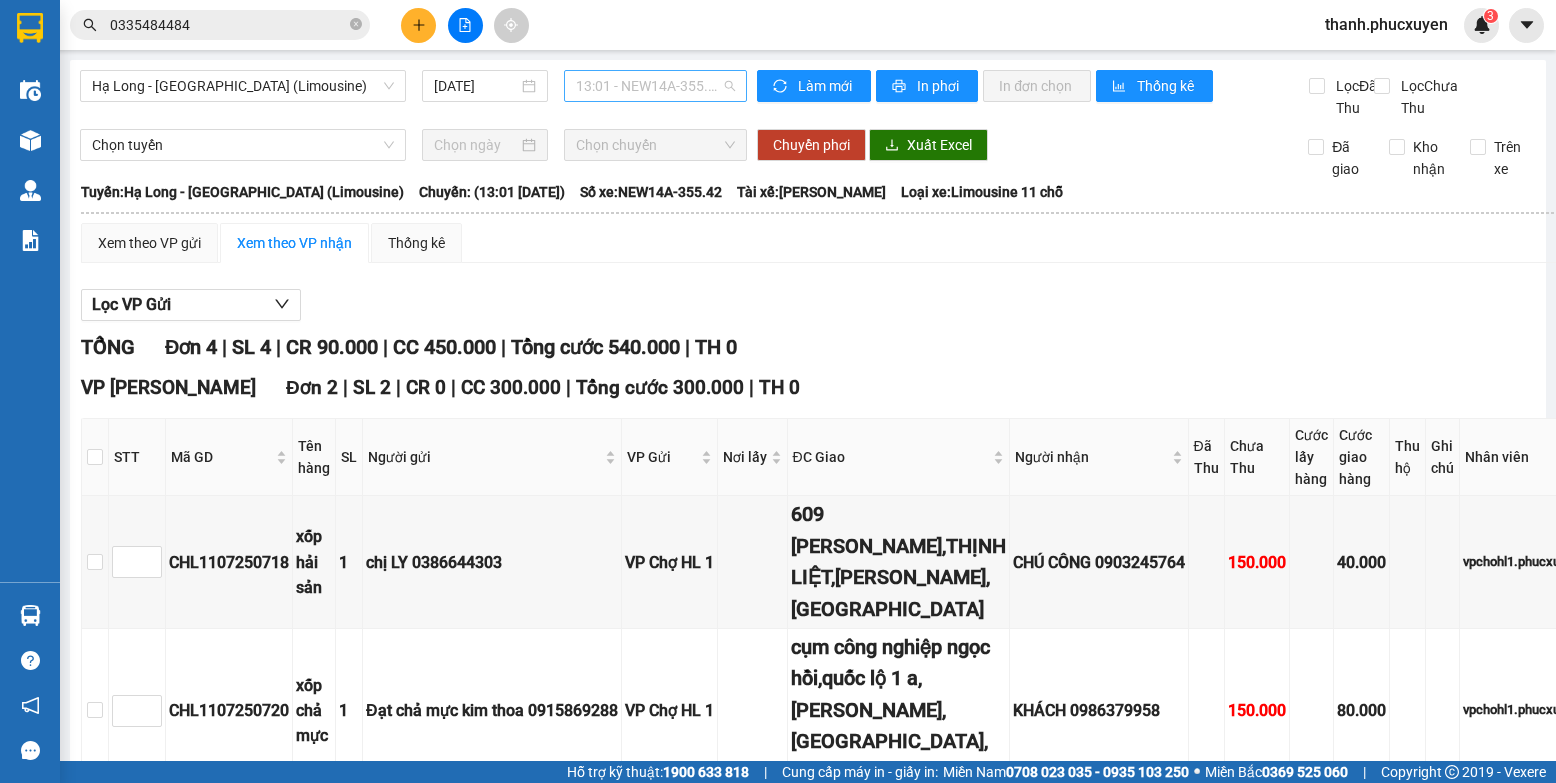 scroll, scrollTop: 960, scrollLeft: 0, axis: vertical 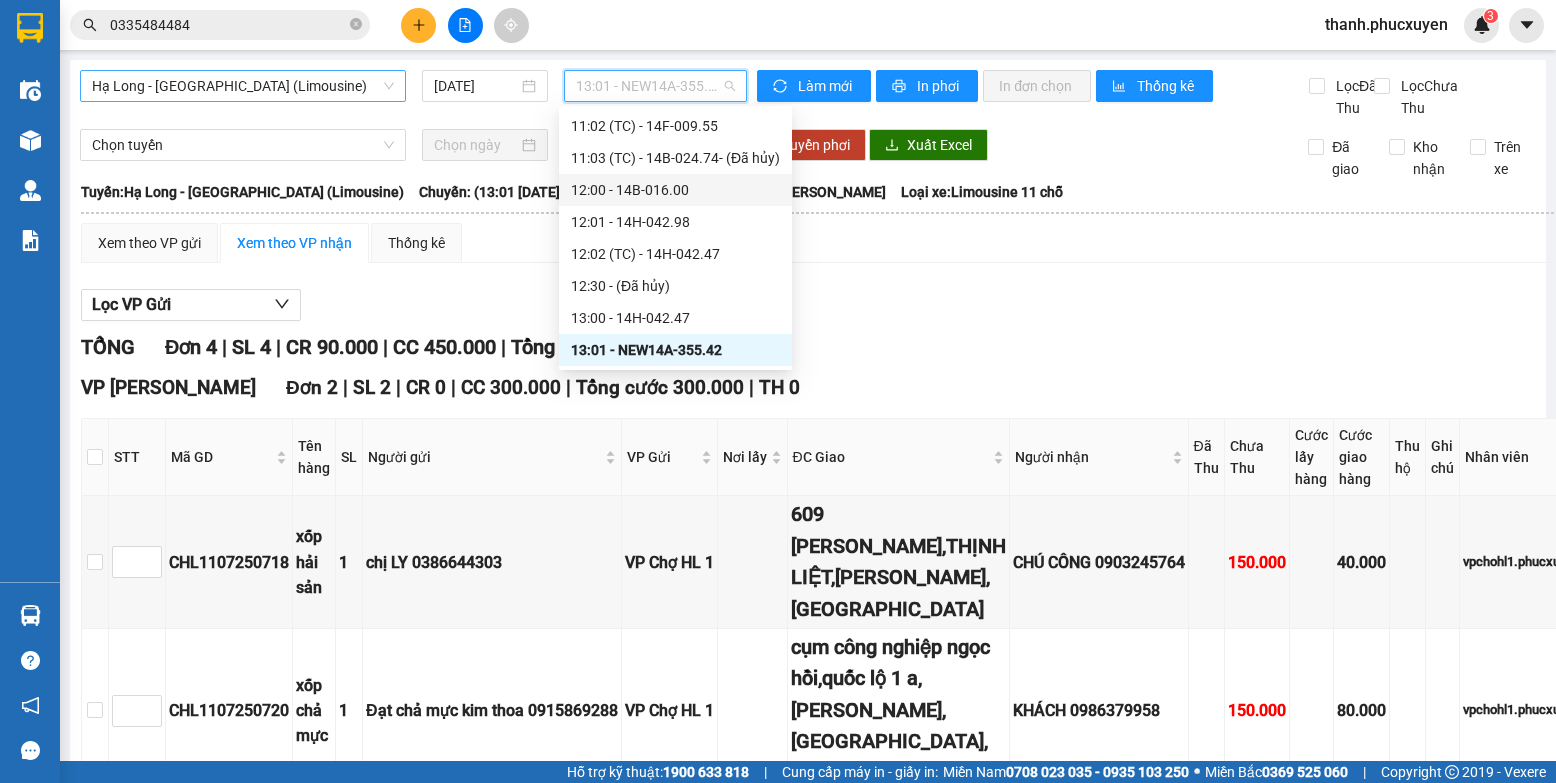 click on "Hạ Long - [GEOGRAPHIC_DATA] (Limousine)" at bounding box center (243, 86) 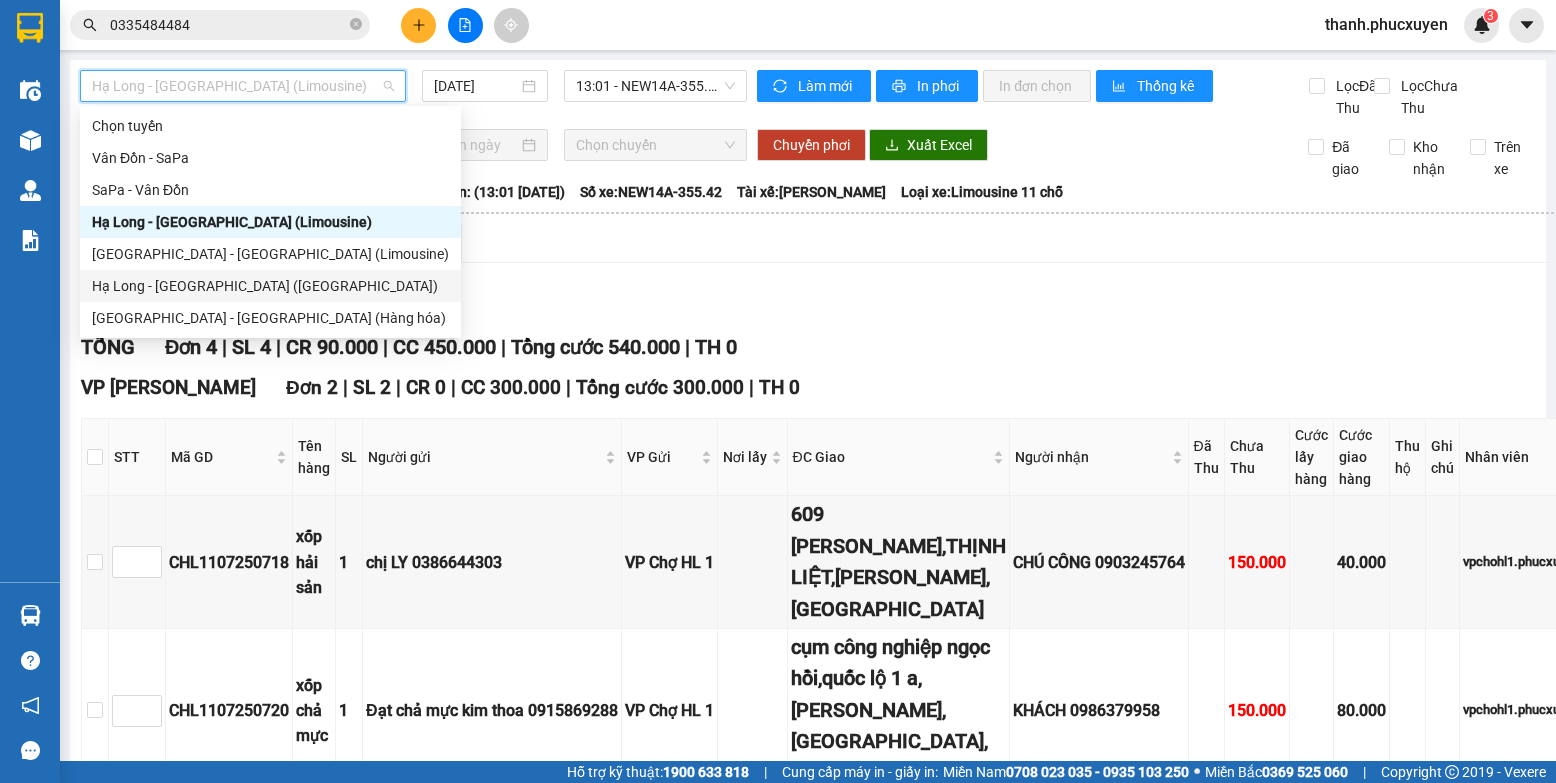 click on "Hạ Long - [GEOGRAPHIC_DATA] ([GEOGRAPHIC_DATA])" at bounding box center (270, 286) 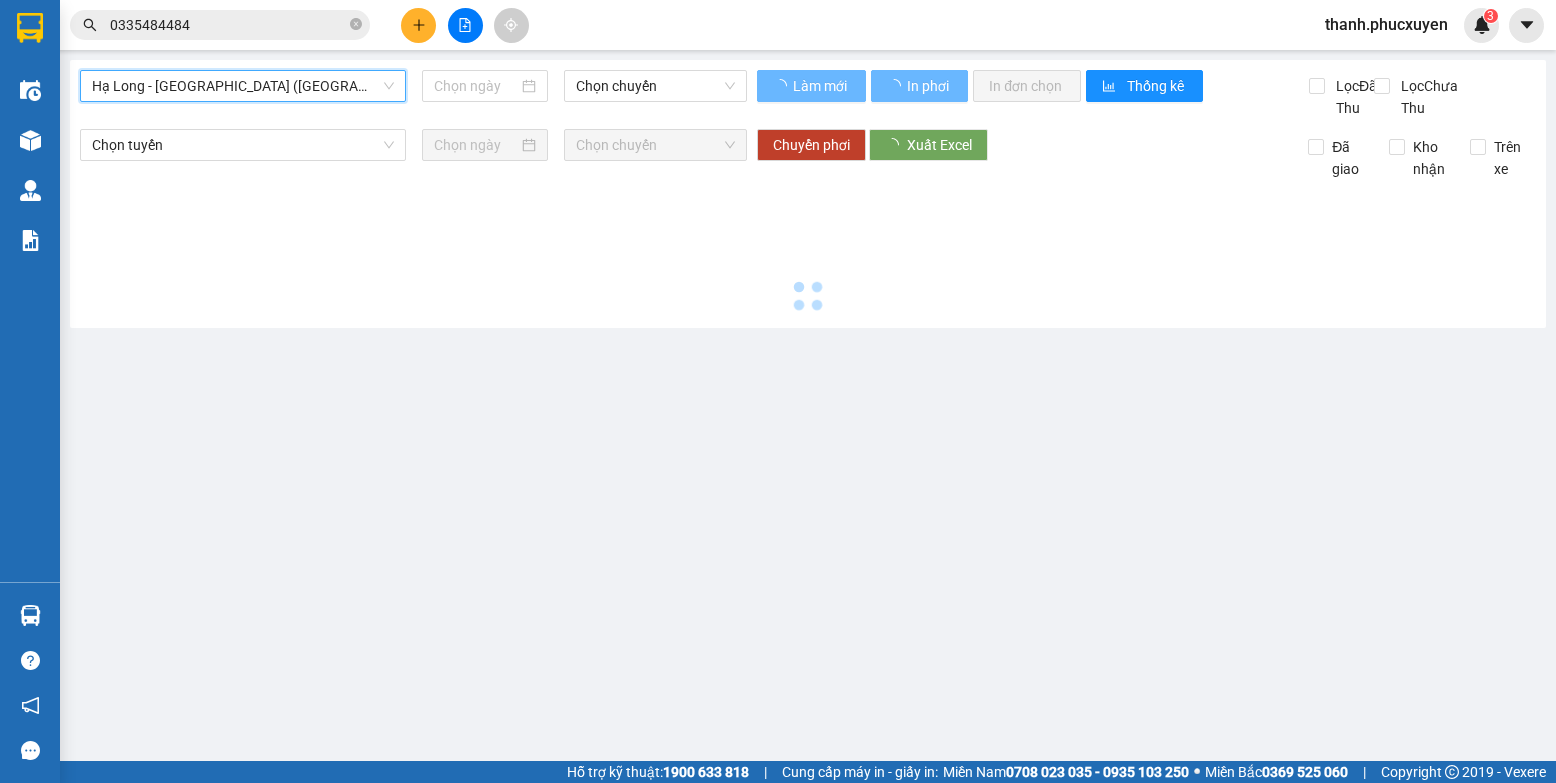 type on "[DATE]" 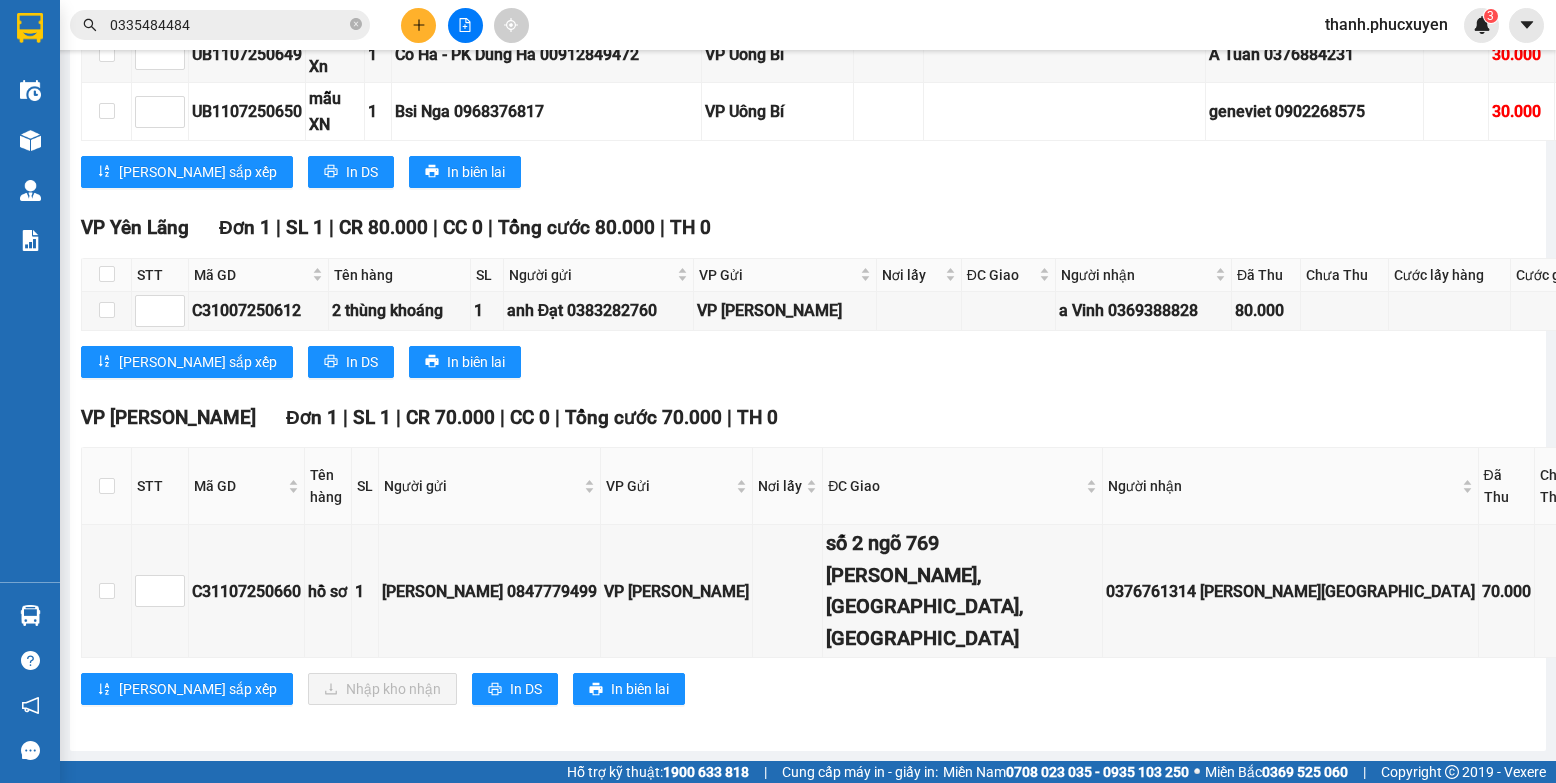 scroll, scrollTop: 2998, scrollLeft: 0, axis: vertical 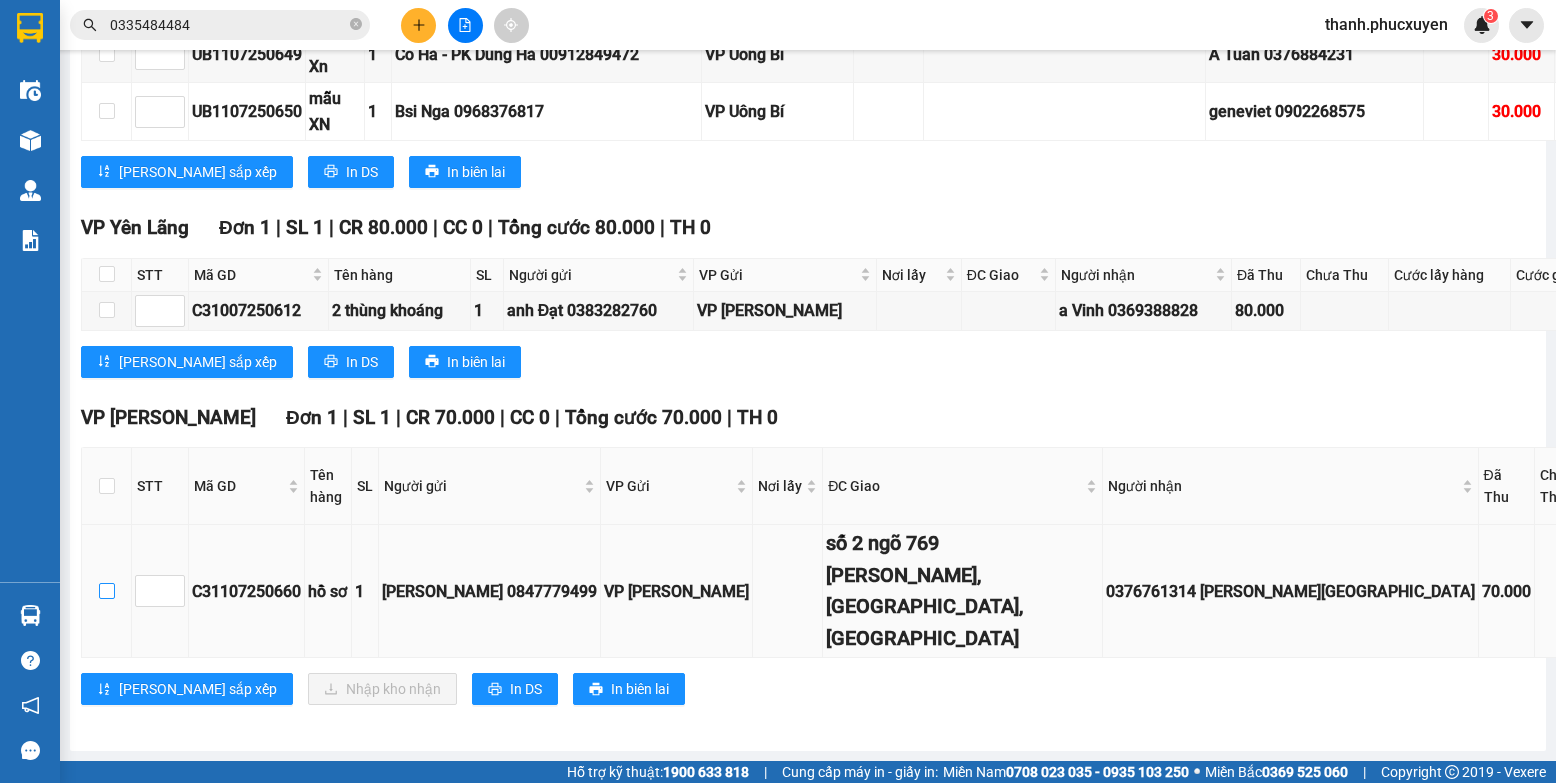 click at bounding box center (107, 591) 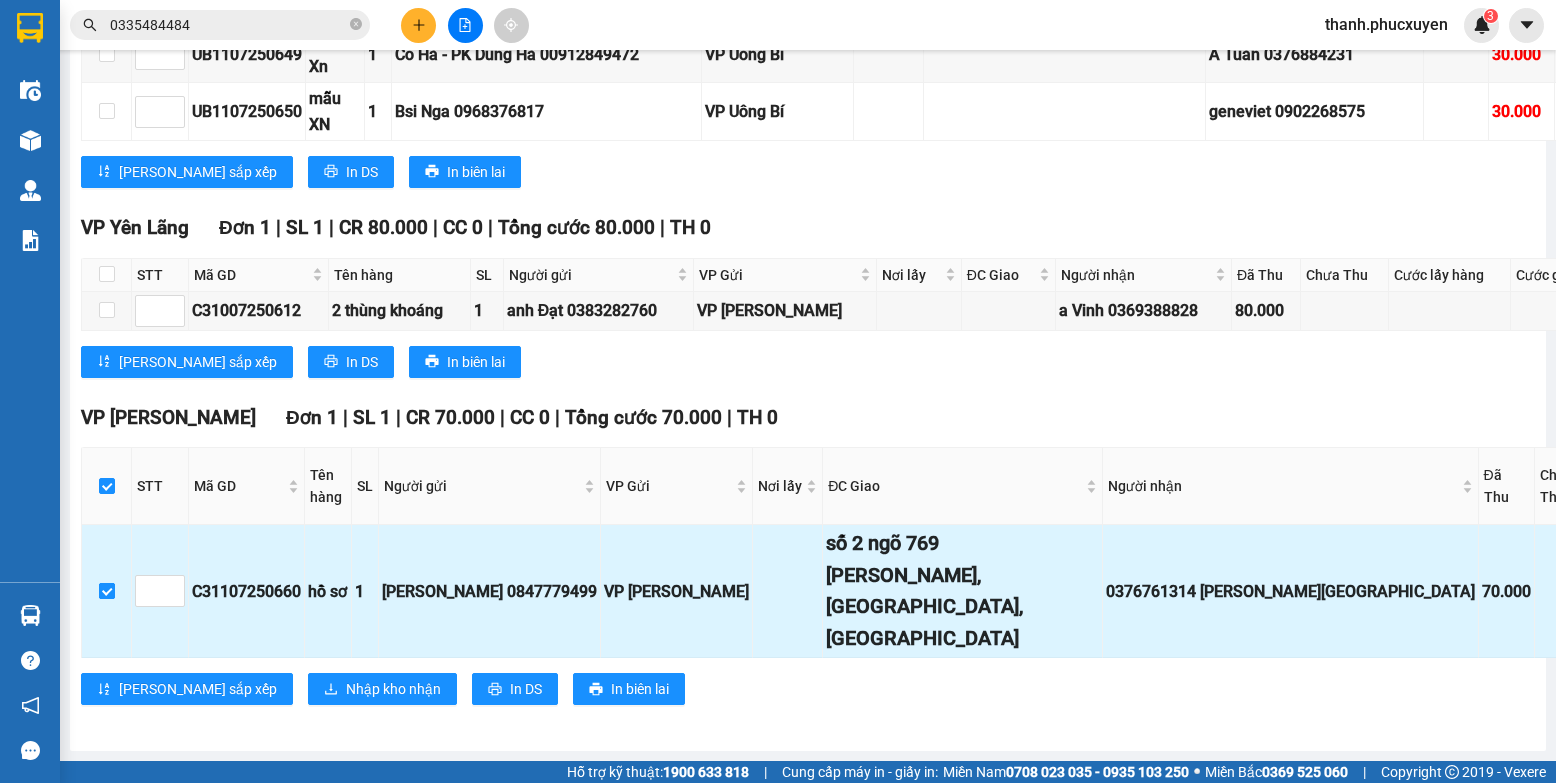 click at bounding box center [107, 591] 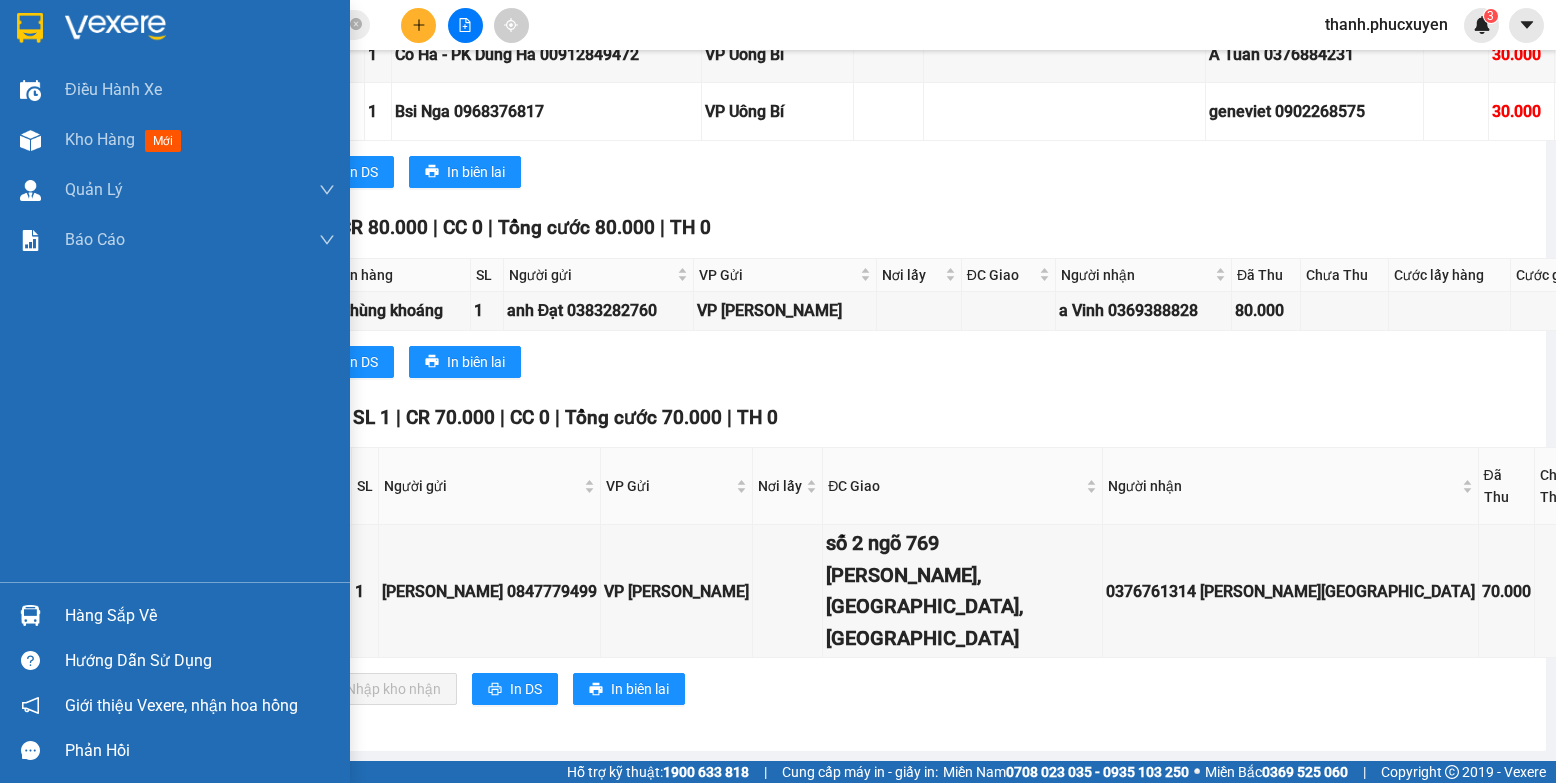 click at bounding box center (30, 615) 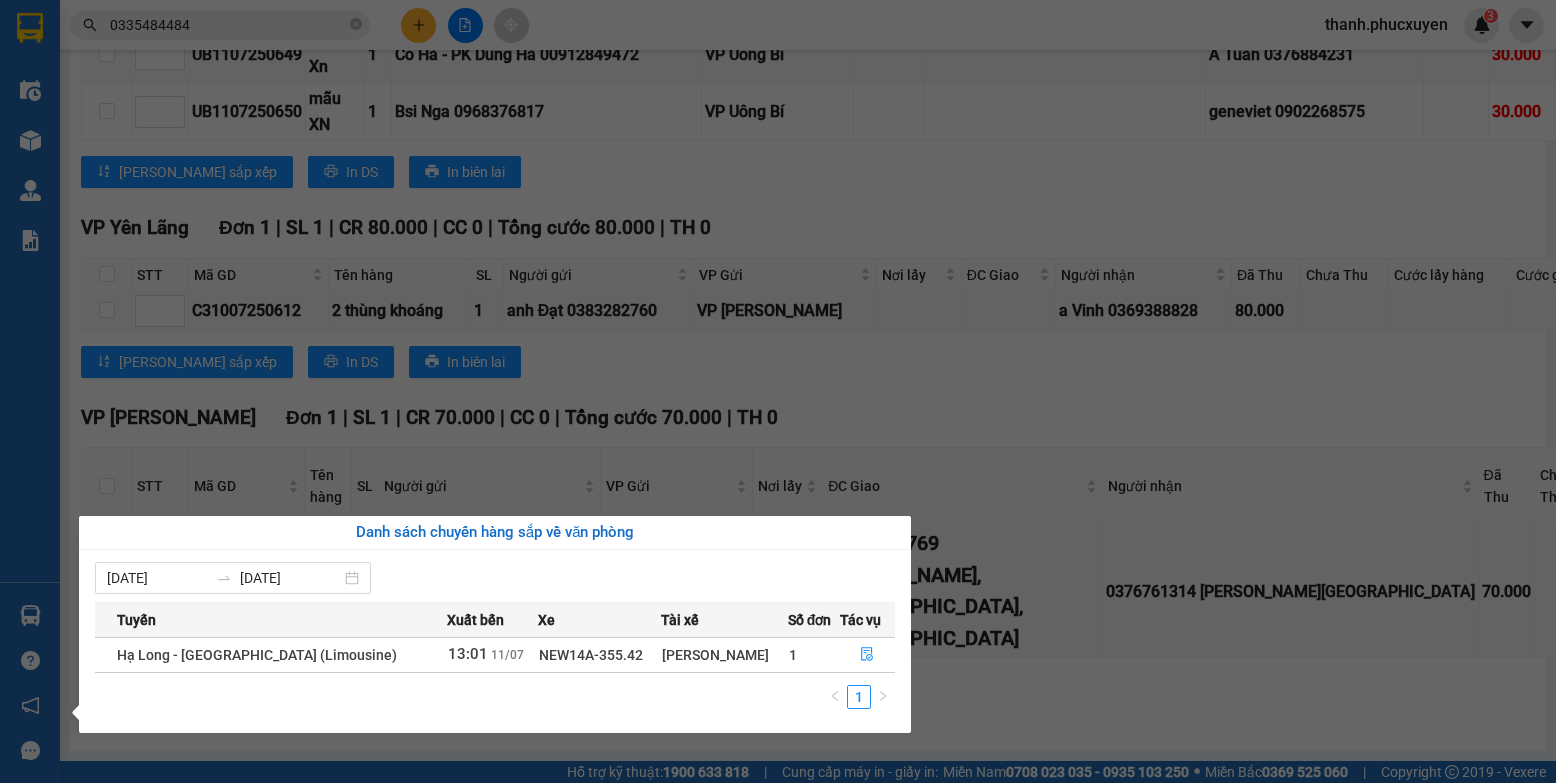 click on "Kết quả tìm kiếm ( 15 )  Bộ lọc  Thuộc VP này Mã ĐH Trạng thái Món hàng Thu hộ Tổng cước Chưa cước Người gửi VP Gửi Người nhận VP Nhận CL1107250661 09:09 [DATE] VP Gửi   bọc thảm xanh SL:  1 50.000 50.000 0376122337 MINH [GEOGRAPHIC_DATA] VP [GEOGRAPHIC_DATA] 0335484484 Chi - Hằng Báu VP Hạ Long  C30907250359 09:53 [DATE] Đã giao   14:57 [DATE] ct pt SL:  1 60.000 0335484484 Chi - Hằng Báu VP Hạ Long  0971140534 a Thành VP Cổ Linh CL1406250972 16:40 [DATE] Đã giao   10:29 [DATE] carton pt oto SL:  1 100.000 0966336692 anh Hòa VP [PERSON_NAME] 0335484484 Chi - Hằng Báu VP Hạ Long  CL0206250066 11:04 [DATE] Đã giao   16:49 [DATE] pk oto SL:  1 100.000 0966336692 anh Hòa VP Cổ Linh 0335484484 HẰNG BÁU VP Hạ Long  C30905250733 08:56 [DATE] Đã giao   12:14 [DATE] Bọc đen phụ tùng SL:  1 70.000 0335484484 HẰNG BÁU VP Hạ Long  0965862700 Linh VP Cổ Linh CL0705250424 09:56 [DATE] Đã giao   15:50 [DATE] 5 kiện pt oto SL:  5   1" at bounding box center [778, 391] 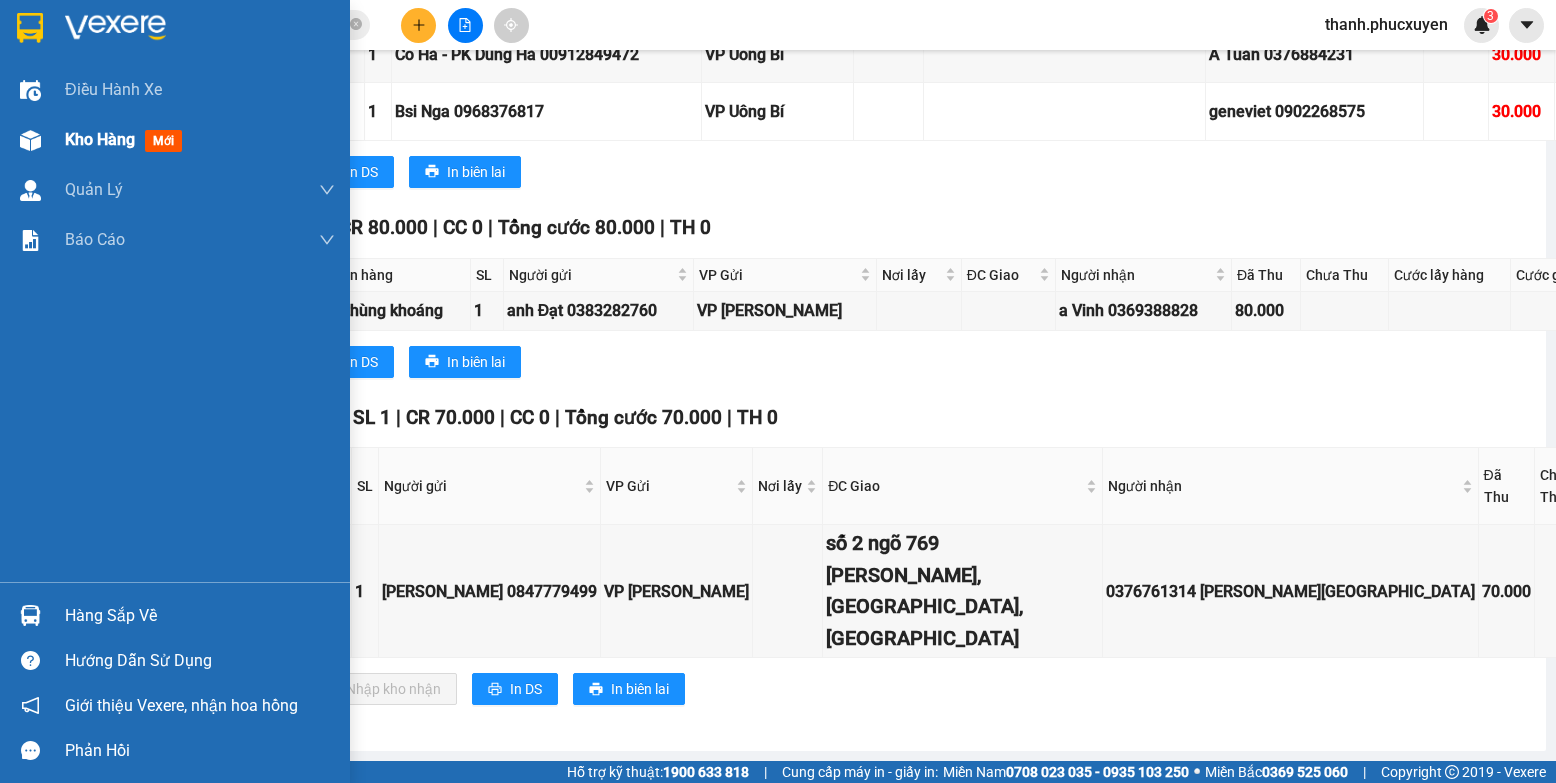 click at bounding box center [30, 140] 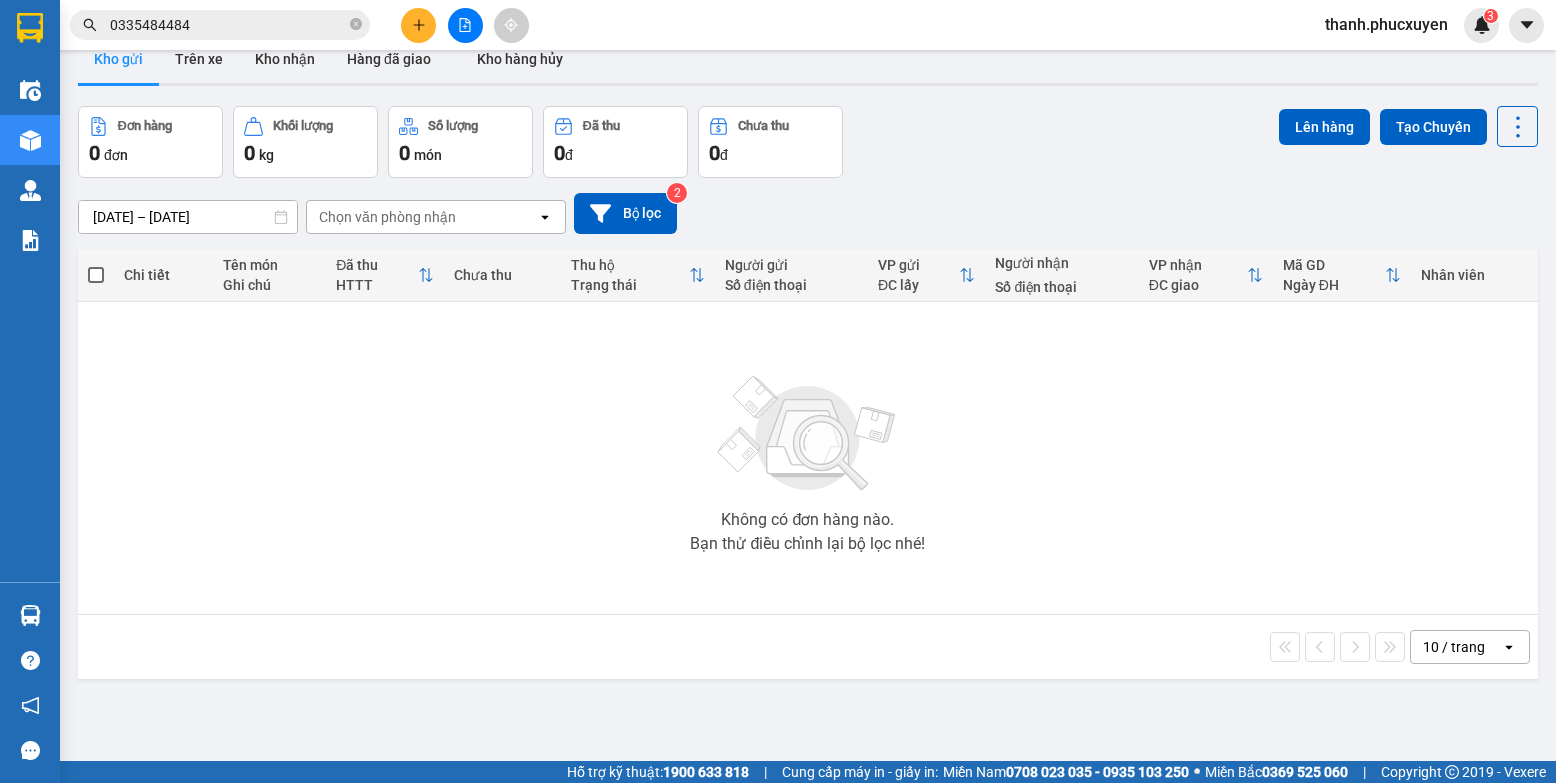 scroll, scrollTop: 0, scrollLeft: 0, axis: both 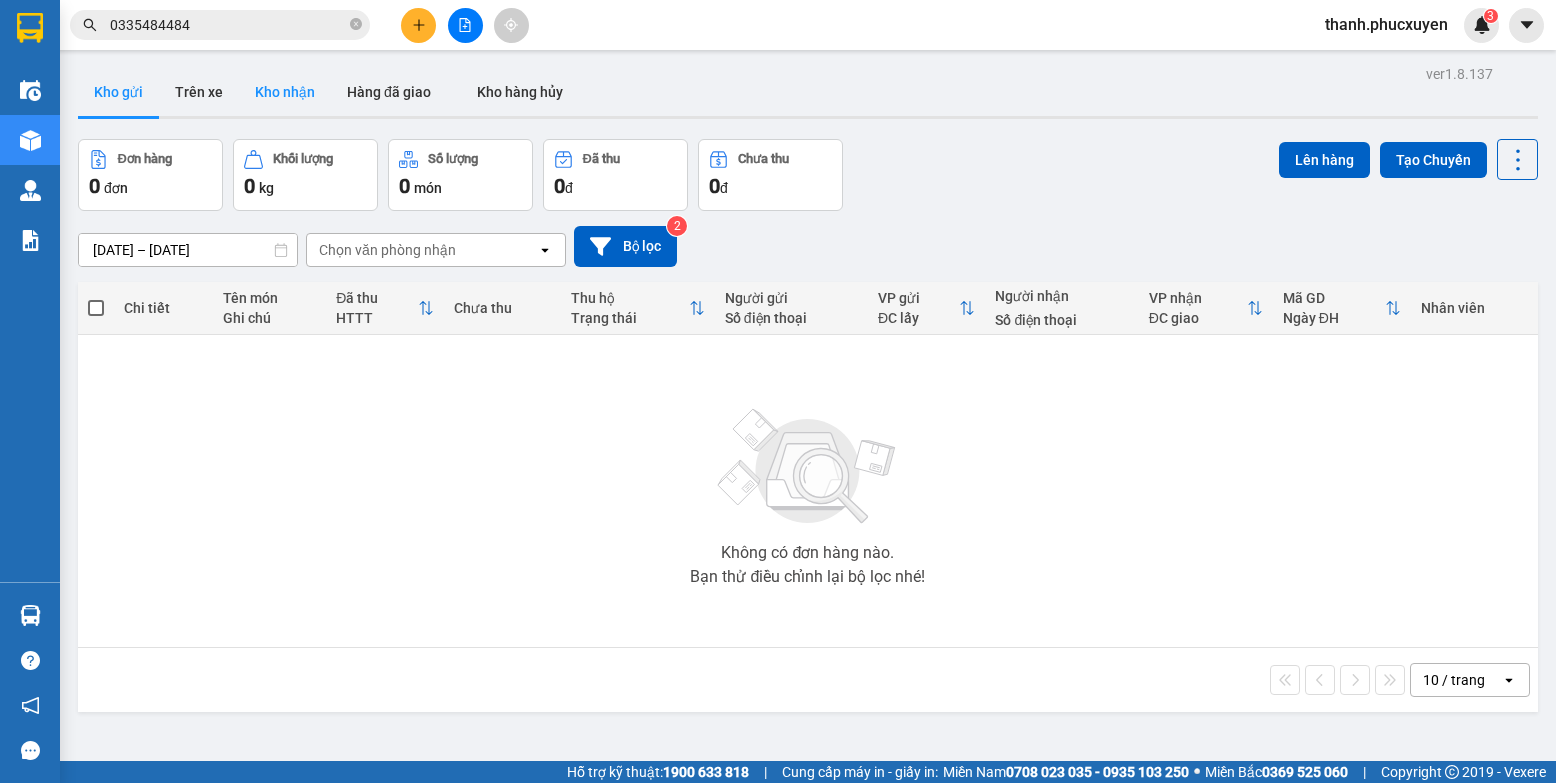 click on "Kho nhận" at bounding box center (285, 92) 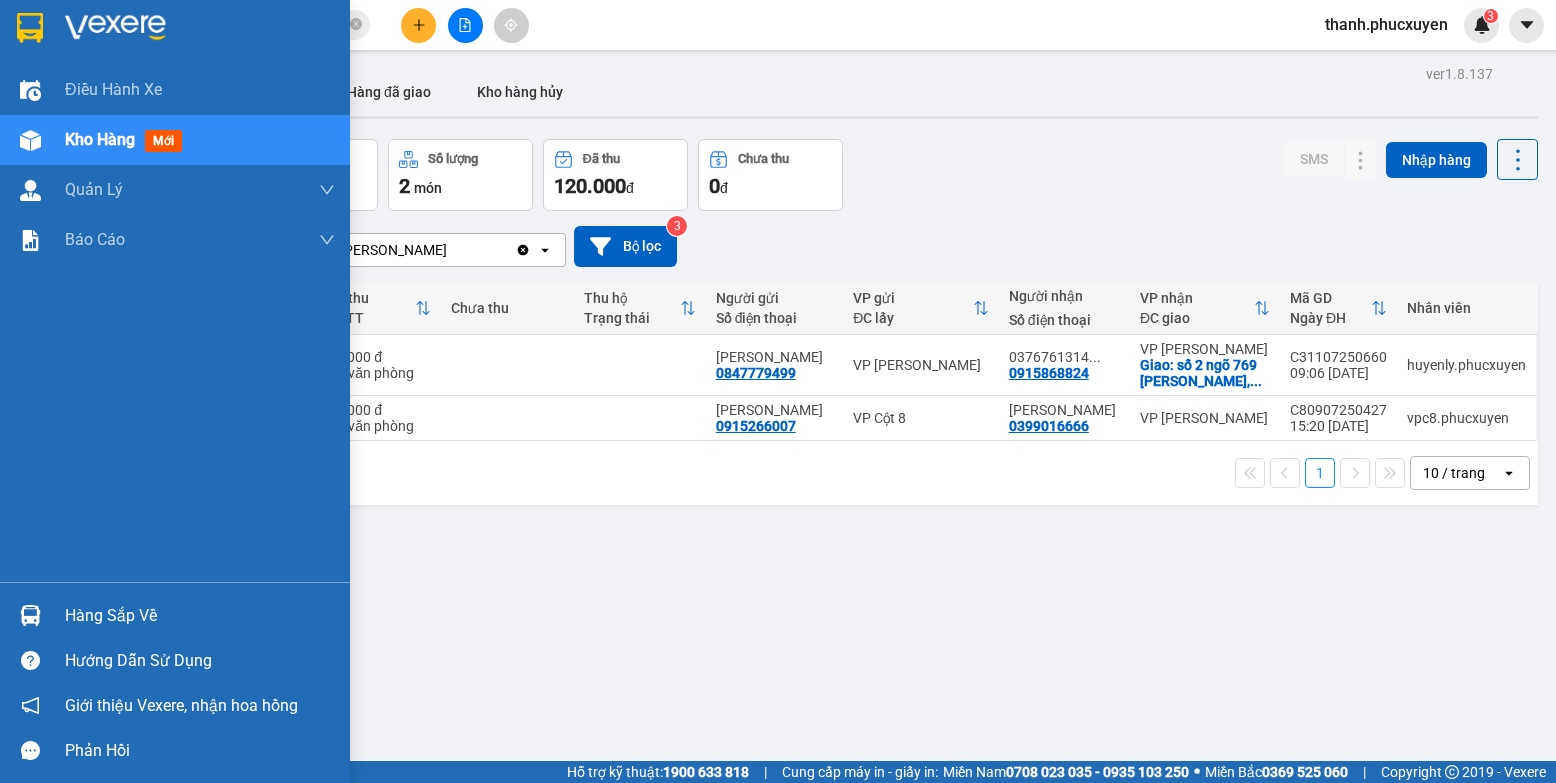 click at bounding box center (30, 615) 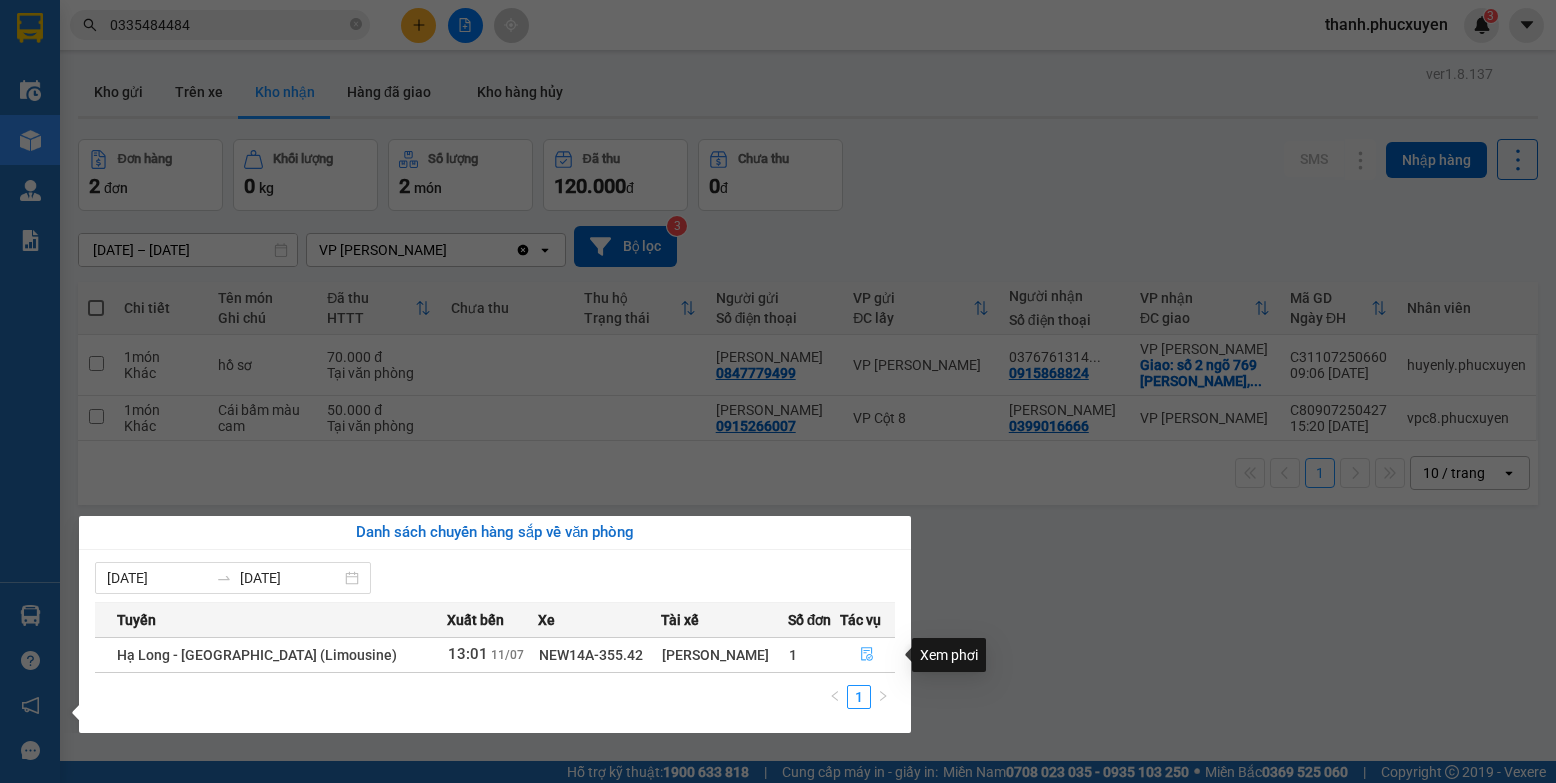 click 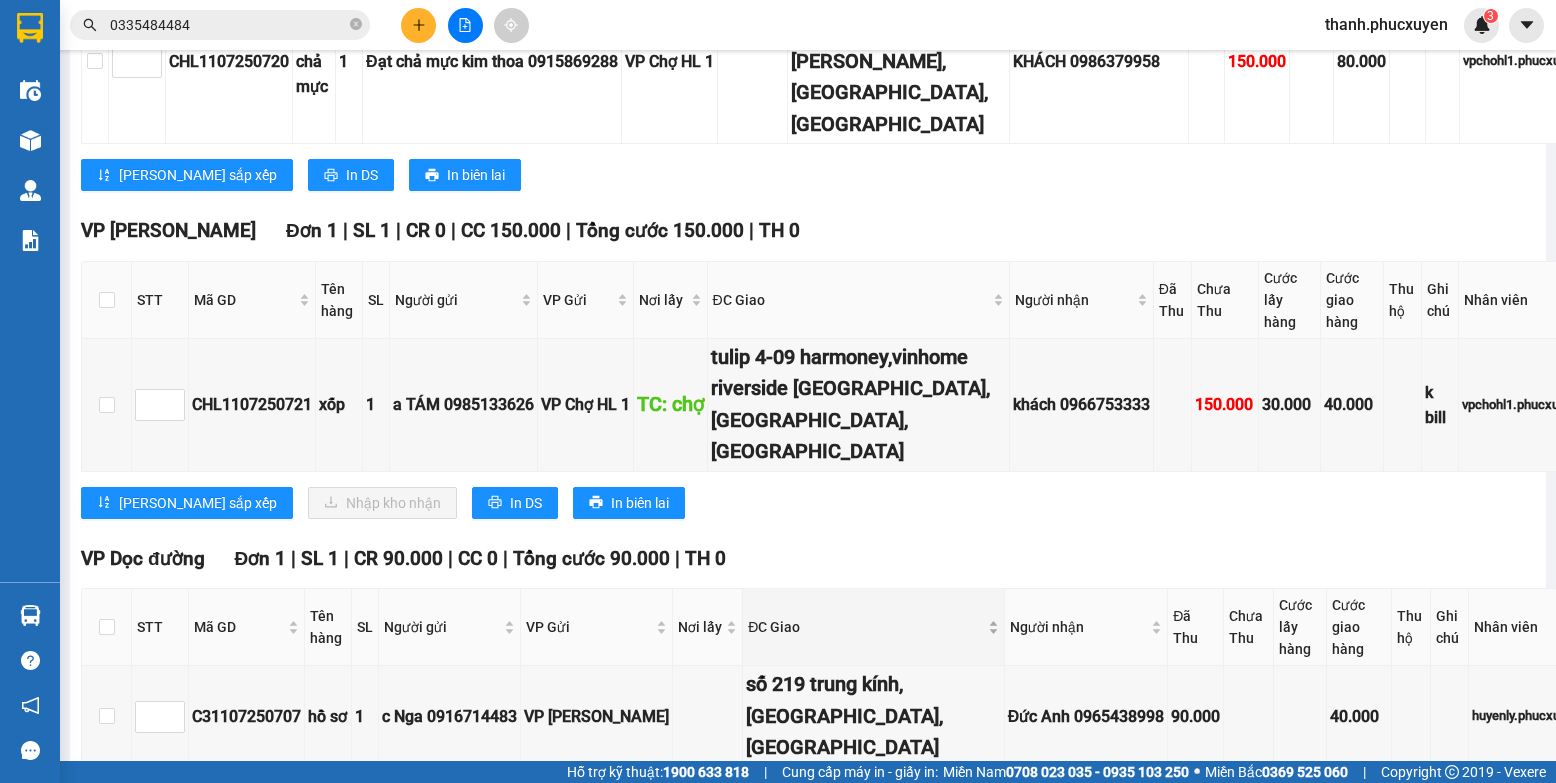 scroll, scrollTop: 590, scrollLeft: 0, axis: vertical 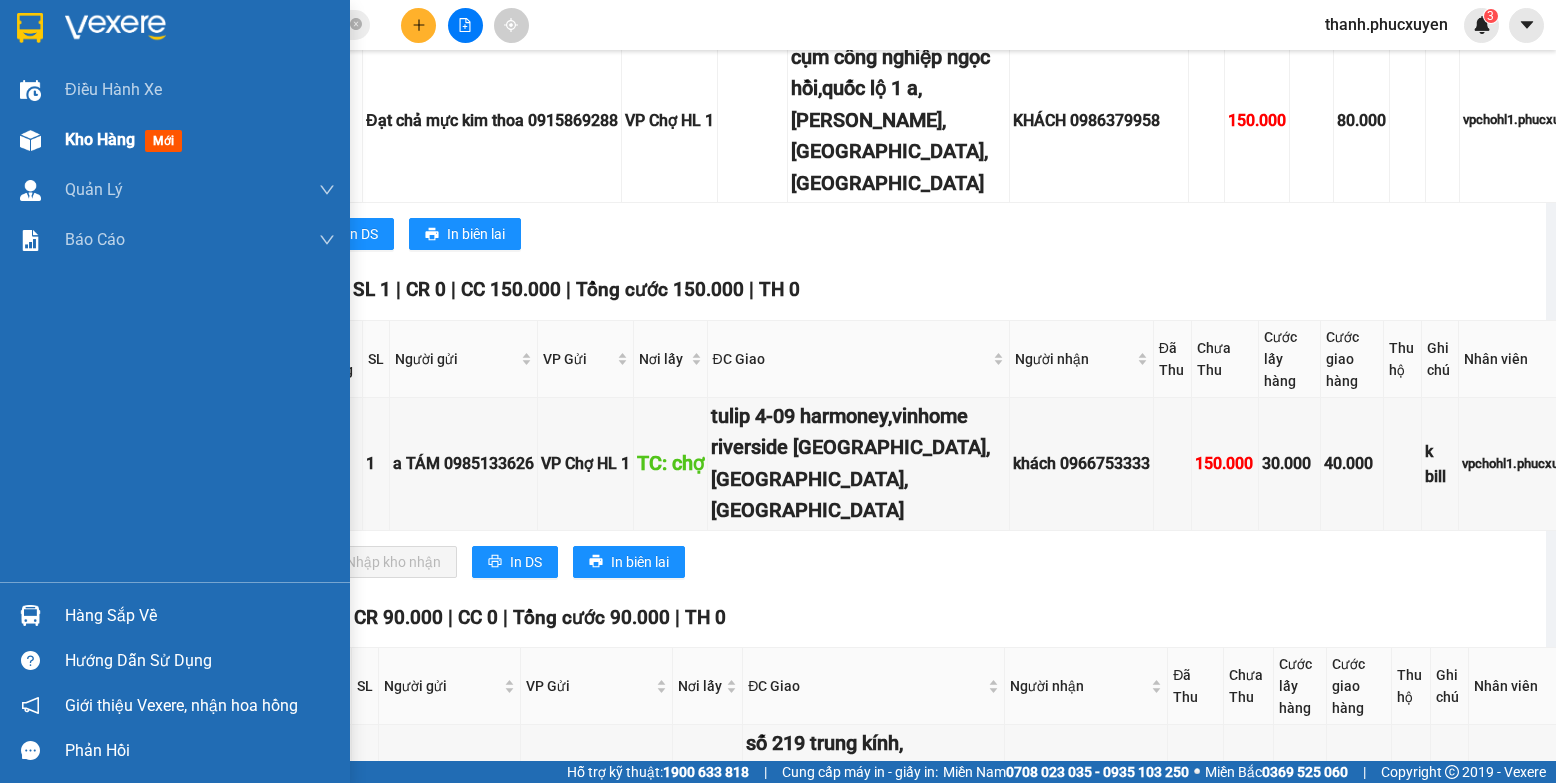 click on "Kho hàng mới" at bounding box center [175, 140] 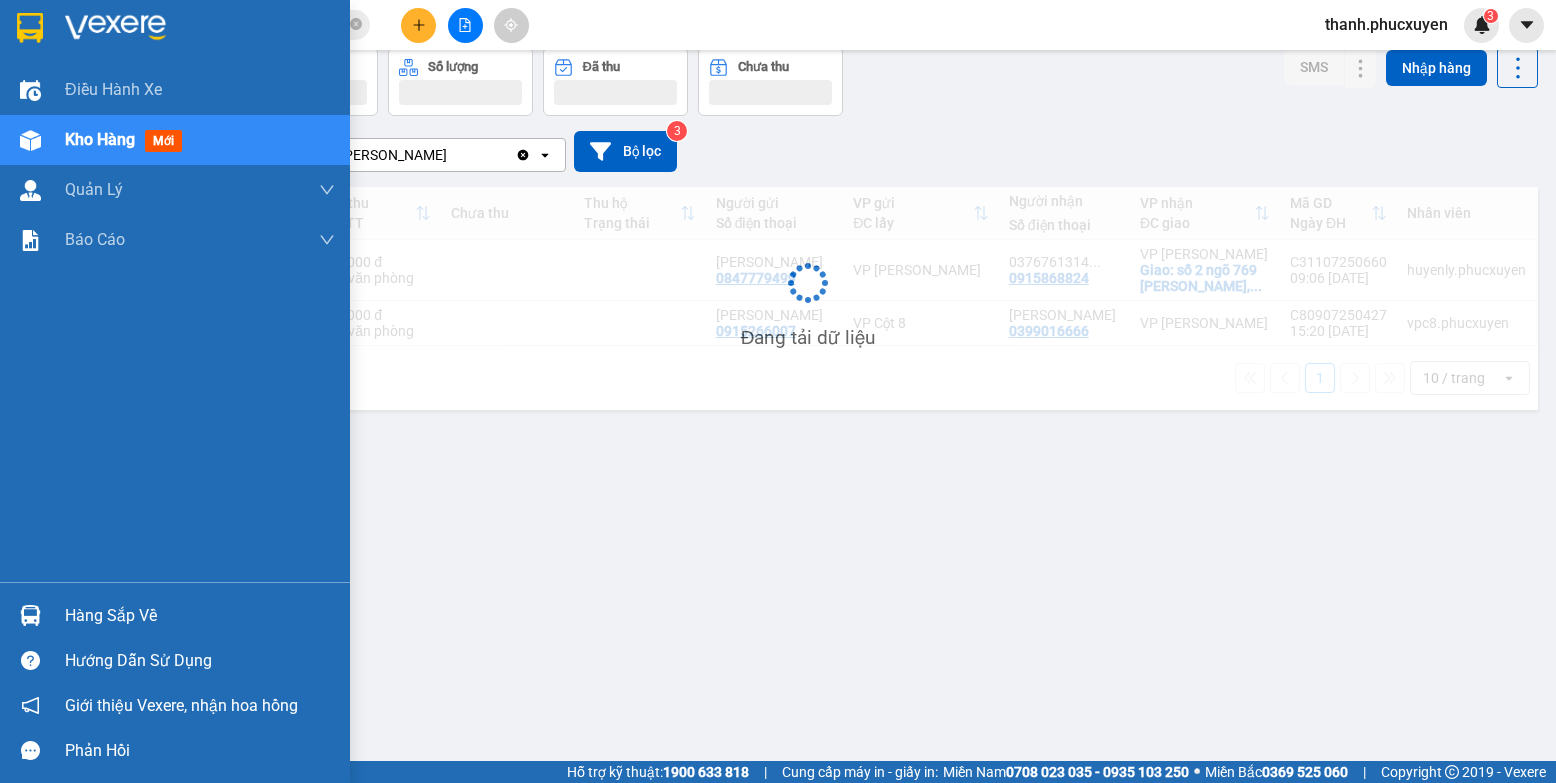 scroll, scrollTop: 92, scrollLeft: 0, axis: vertical 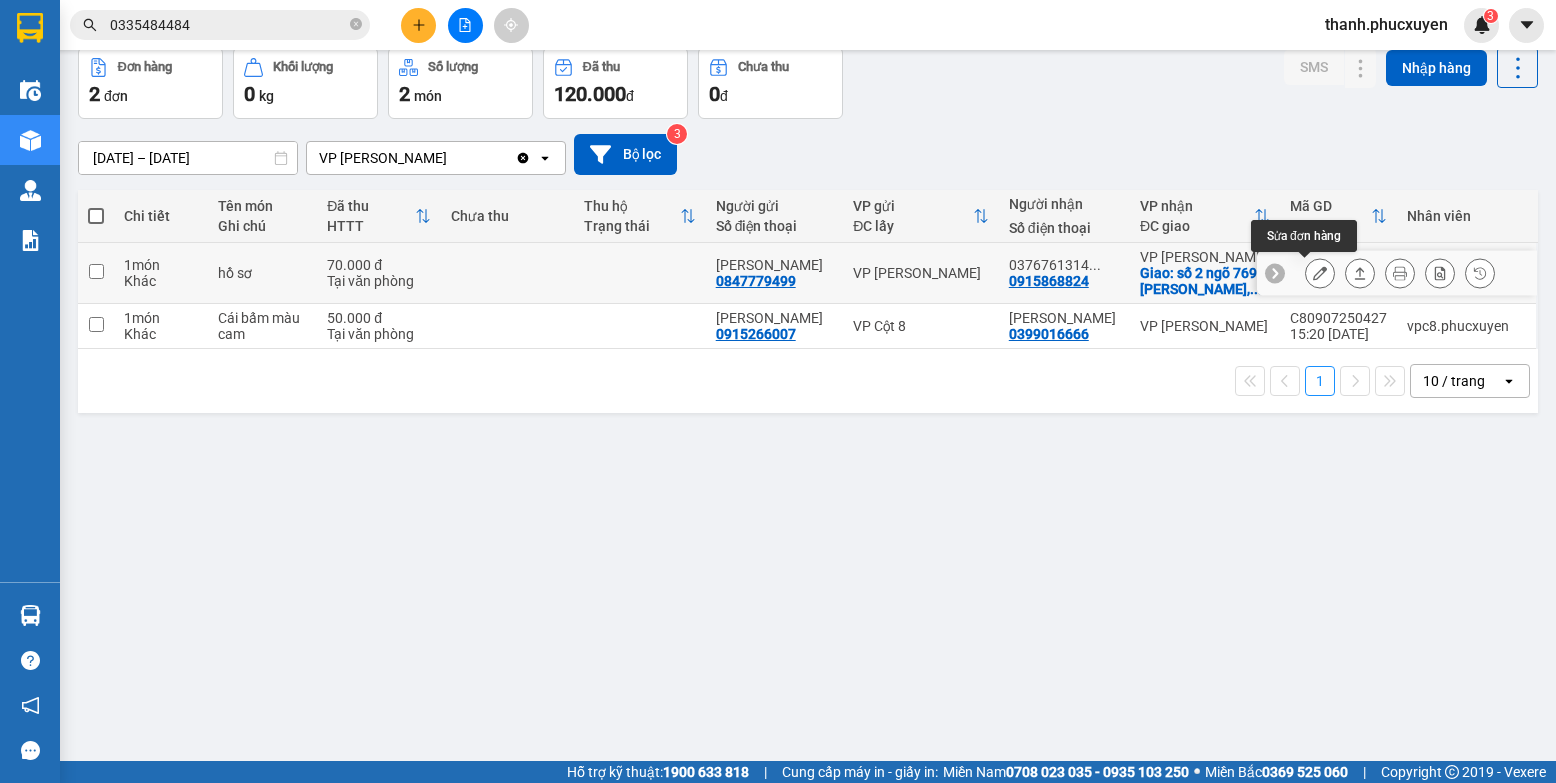 click 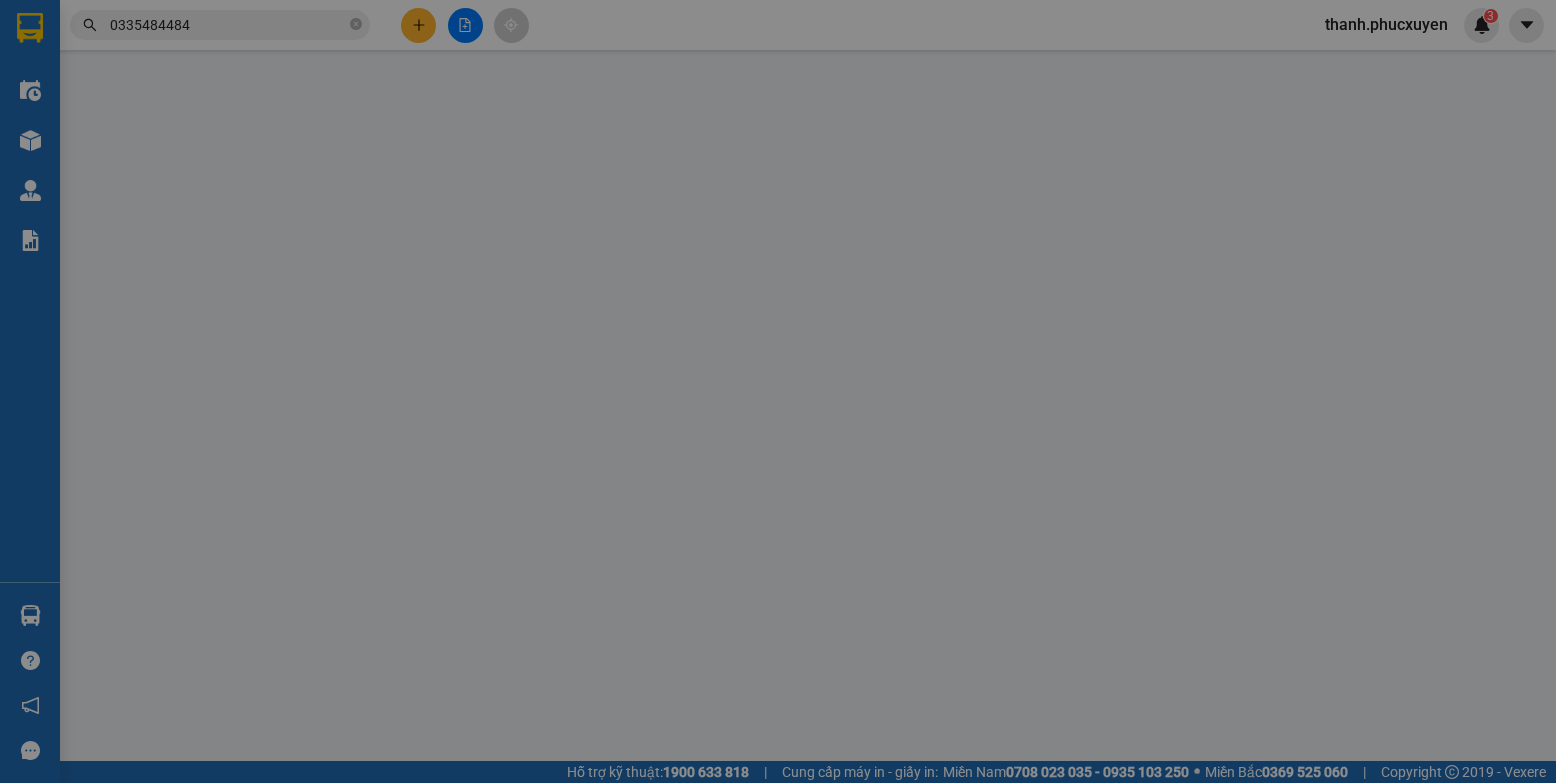 scroll, scrollTop: 0, scrollLeft: 0, axis: both 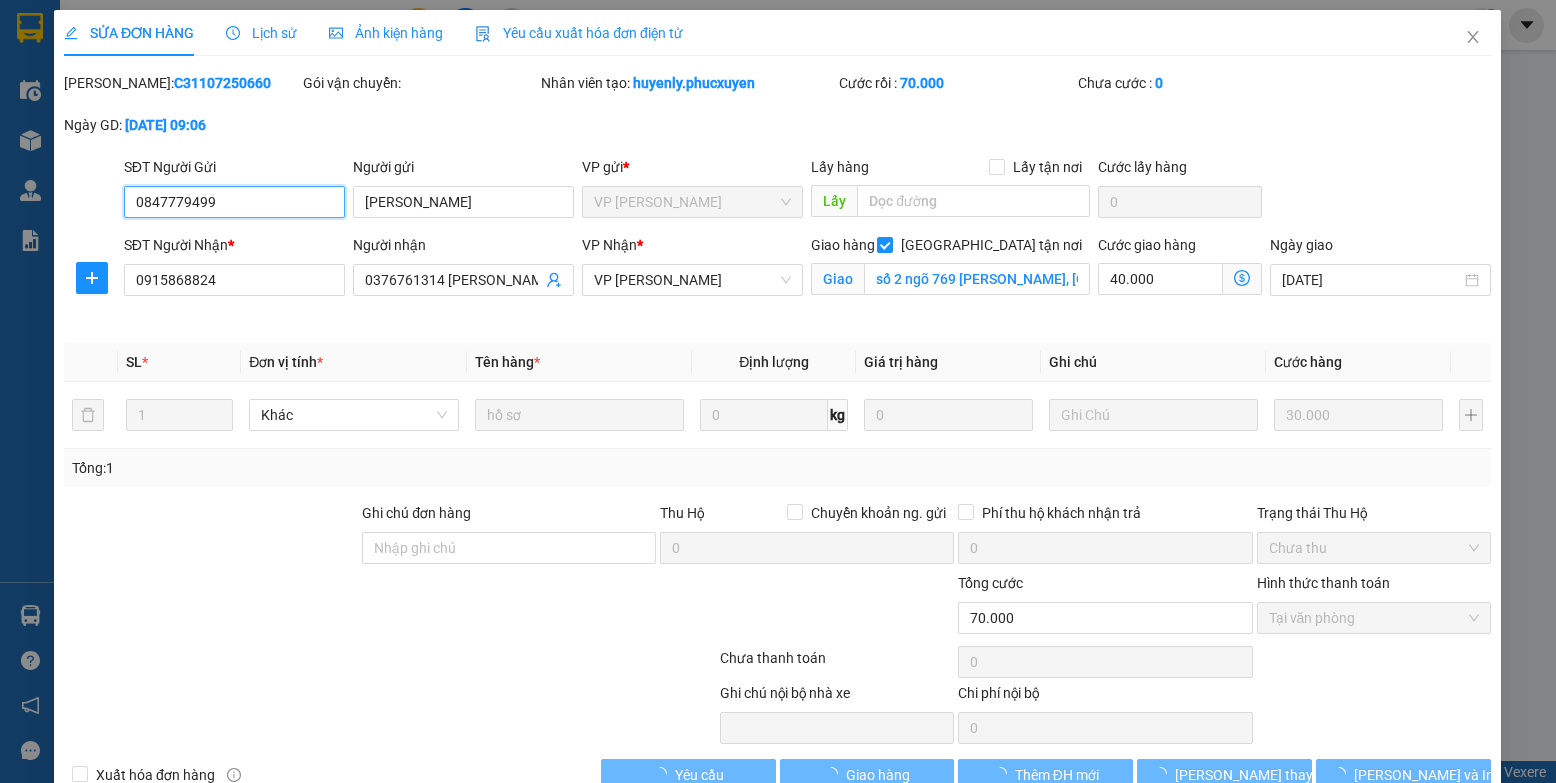 type on "0847779499" 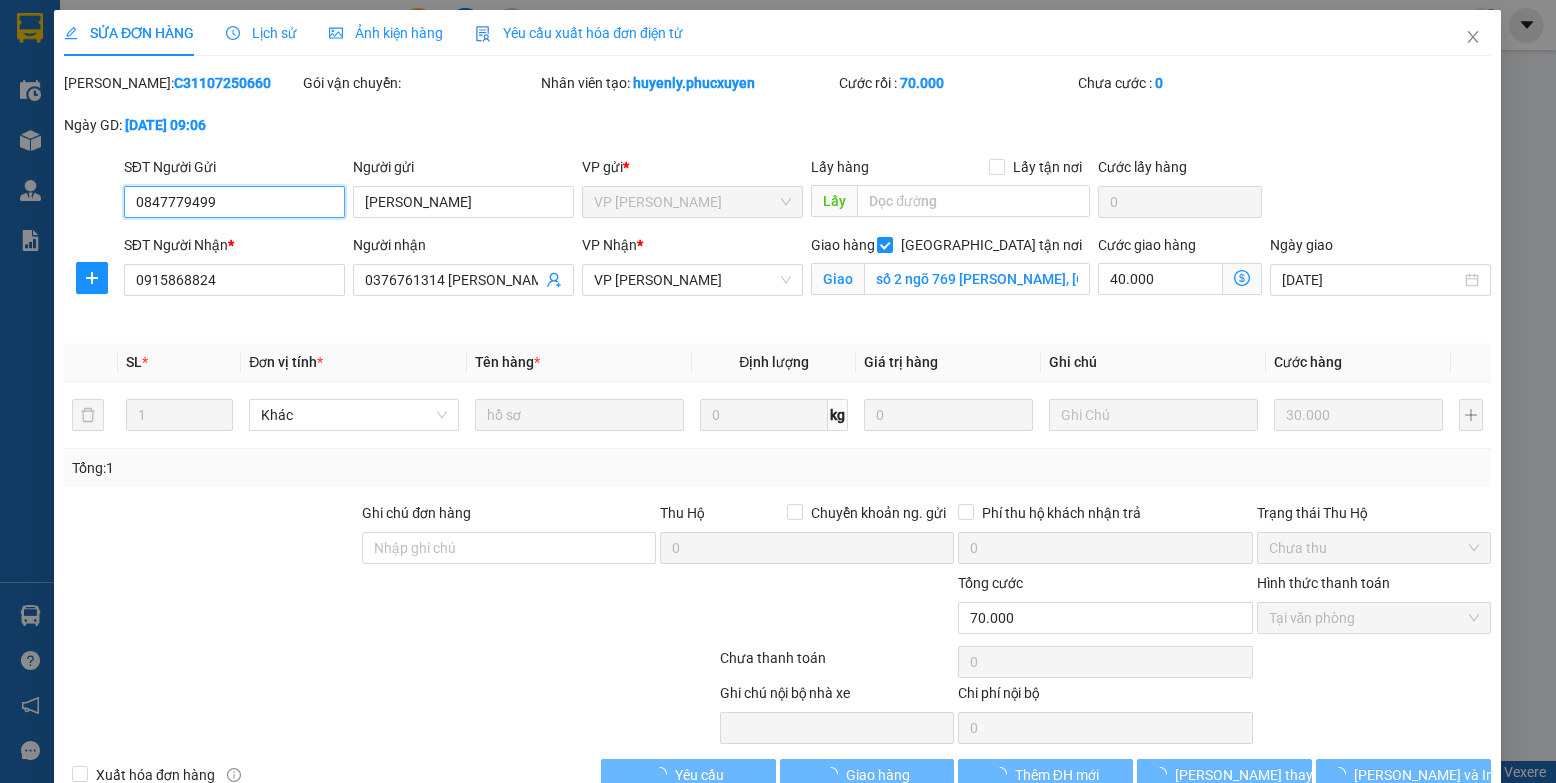 type on "[PERSON_NAME]" 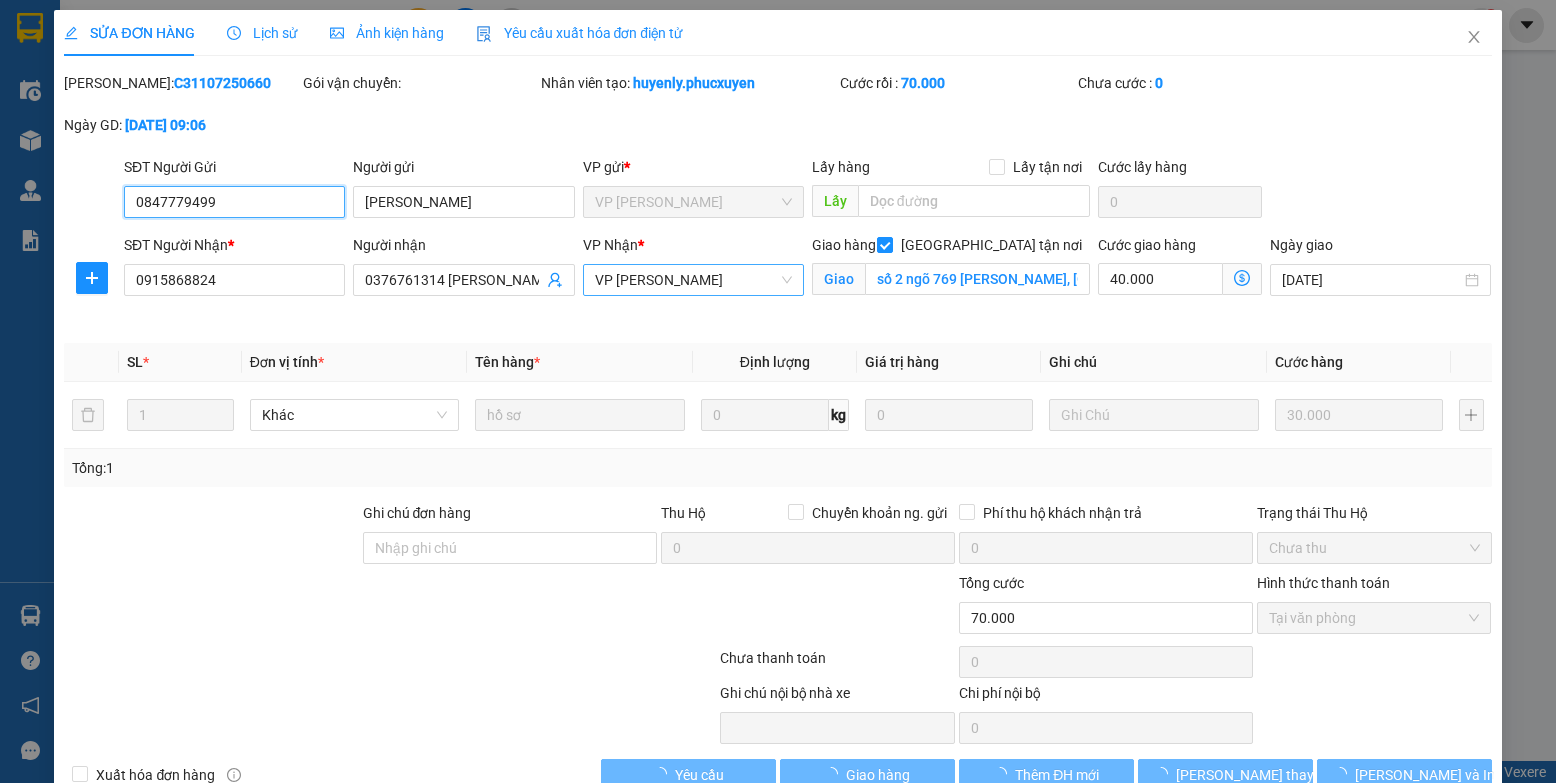 click on "VP [PERSON_NAME]" at bounding box center (693, 280) 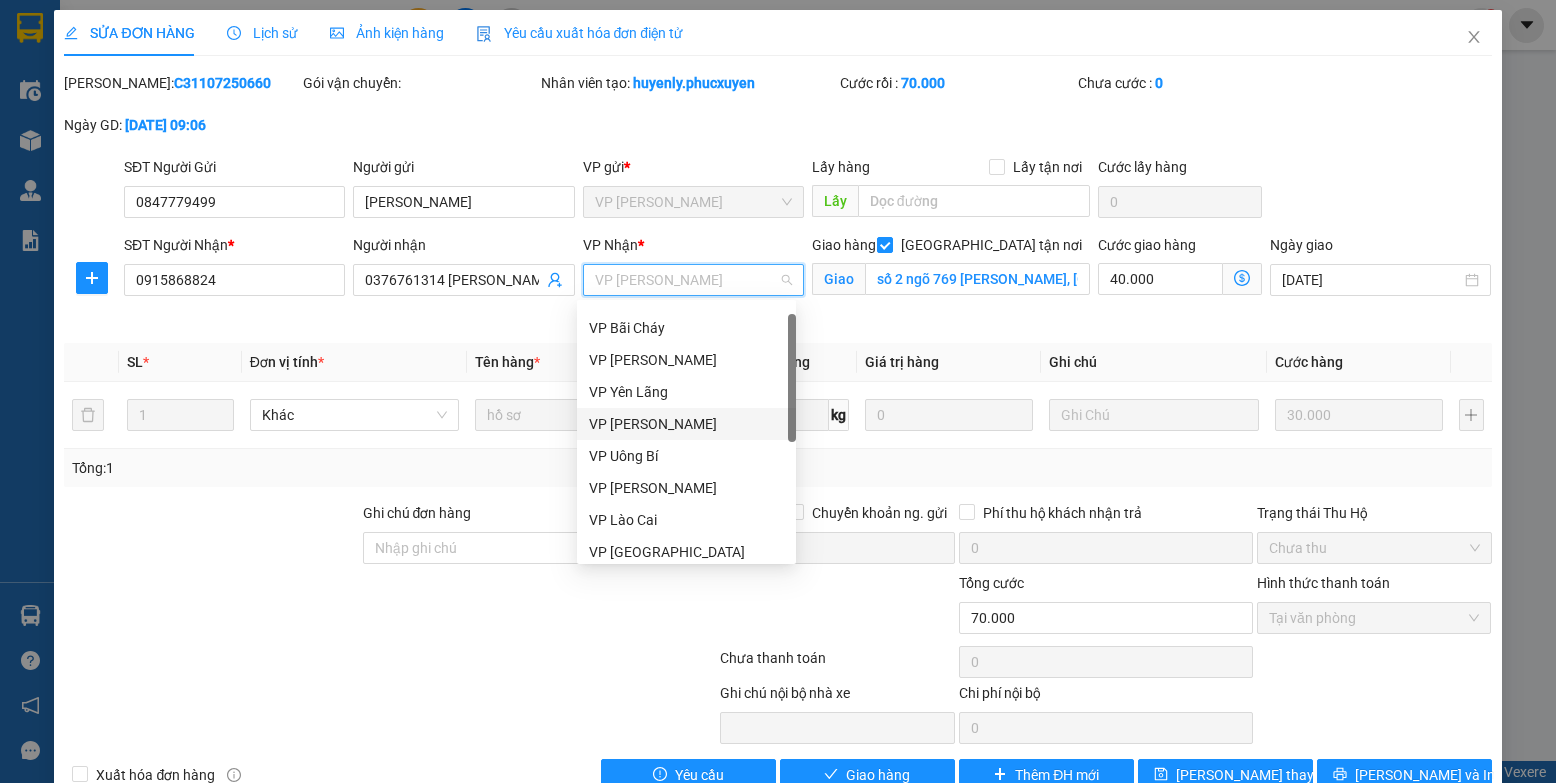 scroll, scrollTop: 0, scrollLeft: 0, axis: both 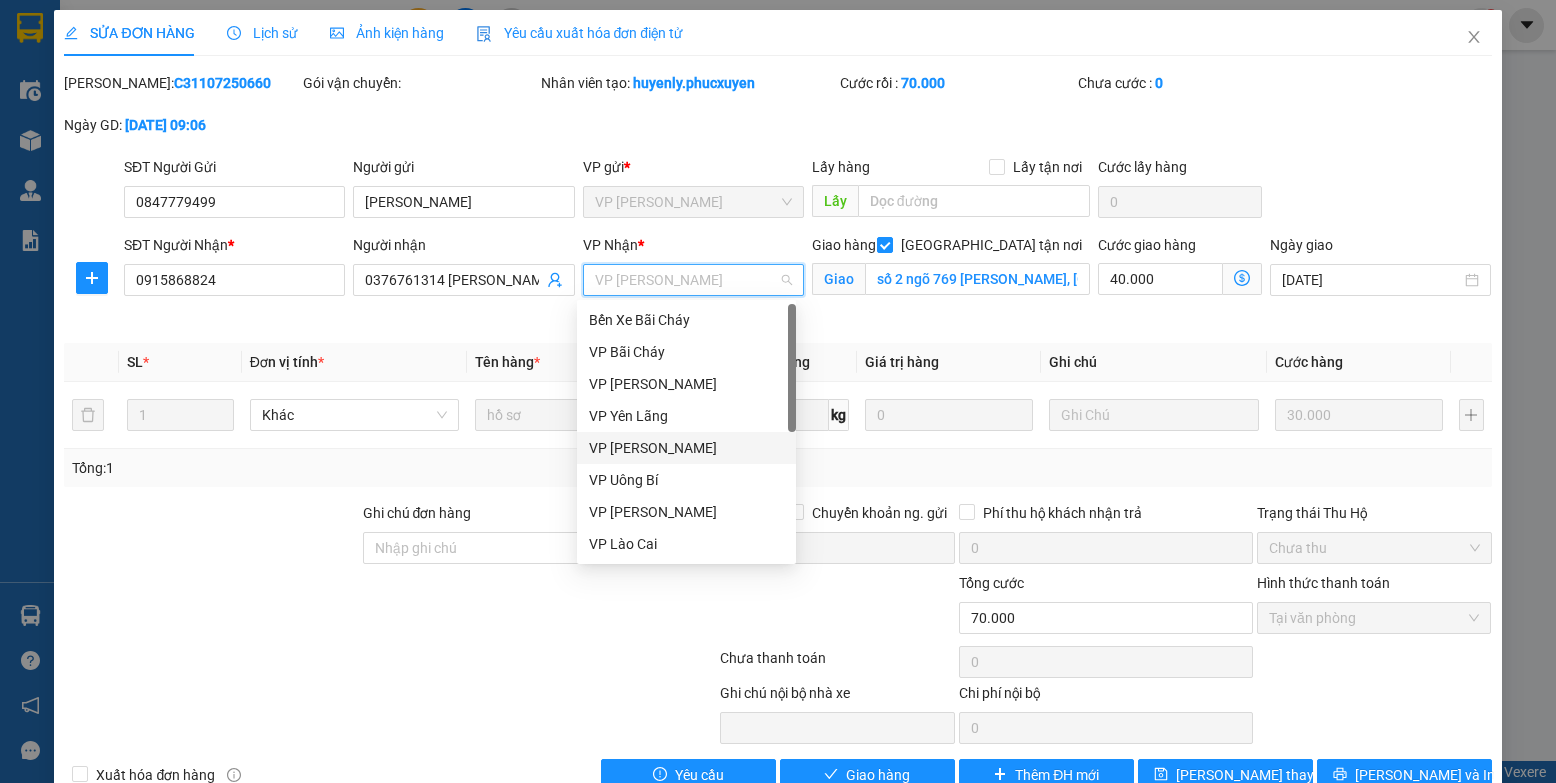 click on "VP [PERSON_NAME]" at bounding box center (686, 448) 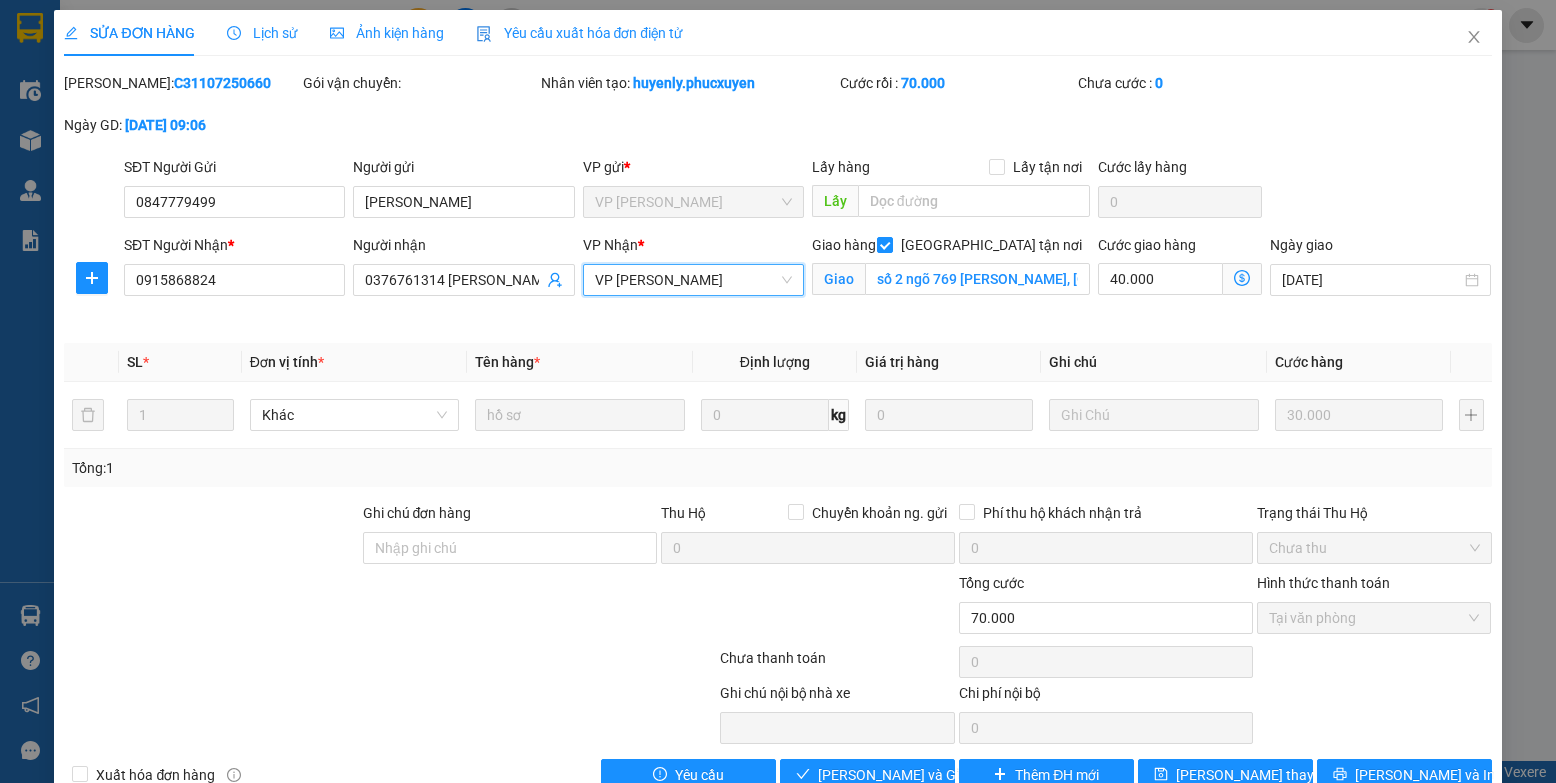 scroll, scrollTop: 47, scrollLeft: 0, axis: vertical 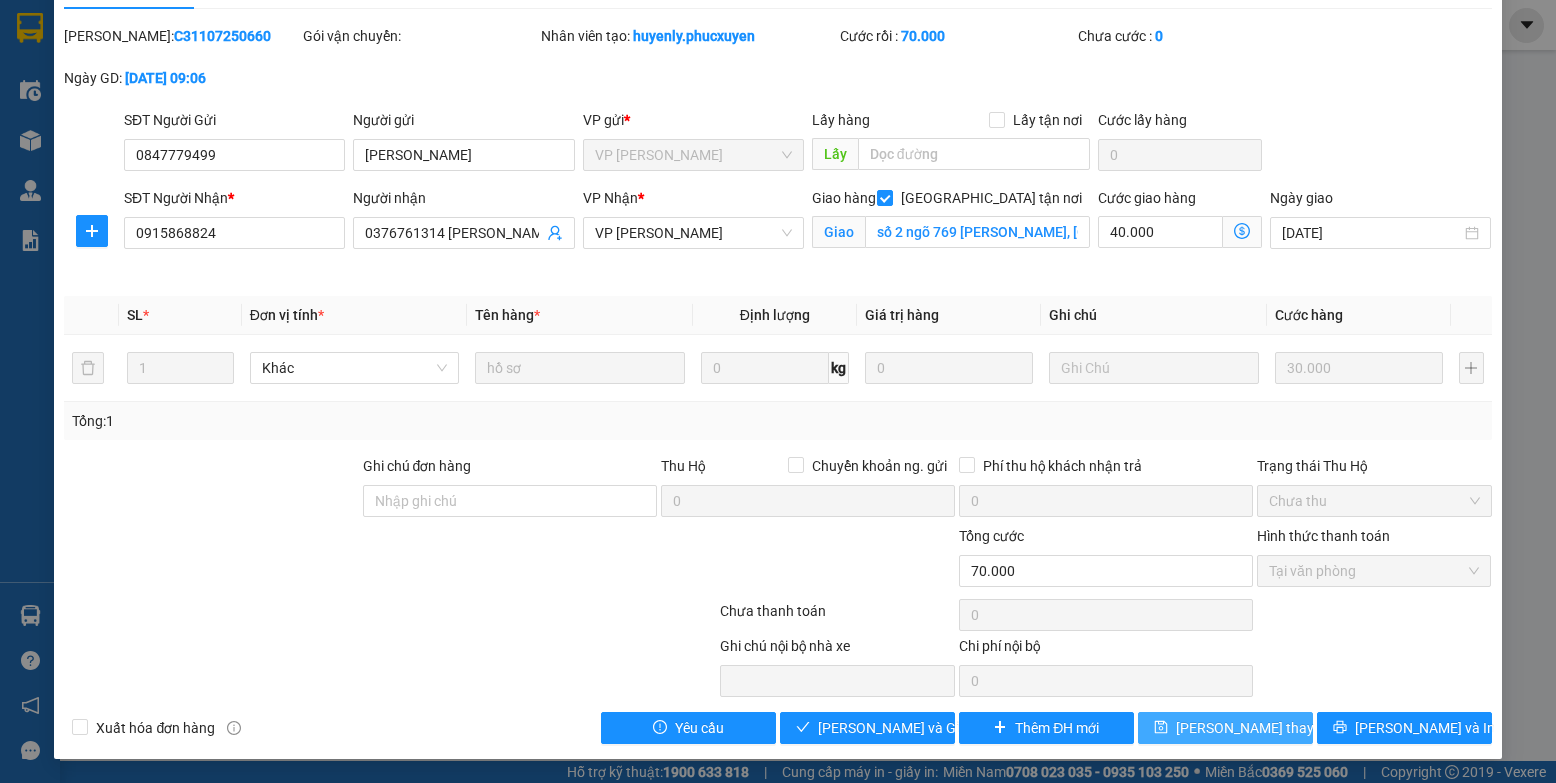 click on "[PERSON_NAME] thay đổi" at bounding box center (1256, 728) 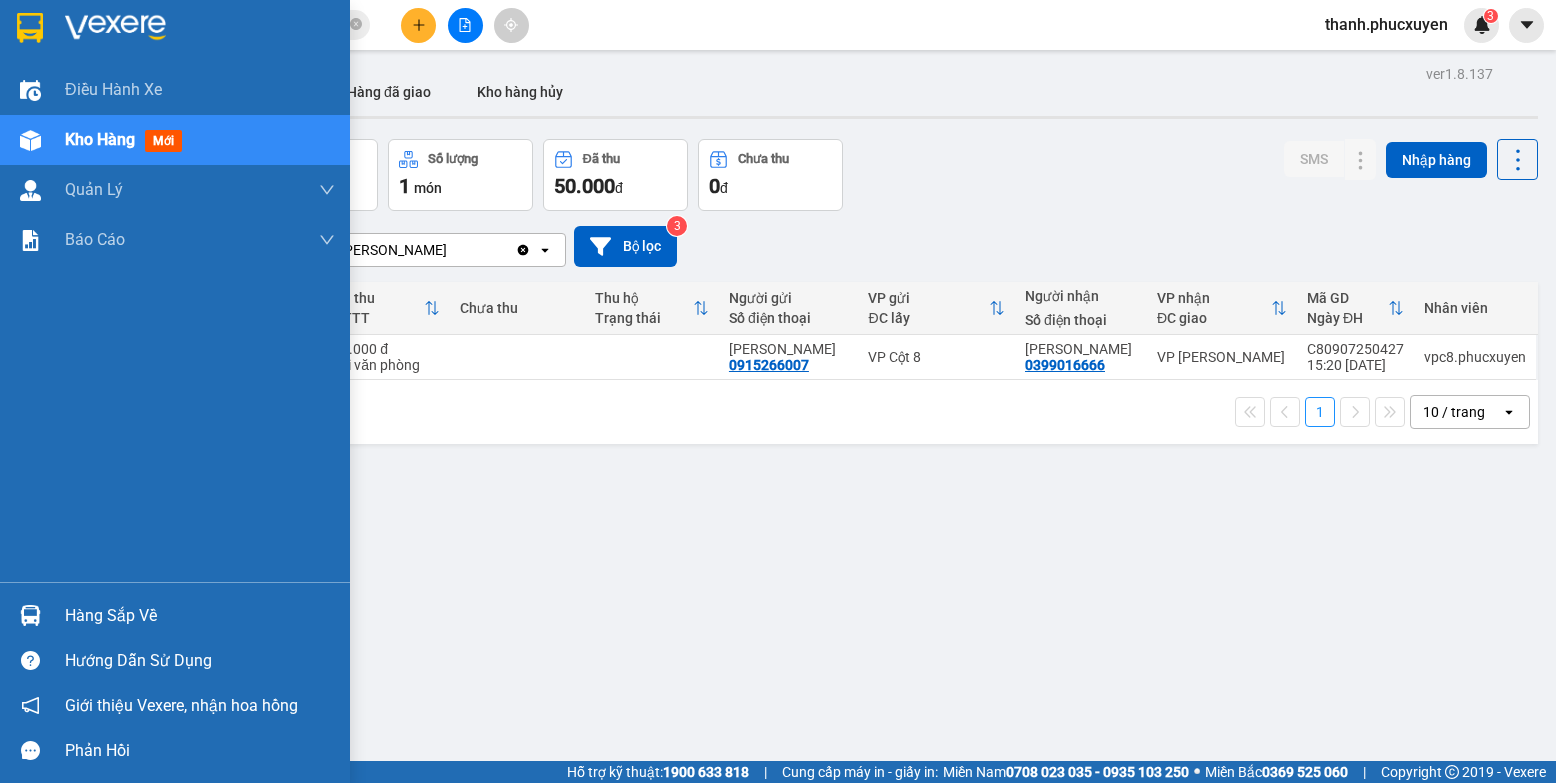 click at bounding box center [30, 615] 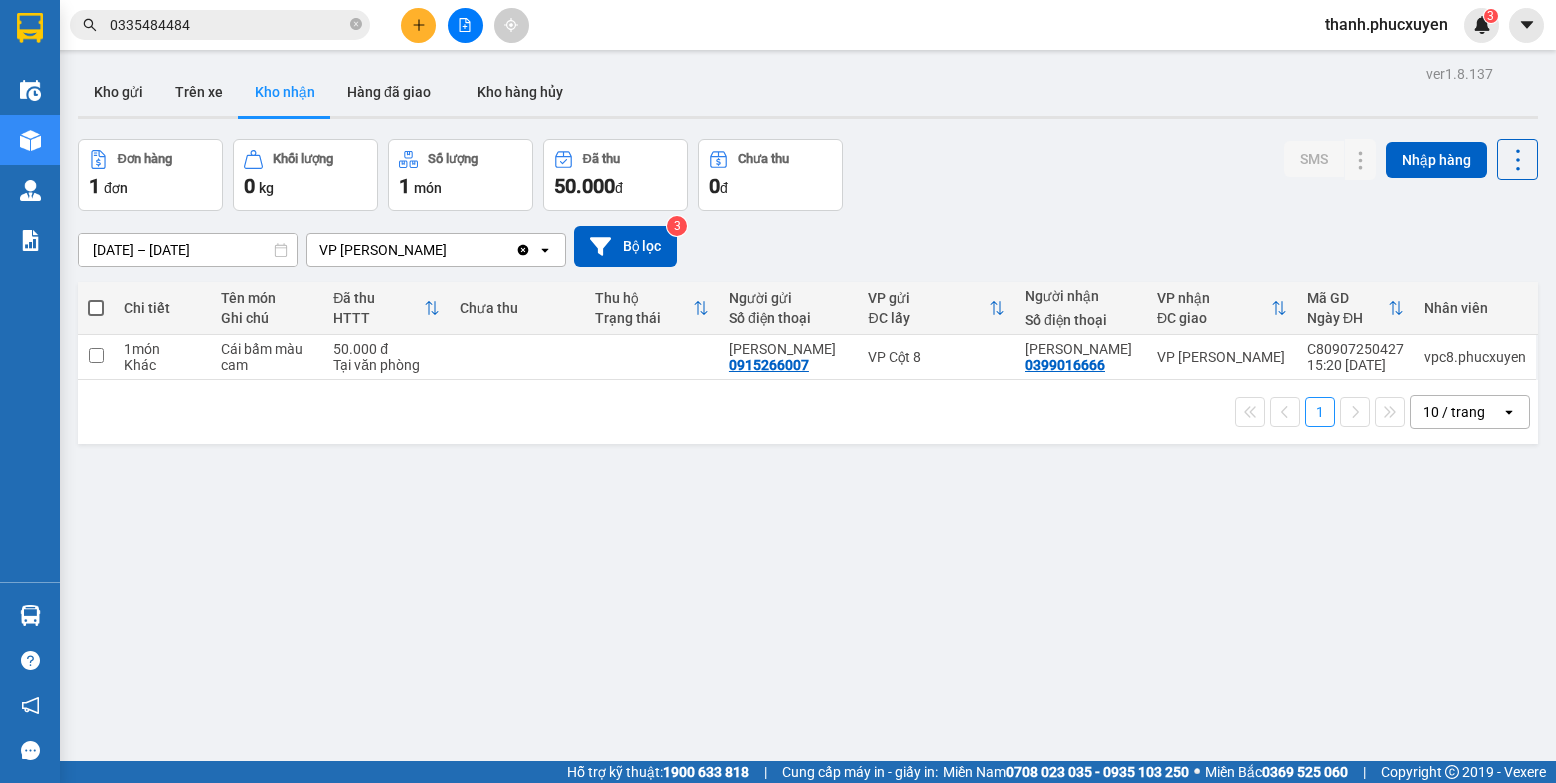 click on "Kết quả tìm kiếm ( 15 )  Bộ lọc  Thuộc VP này Mã ĐH Trạng thái Món hàng Thu hộ Tổng cước Chưa cước Người gửi VP Gửi Người nhận VP Nhận CL1107250661 09:09 [DATE] VP Gửi   bọc thảm xanh SL:  1 50.000 50.000 0376122337 MINH [GEOGRAPHIC_DATA] VP [GEOGRAPHIC_DATA] 0335484484 Chi - Hằng Báu VP Hạ Long  C30907250359 09:53 [DATE] Đã giao   14:57 [DATE] ct pt SL:  1 60.000 0335484484 Chi - Hằng Báu VP Hạ Long  0971140534 a Thành VP Cổ Linh CL1406250972 16:40 [DATE] Đã giao   10:29 [DATE] carton pt oto SL:  1 100.000 0966336692 anh Hòa VP [PERSON_NAME] 0335484484 Chi - Hằng Báu VP Hạ Long  CL0206250066 11:04 [DATE] Đã giao   16:49 [DATE] pk oto SL:  1 100.000 0966336692 anh Hòa VP Cổ Linh 0335484484 HẰNG BÁU VP Hạ Long  C30905250733 08:56 [DATE] Đã giao   12:14 [DATE] Bọc đen phụ tùng SL:  1 70.000 0335484484 HẰNG BÁU VP Hạ Long  0965862700 Linh VP Cổ Linh CL0705250424 09:56 [DATE] Đã giao   15:50 [DATE] 5 kiện pt oto SL:  5   1" at bounding box center (778, 391) 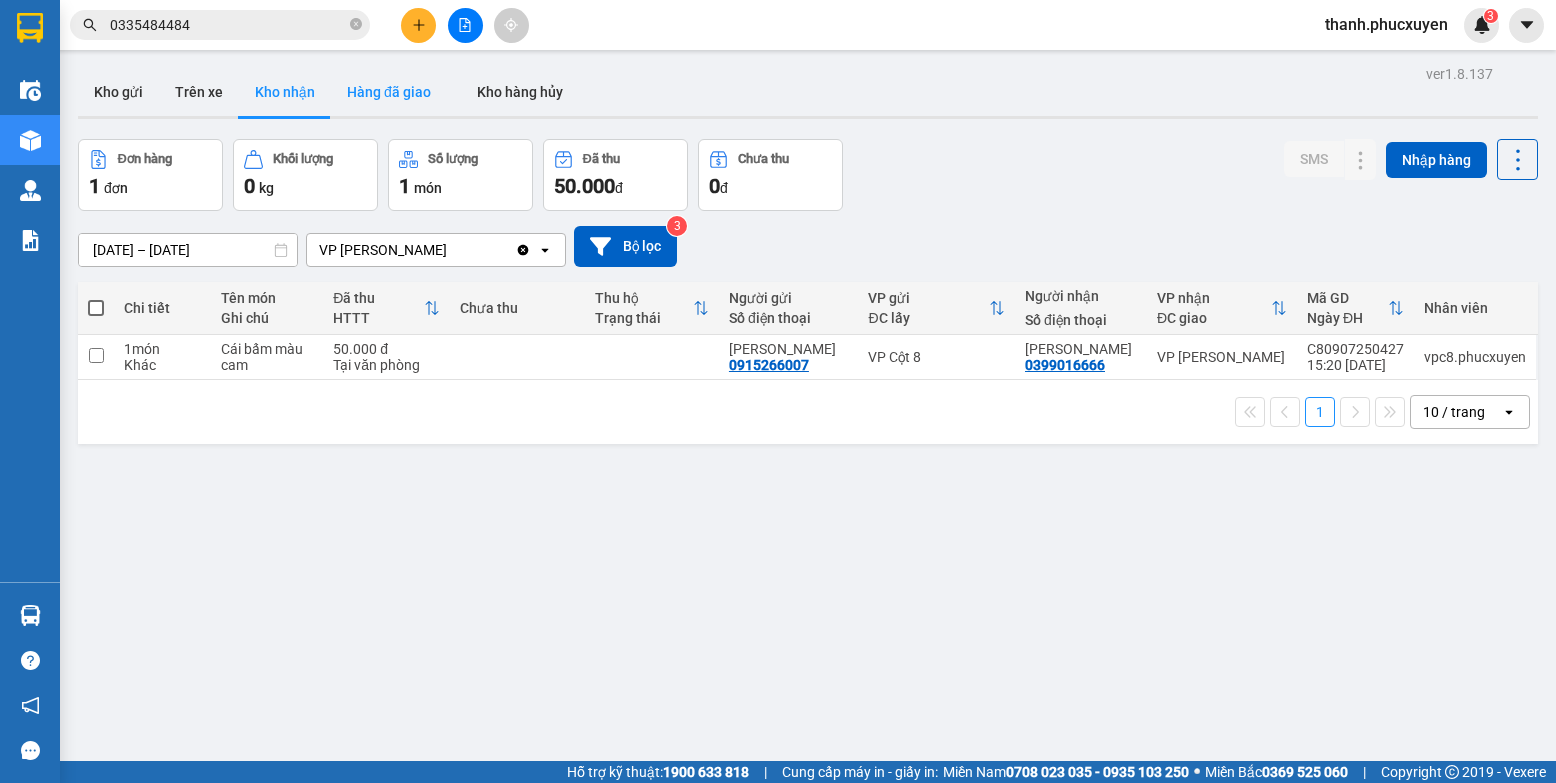 click on "Hàng đã giao" at bounding box center (389, 92) 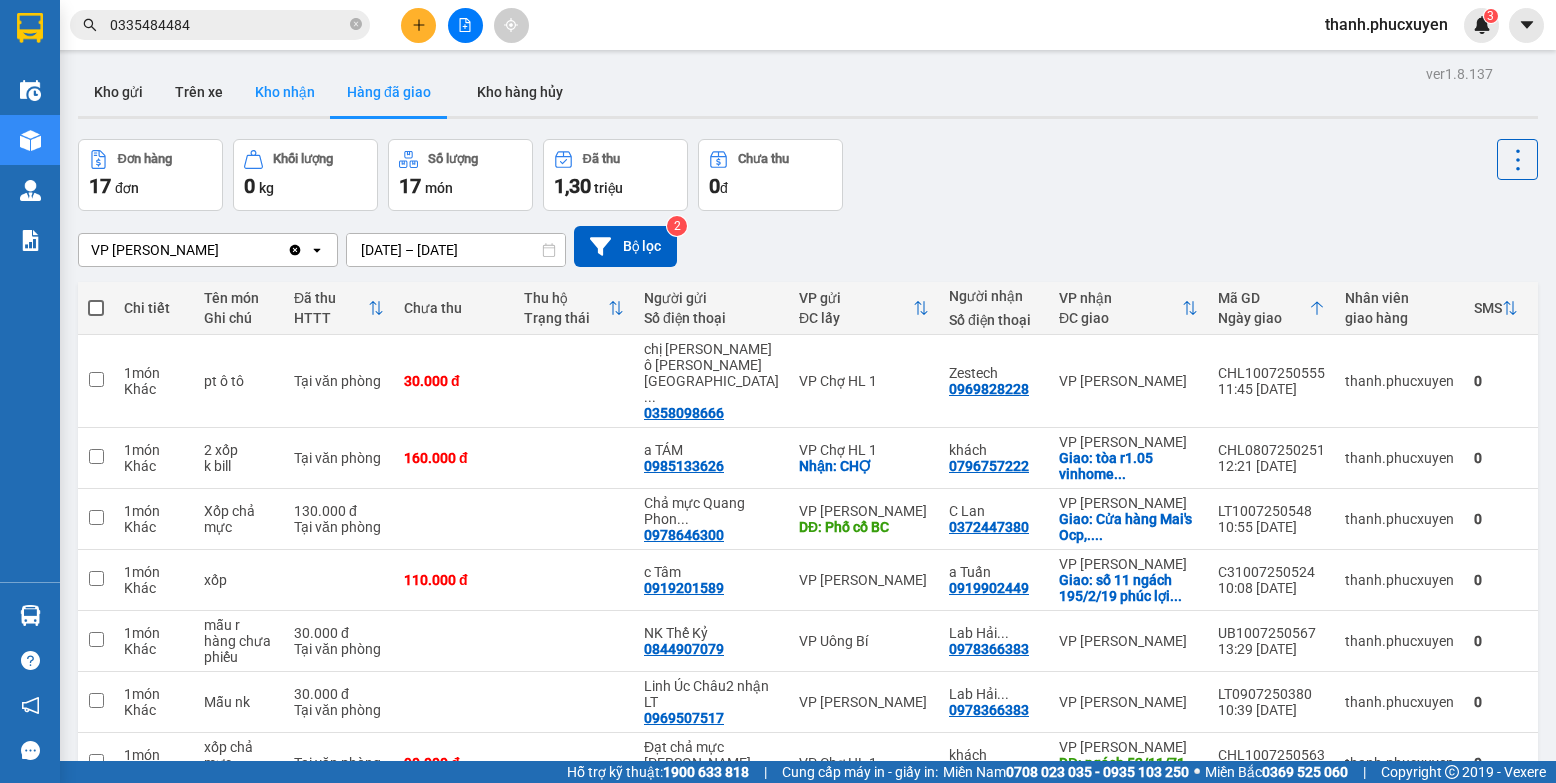 click on "Kho nhận" at bounding box center [285, 92] 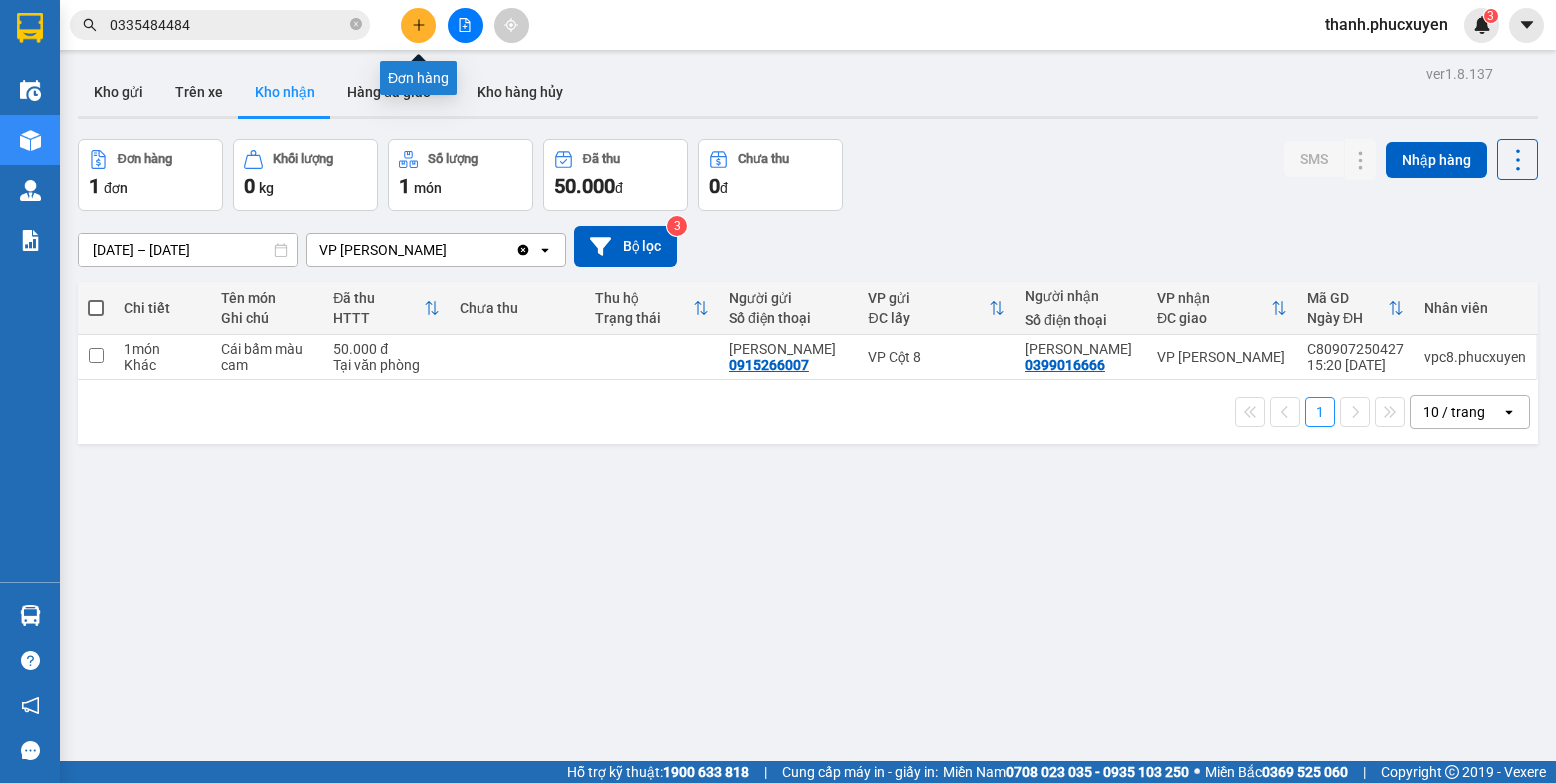 click 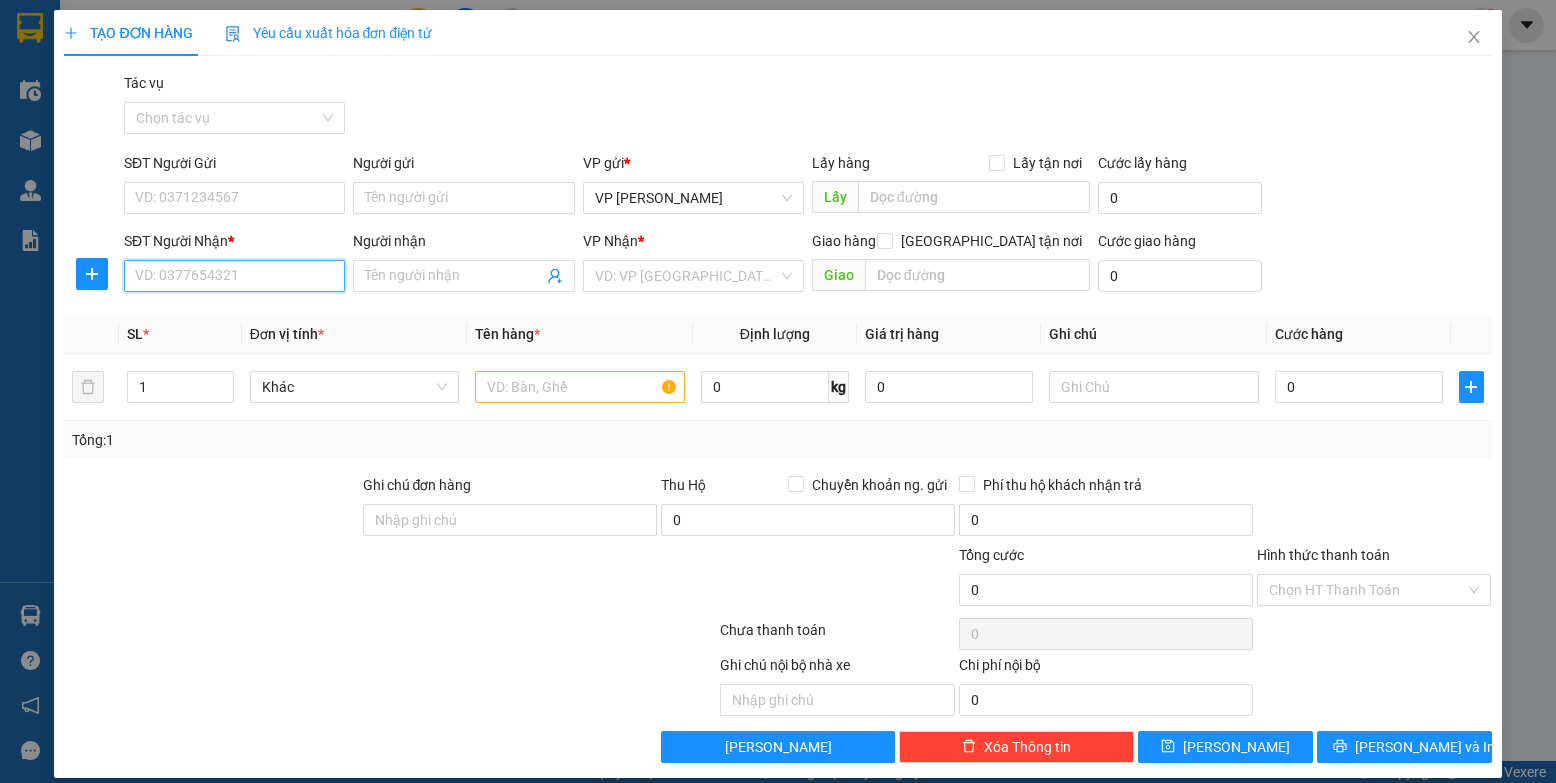 click on "SĐT Người Nhận  *" at bounding box center (234, 276) 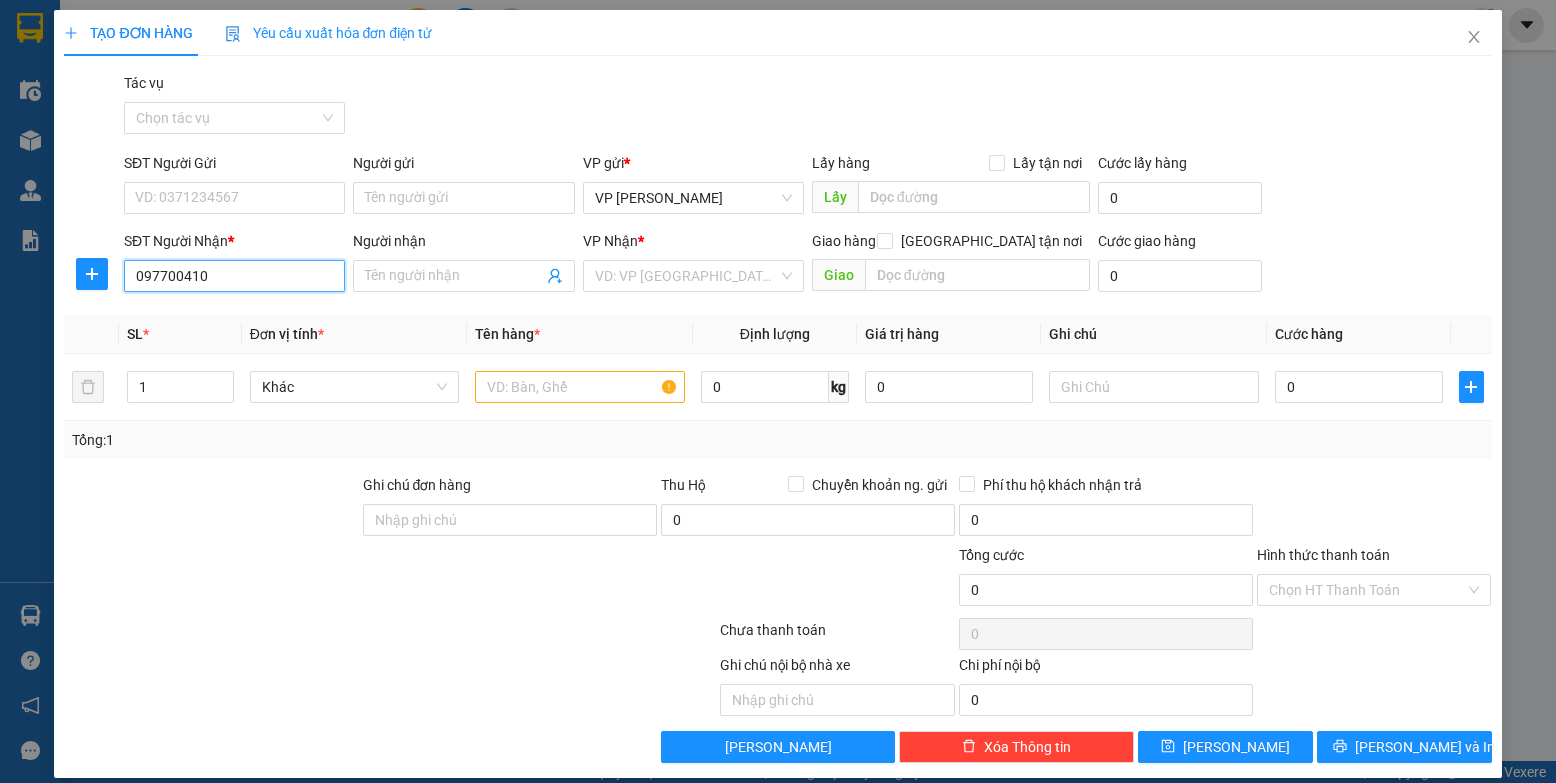 type on "0977004106" 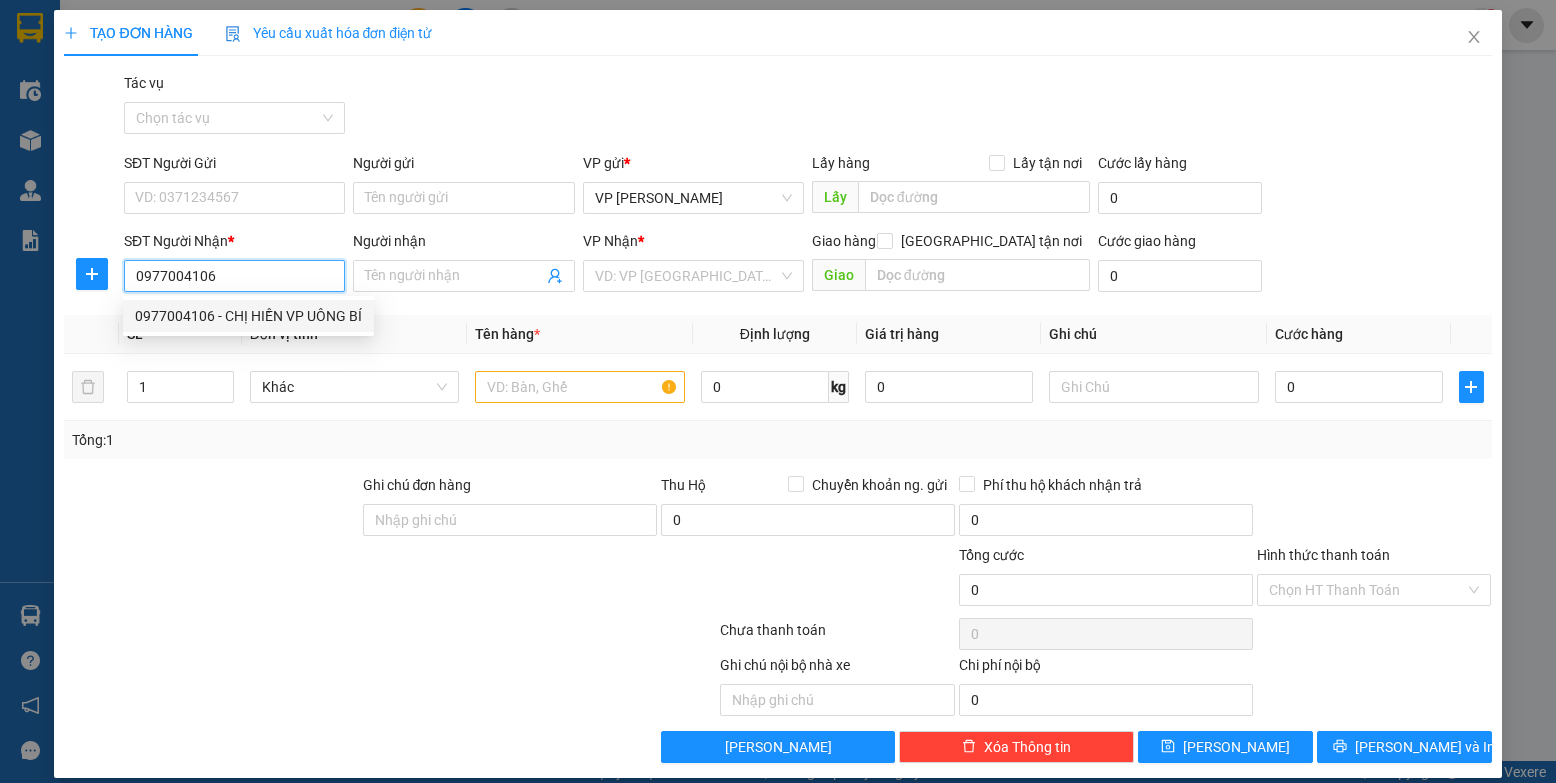 click on "0977004106 - CHỊ HIỀN VP UÔNG BÍ" at bounding box center (248, 316) 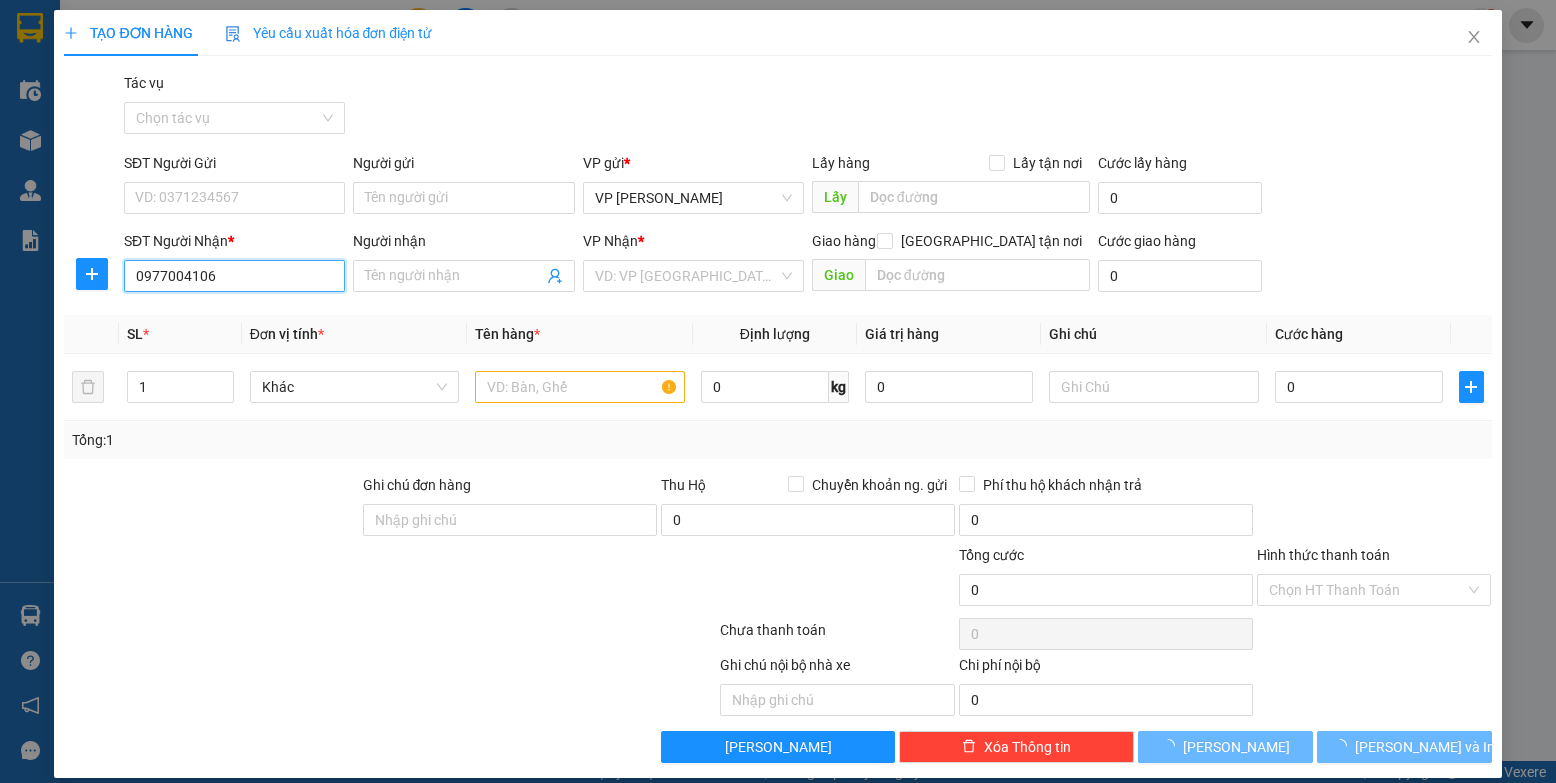 type on "CHỊ HIỀN VP UÔNG BÍ" 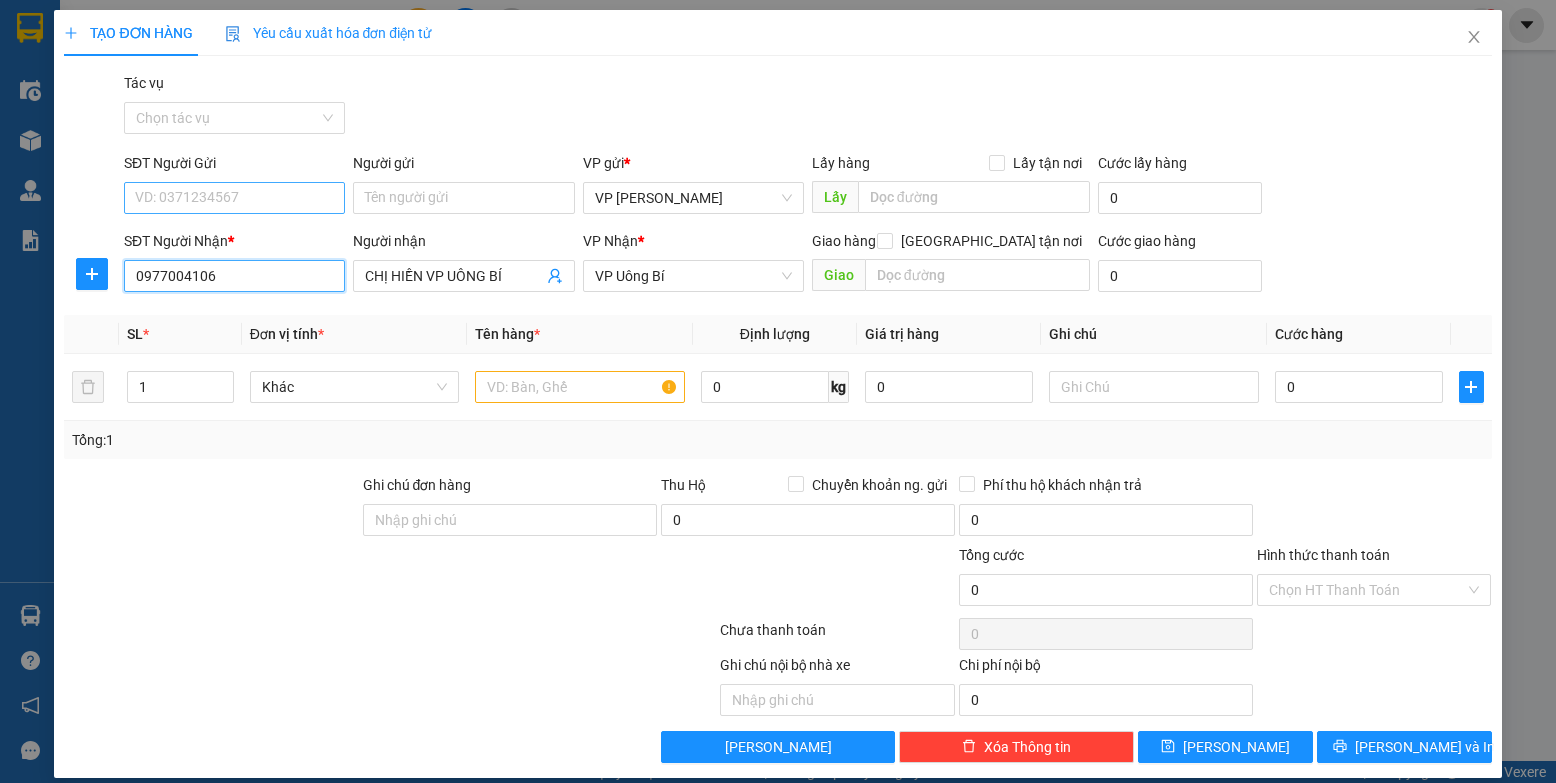 type on "0977004106" 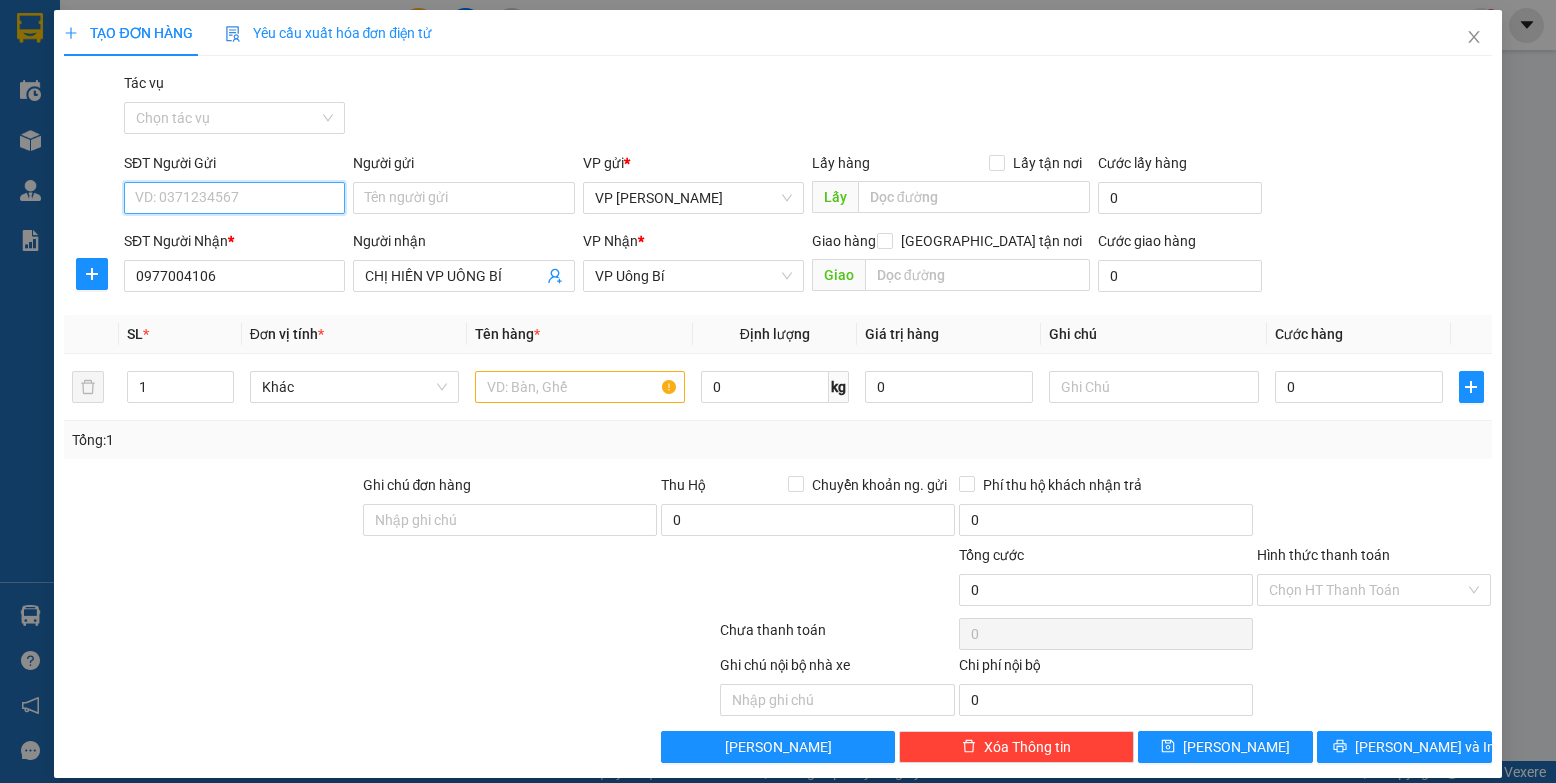 click on "SĐT Người Gửi" at bounding box center [234, 198] 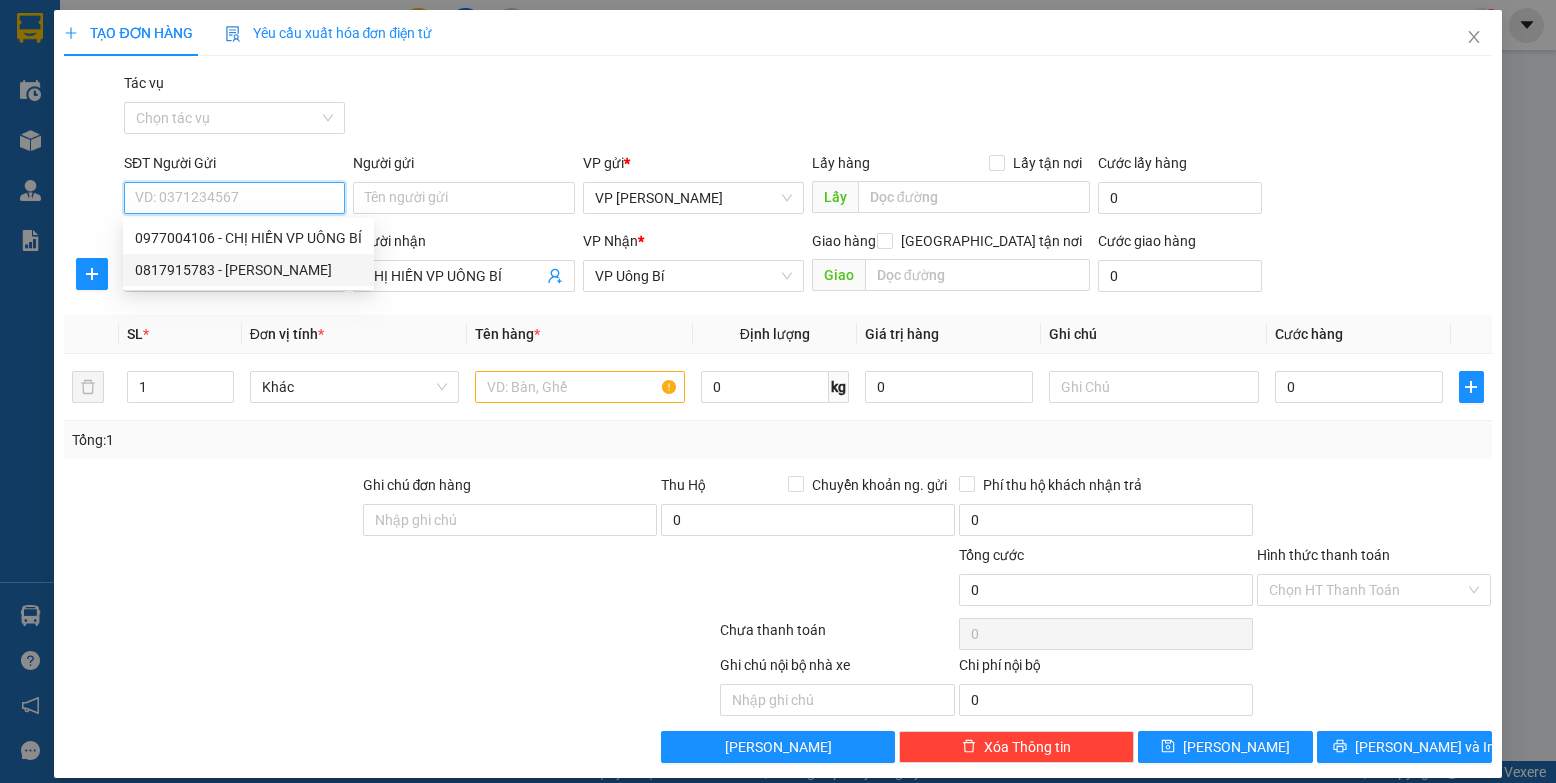 click on "0817915783 - [PERSON_NAME]" at bounding box center [248, 270] 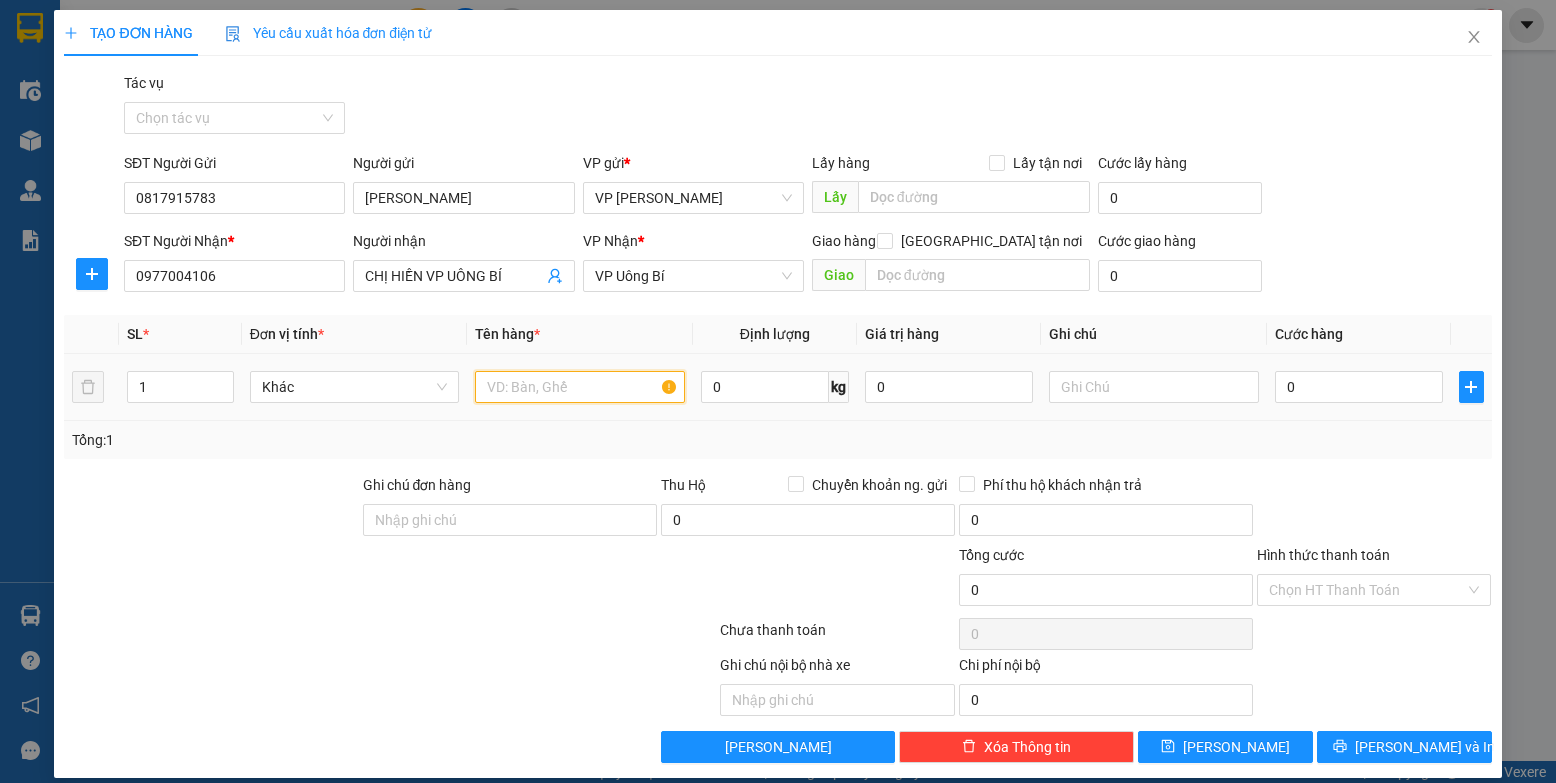 click at bounding box center [580, 387] 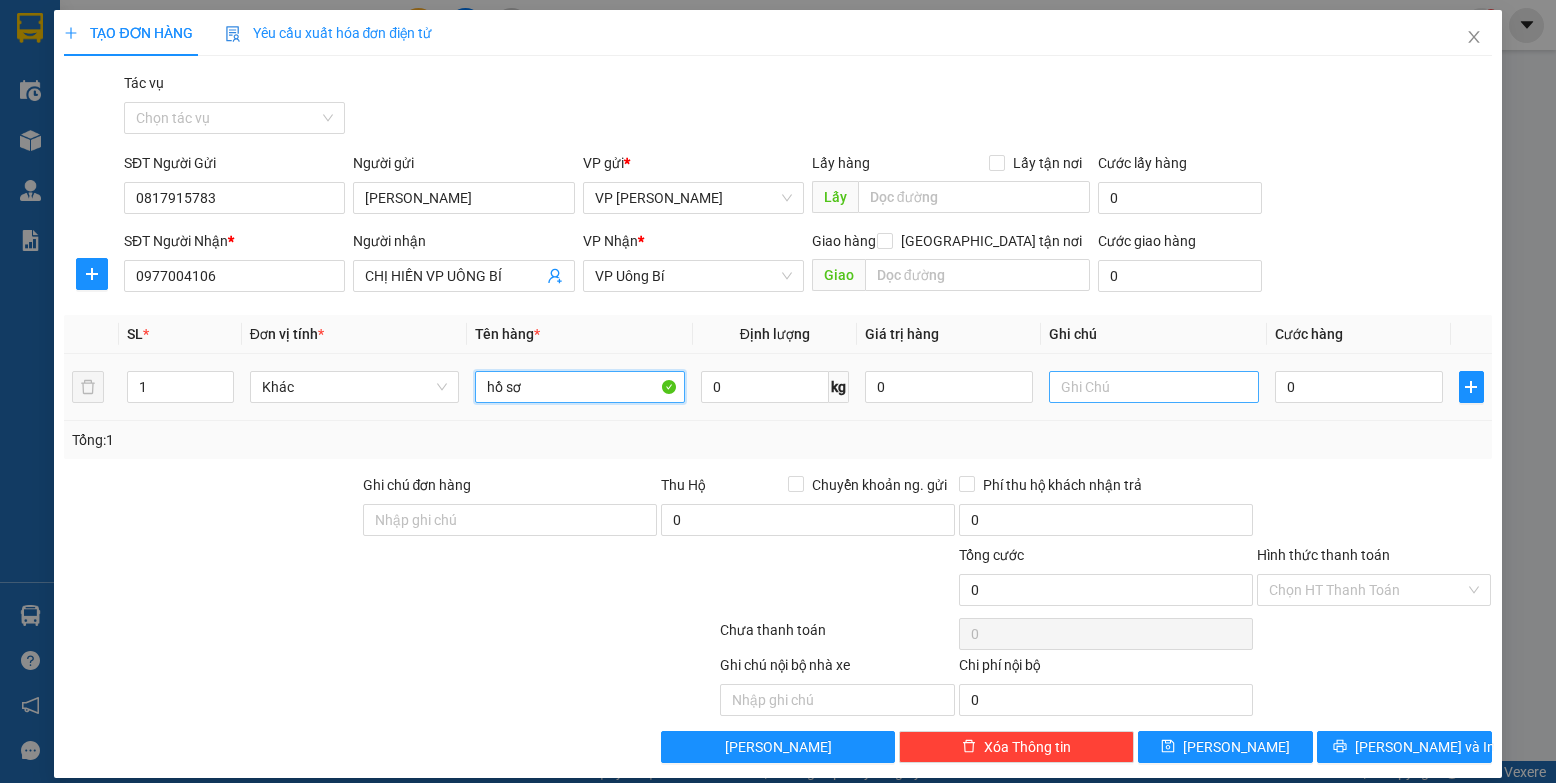 type on "hồ sơ" 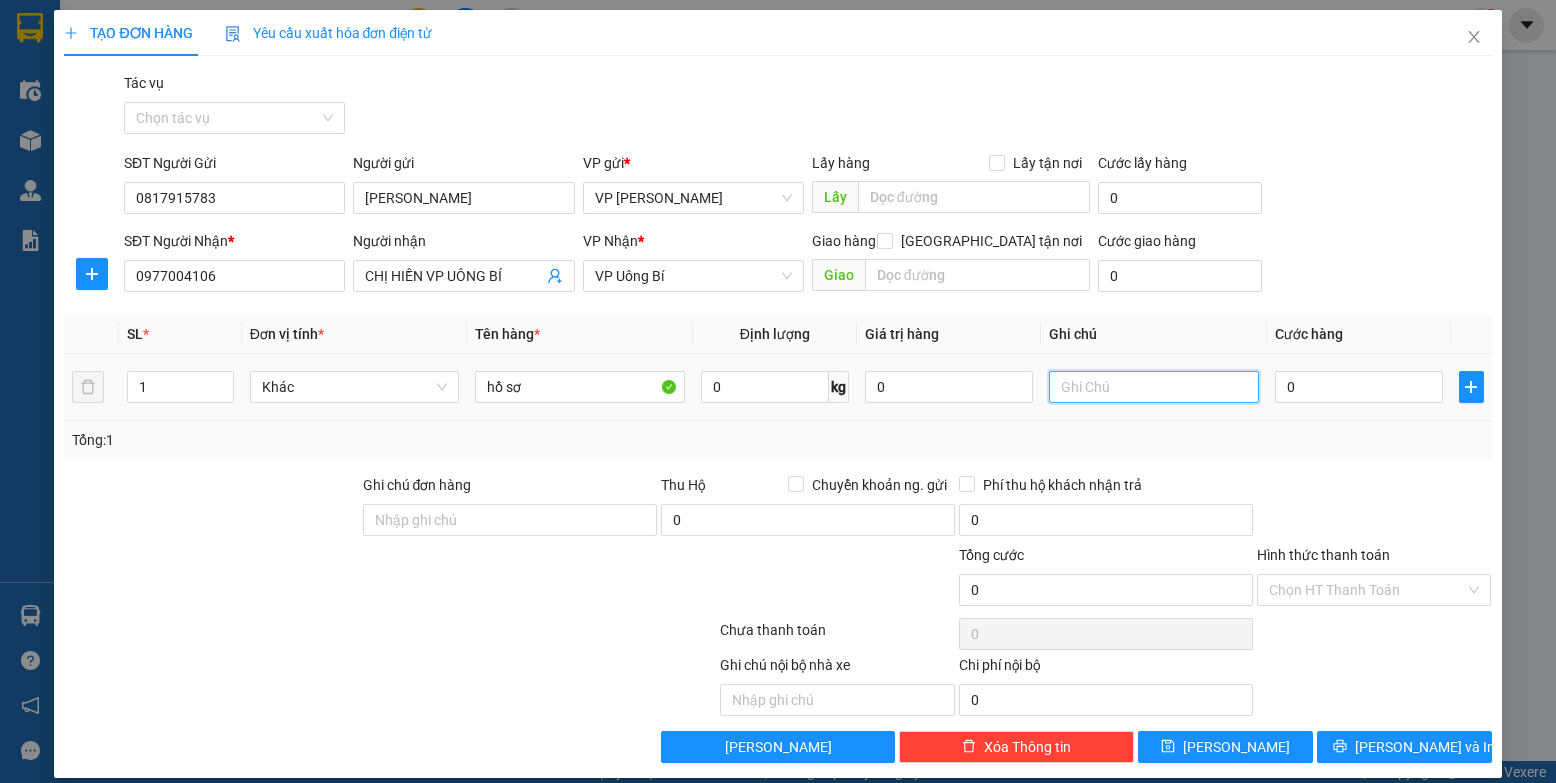 click at bounding box center [1154, 387] 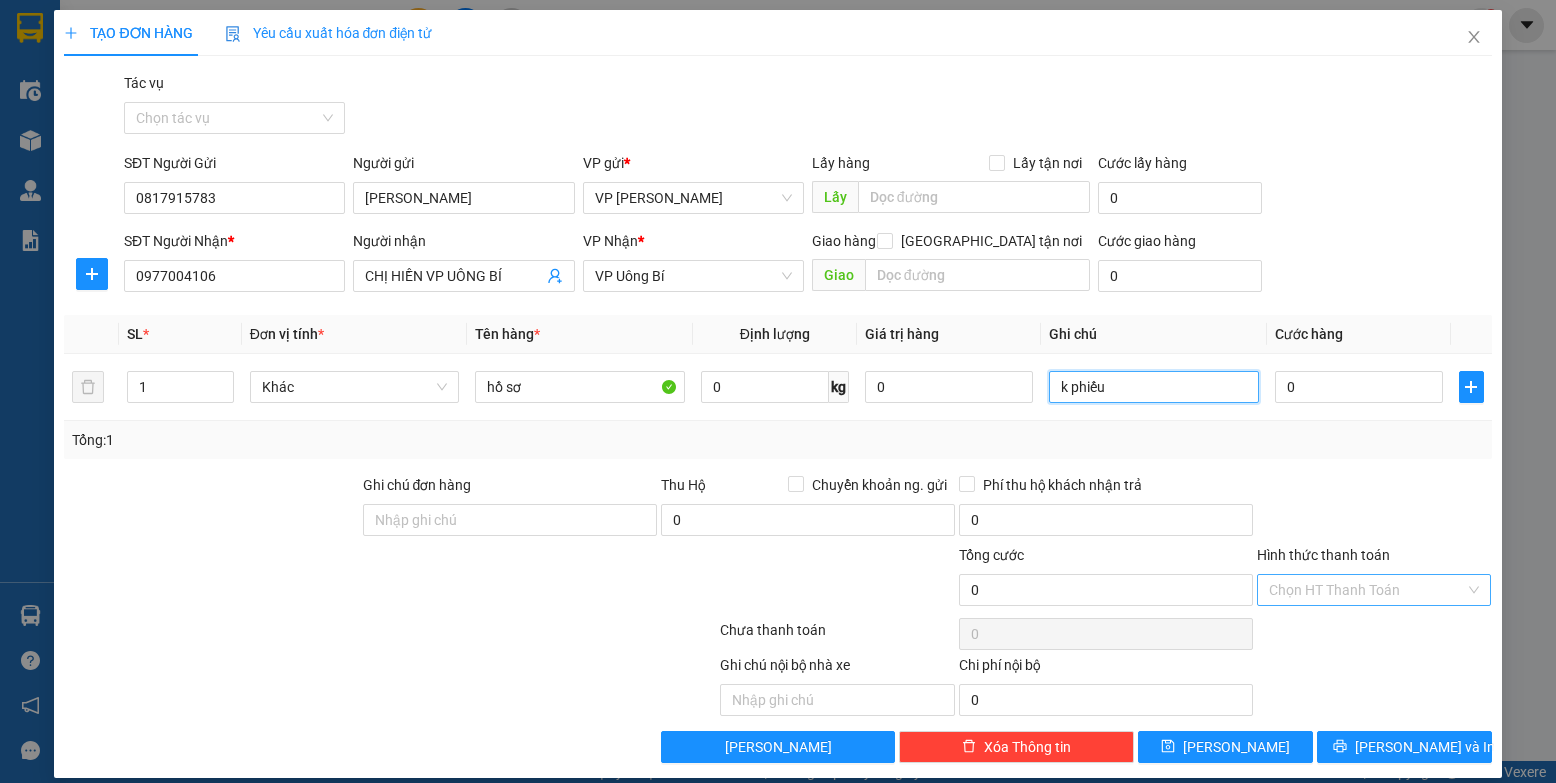 type on "k phiếu" 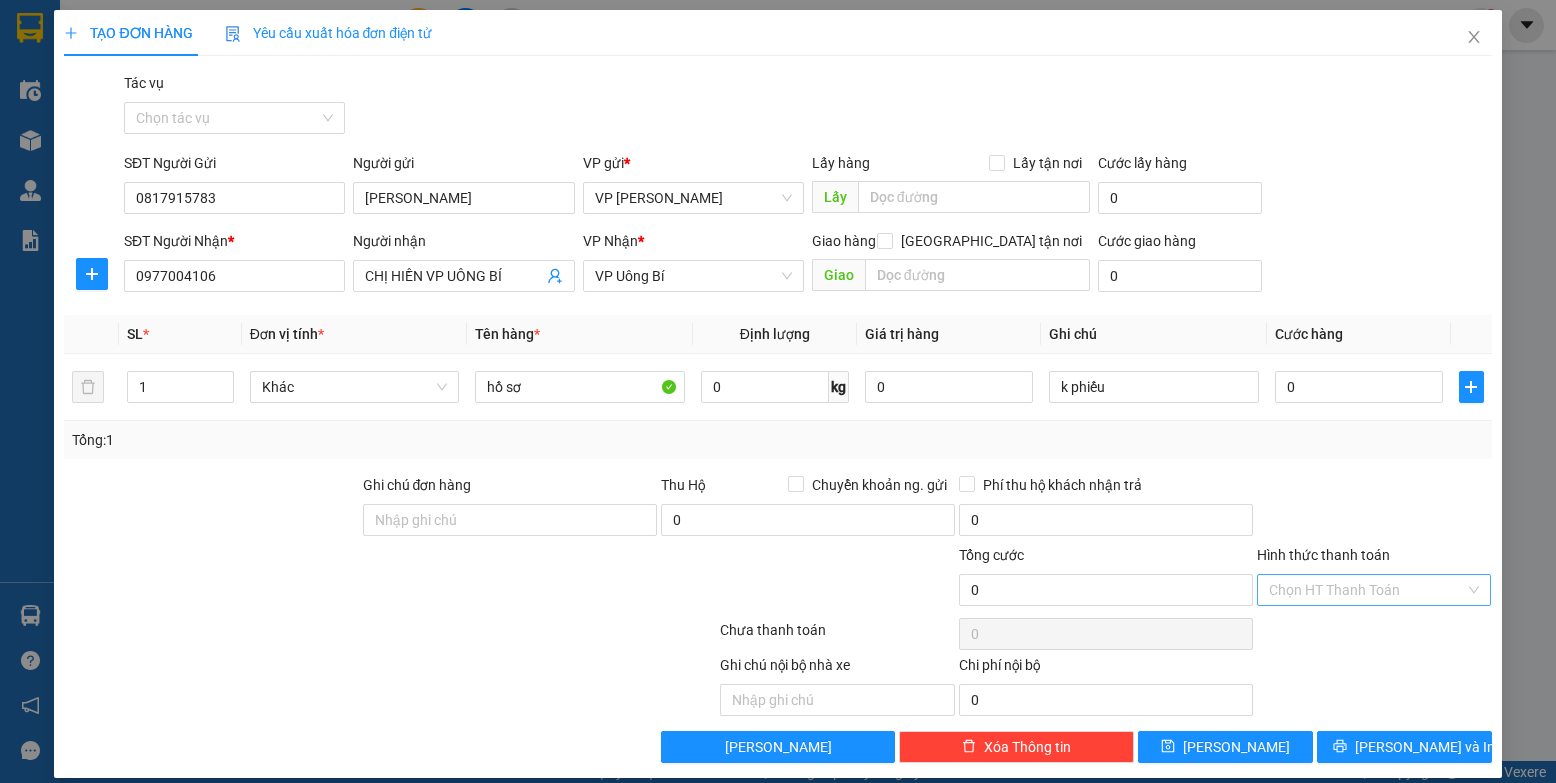 click on "Hình thức thanh toán" at bounding box center (1367, 590) 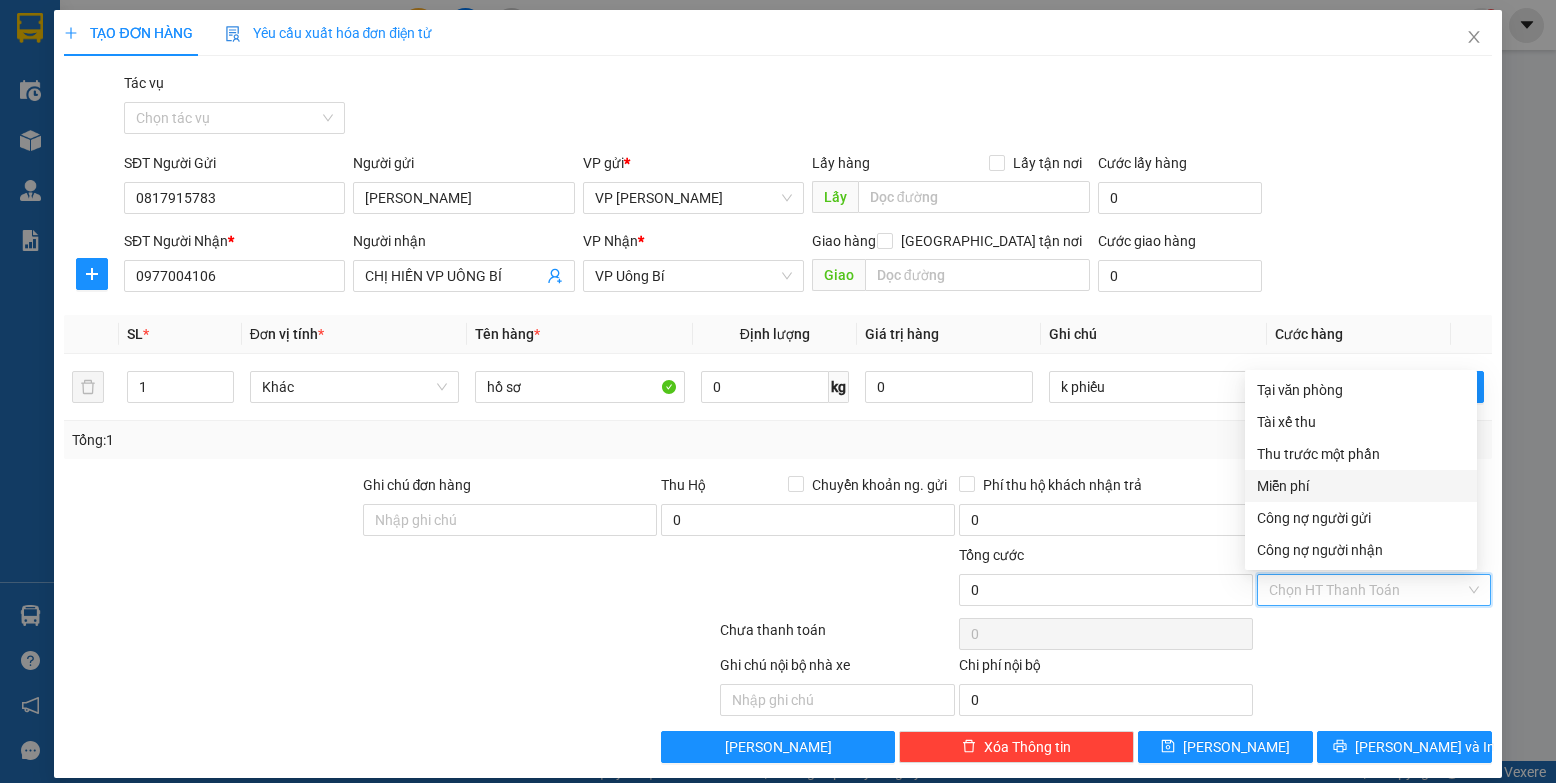 click on "Miễn phí" at bounding box center [1361, 486] 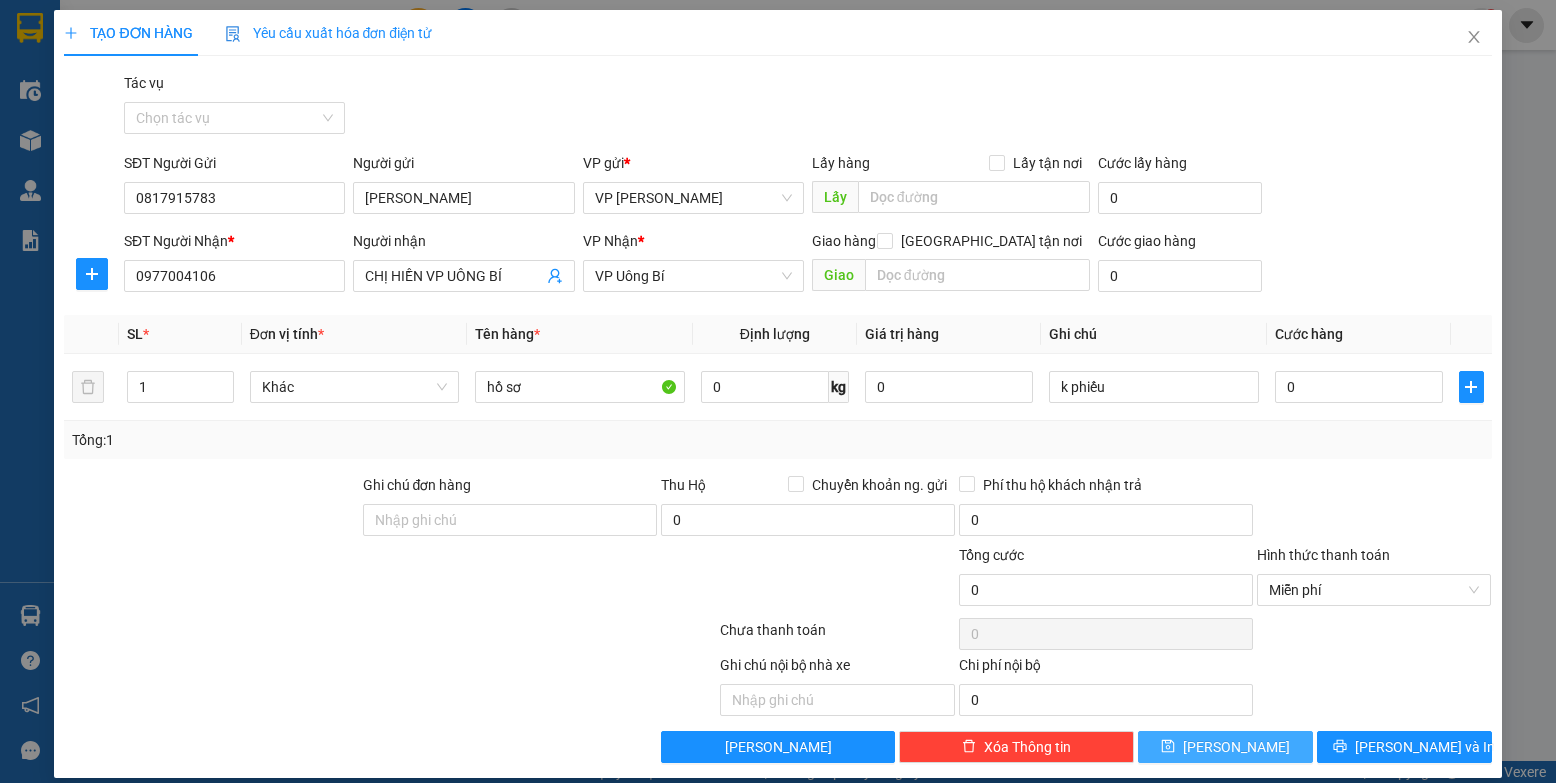 click on "[PERSON_NAME]" at bounding box center (1225, 747) 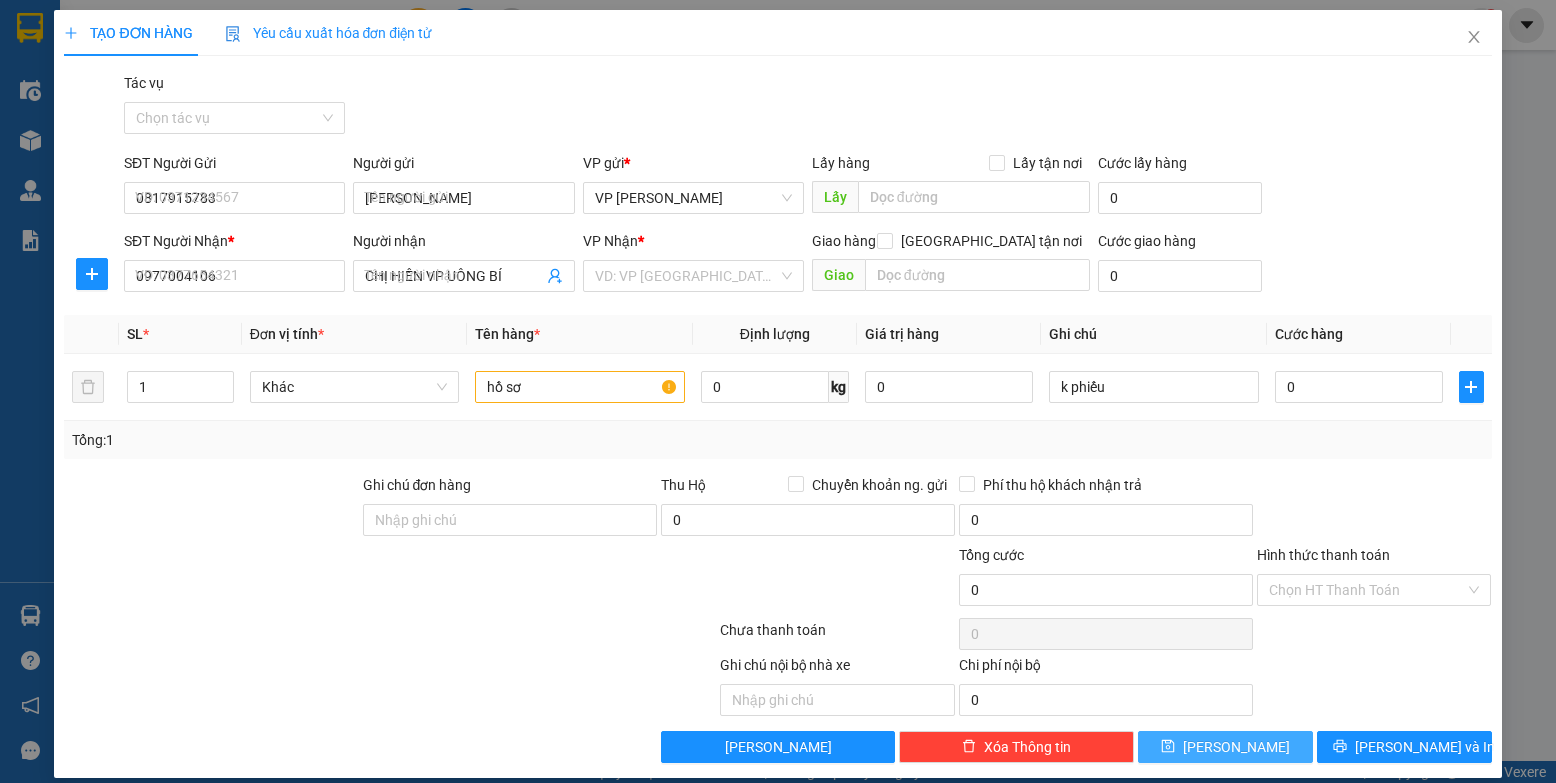type 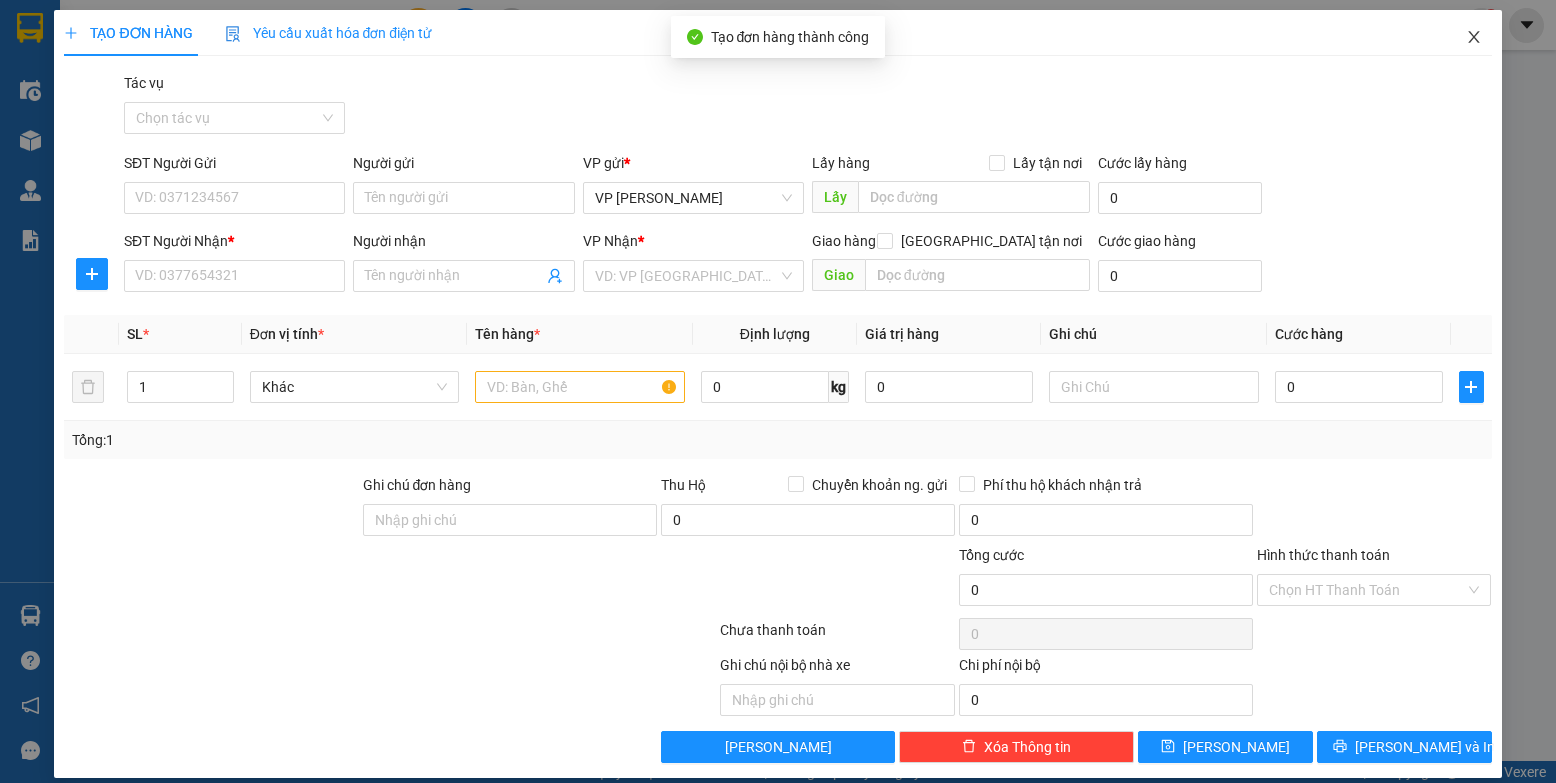 click 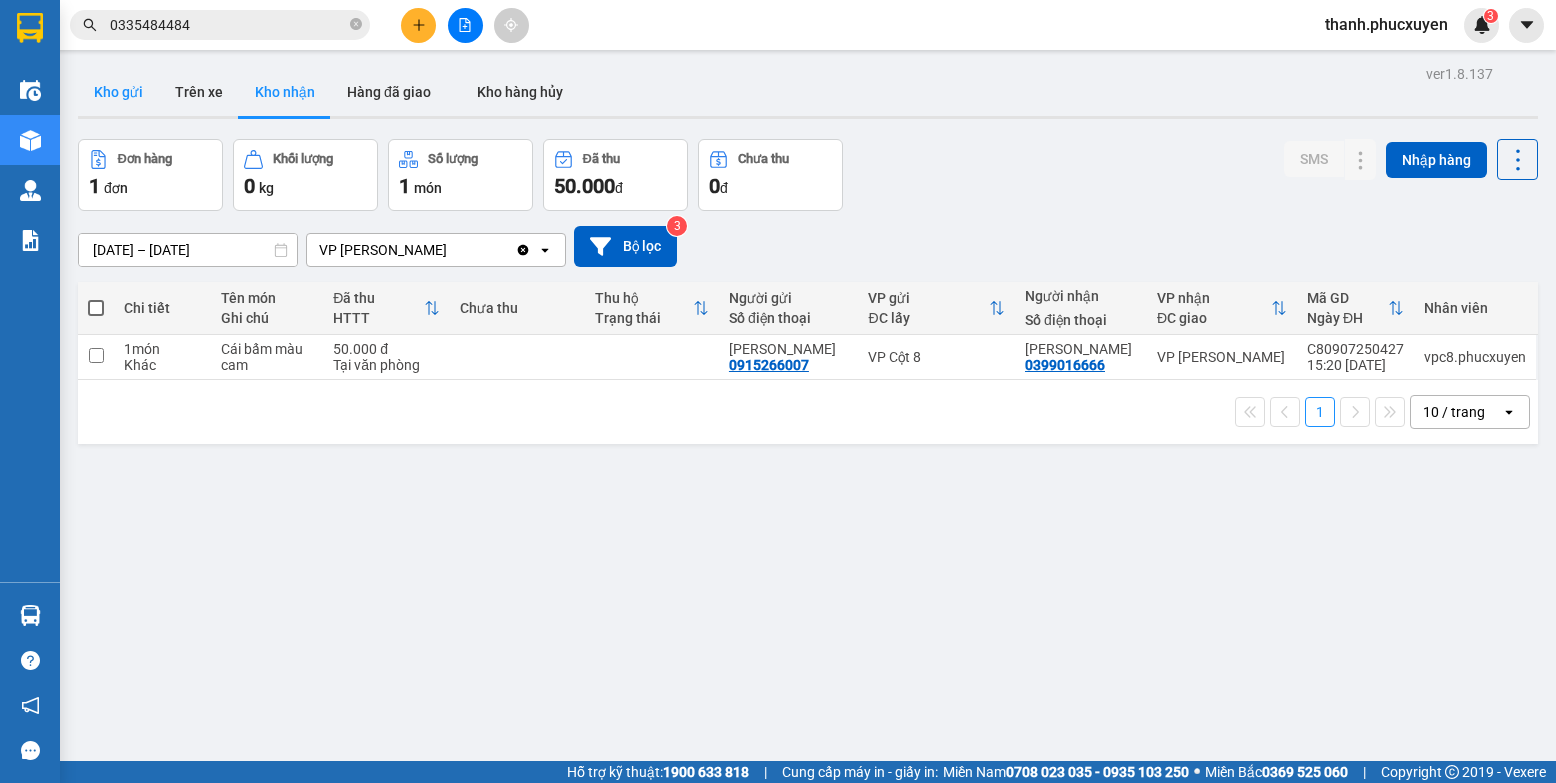 click on "Kho gửi" at bounding box center [118, 92] 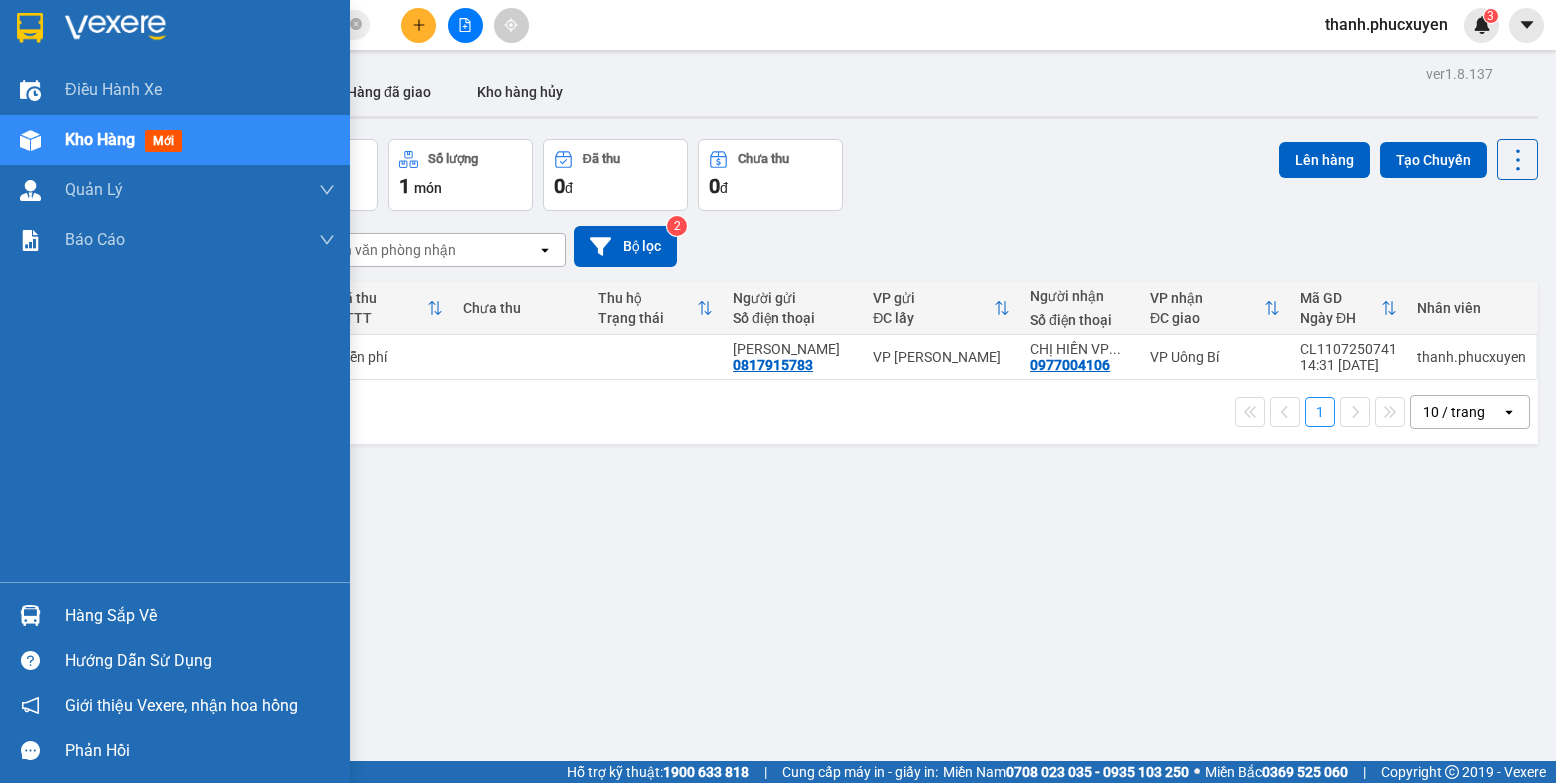 click at bounding box center [30, 615] 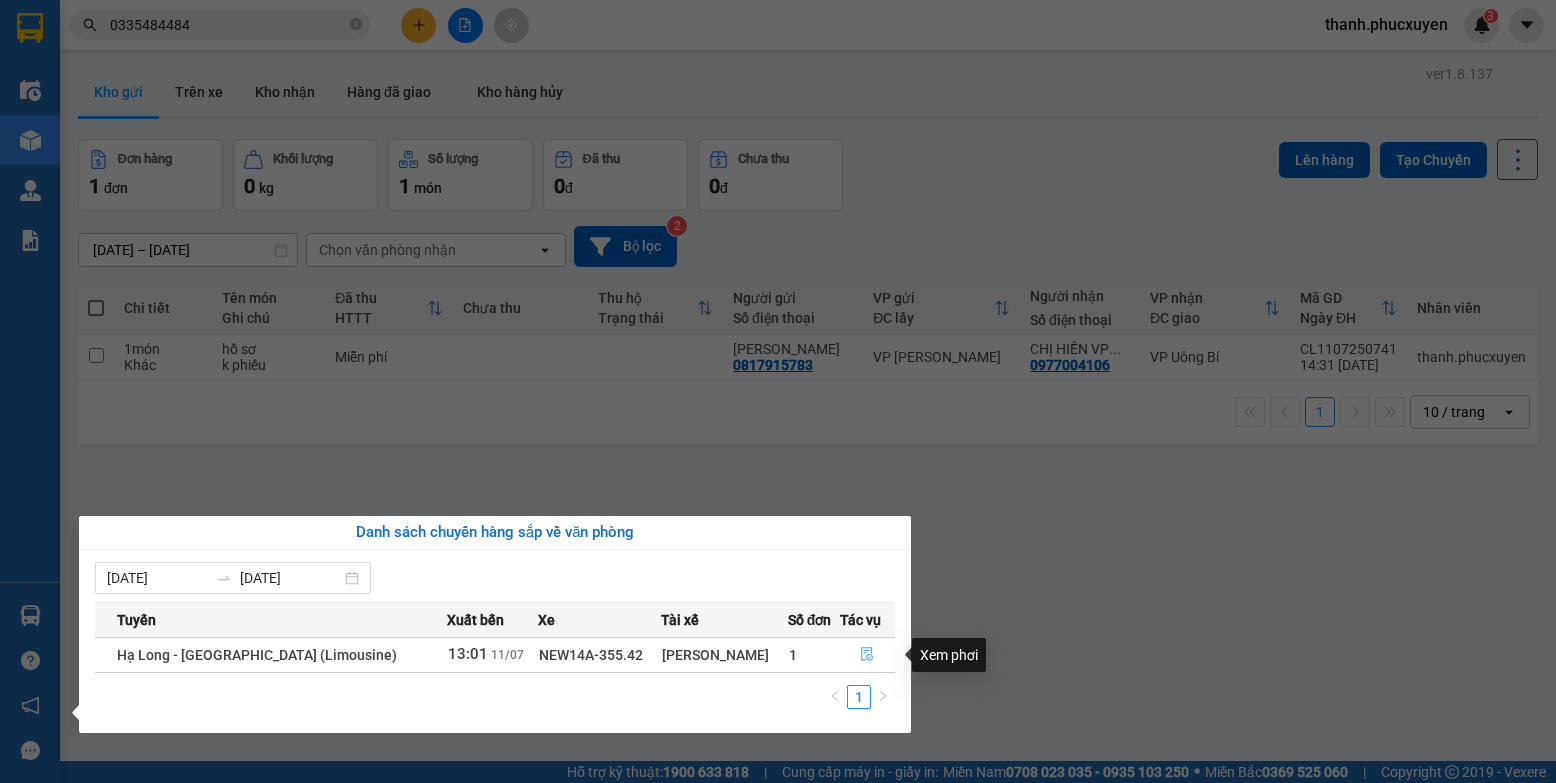 click 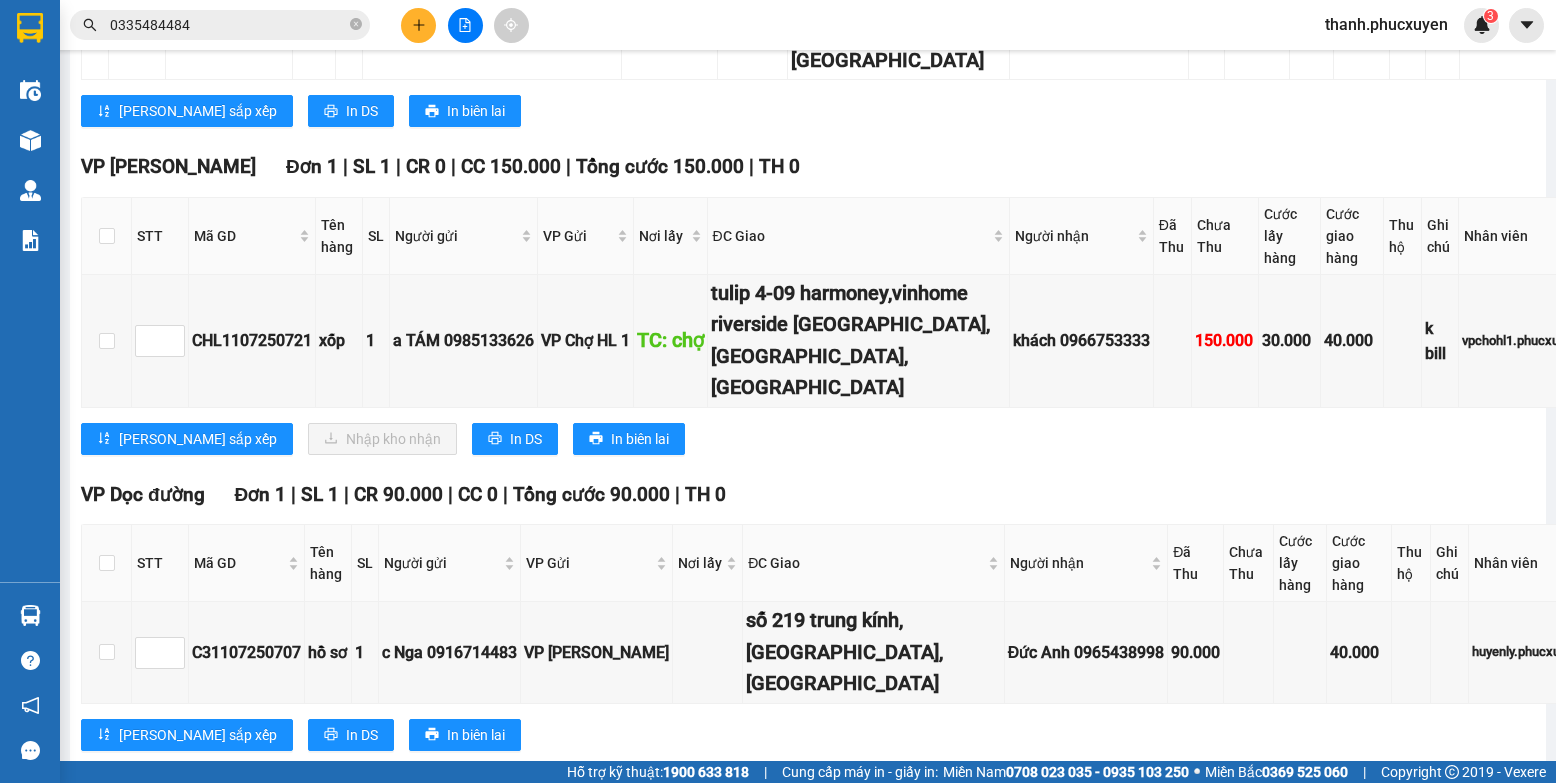 scroll, scrollTop: 790, scrollLeft: 0, axis: vertical 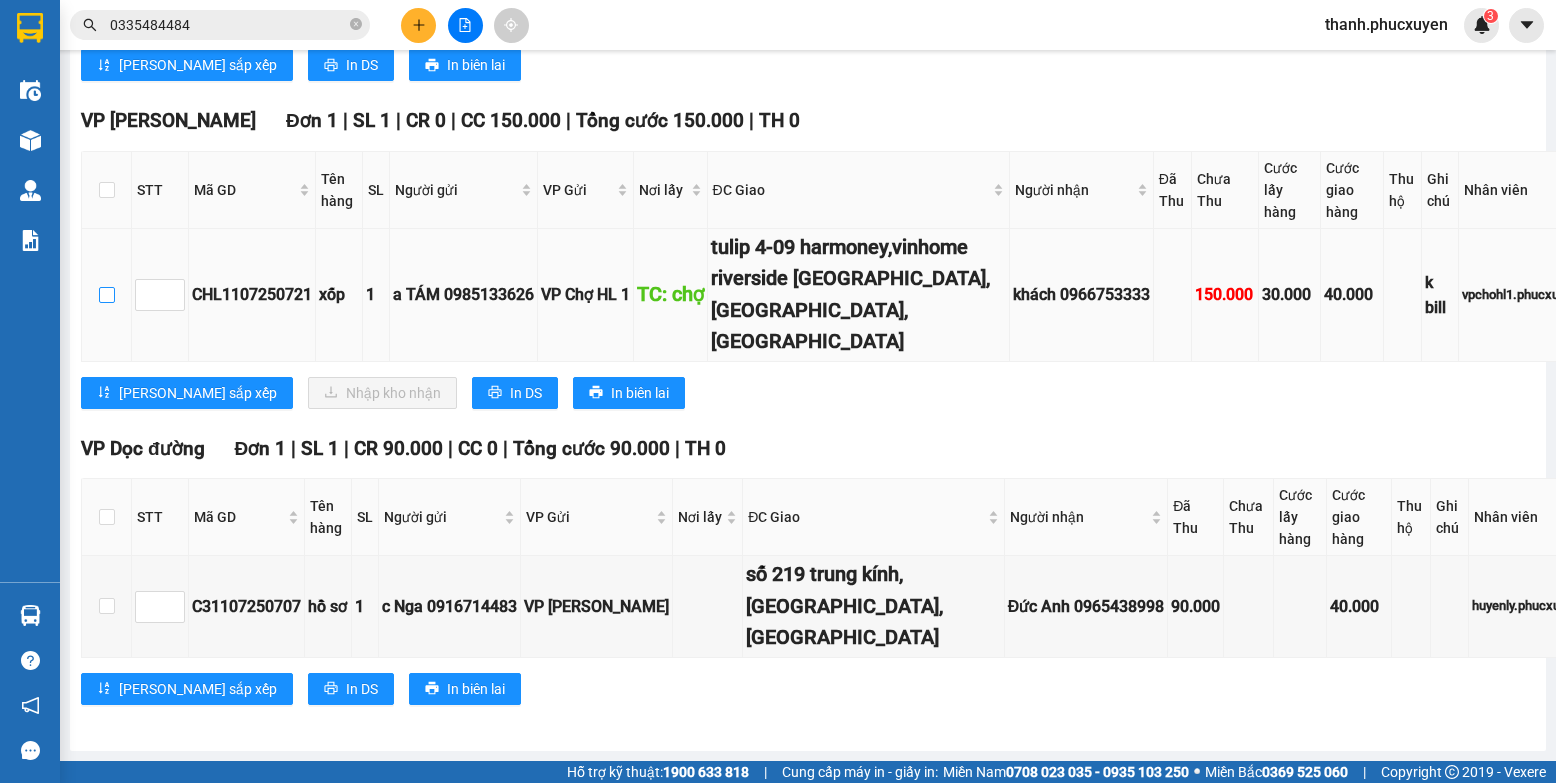 click at bounding box center (107, 295) 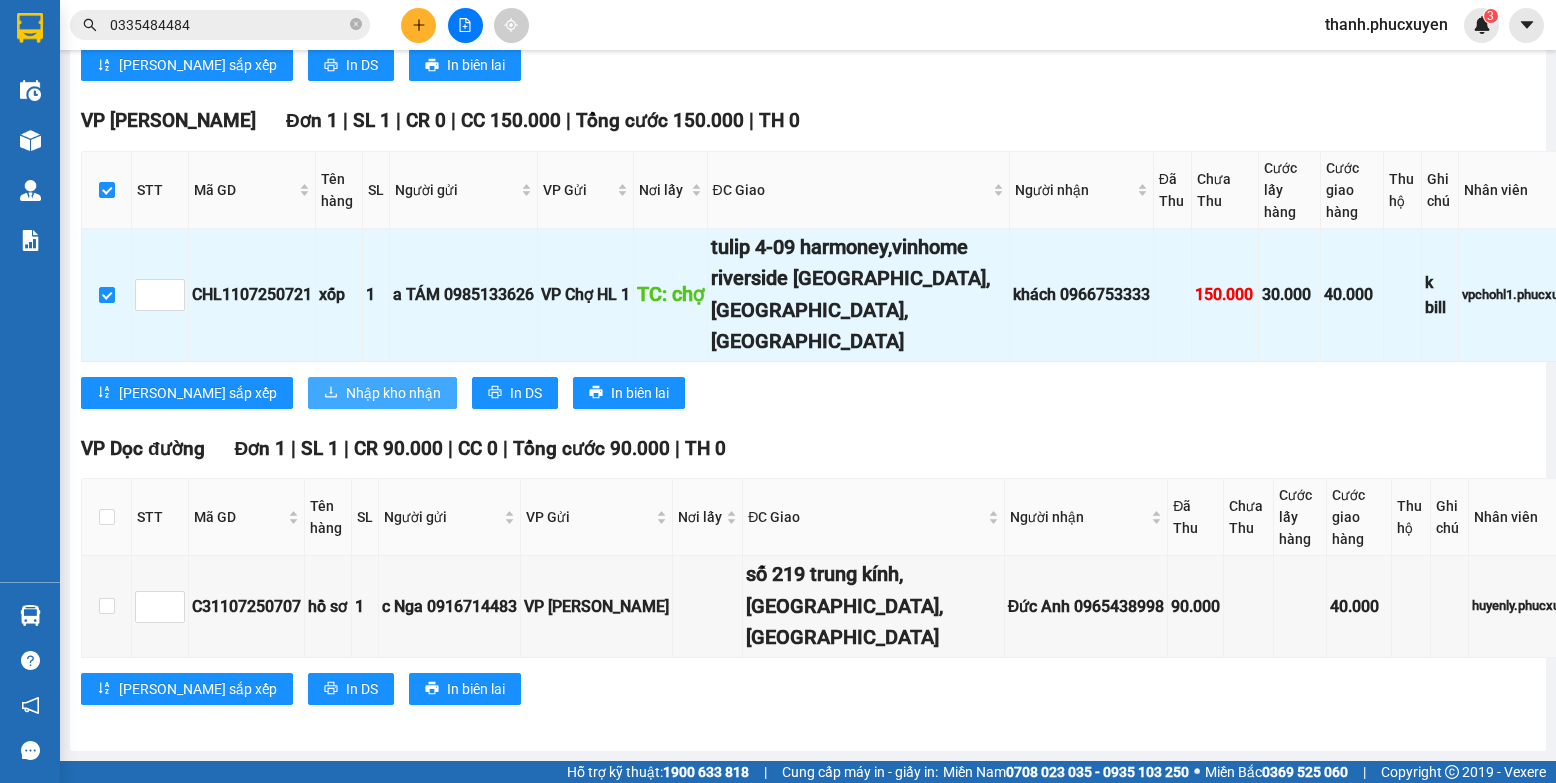 click on "Nhập kho nhận" at bounding box center [393, 393] 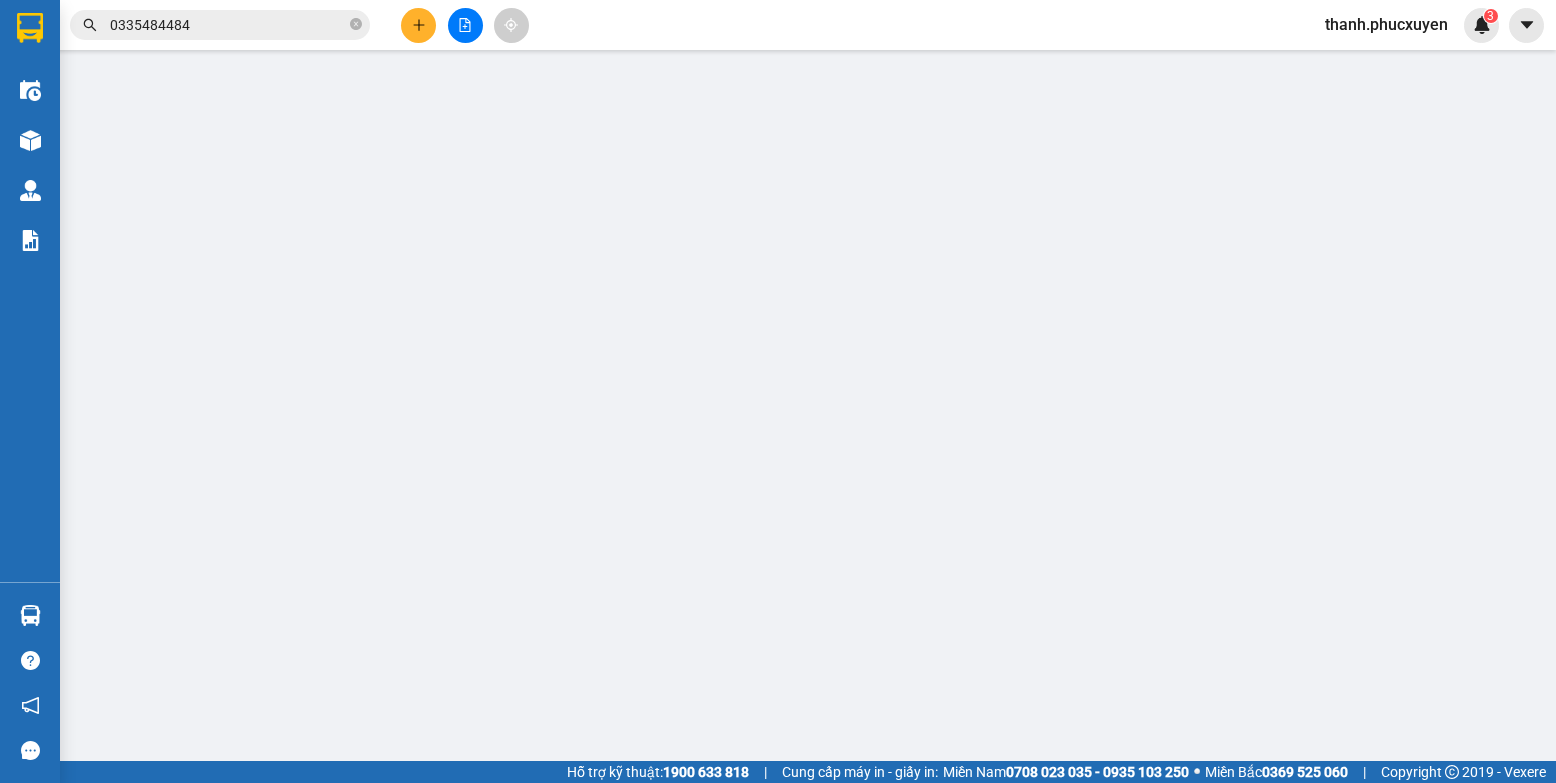 scroll, scrollTop: 0, scrollLeft: 0, axis: both 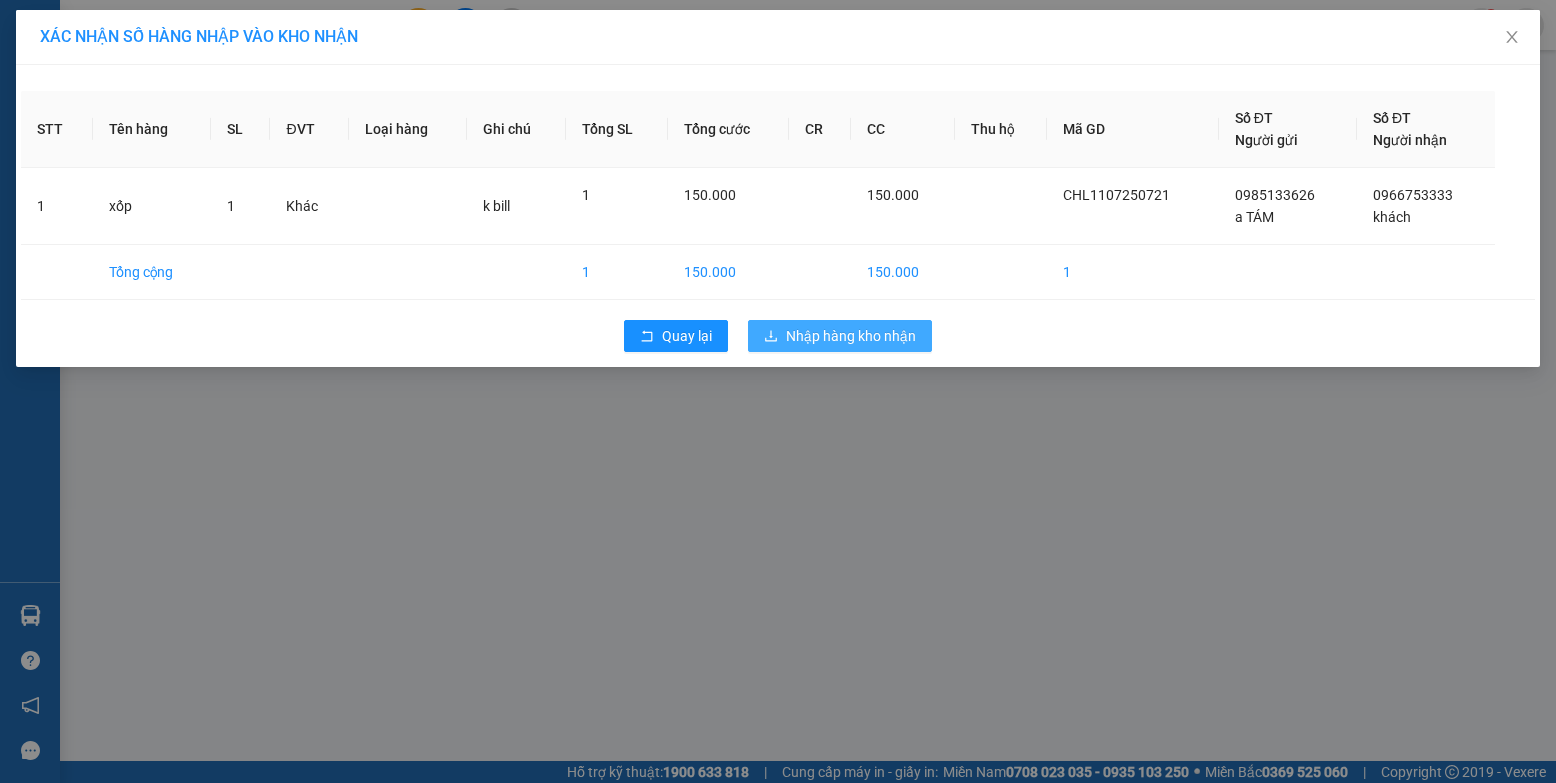 click on "Nhập hàng kho nhận" at bounding box center [851, 336] 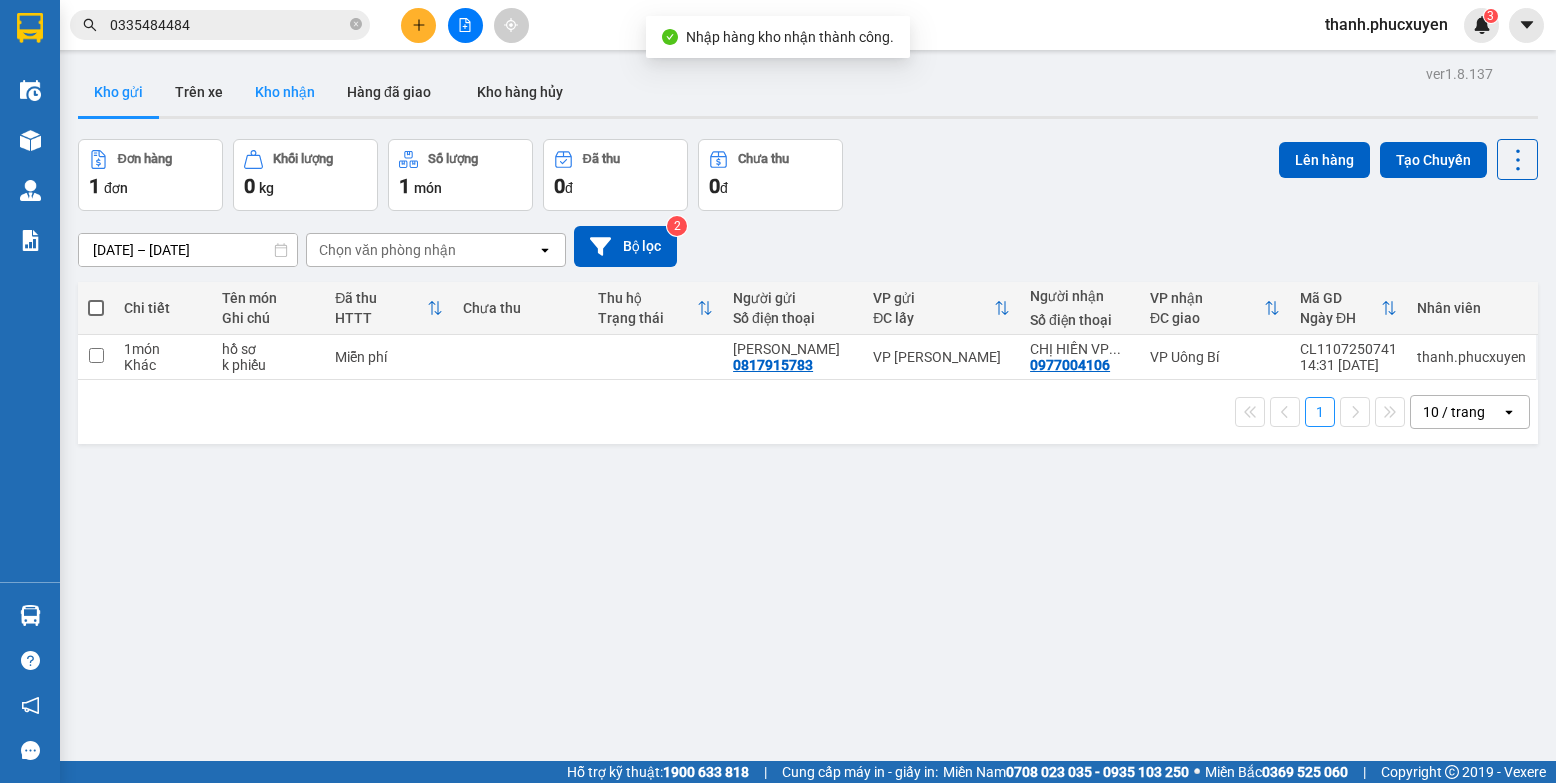 click on "Kho nhận" at bounding box center (285, 92) 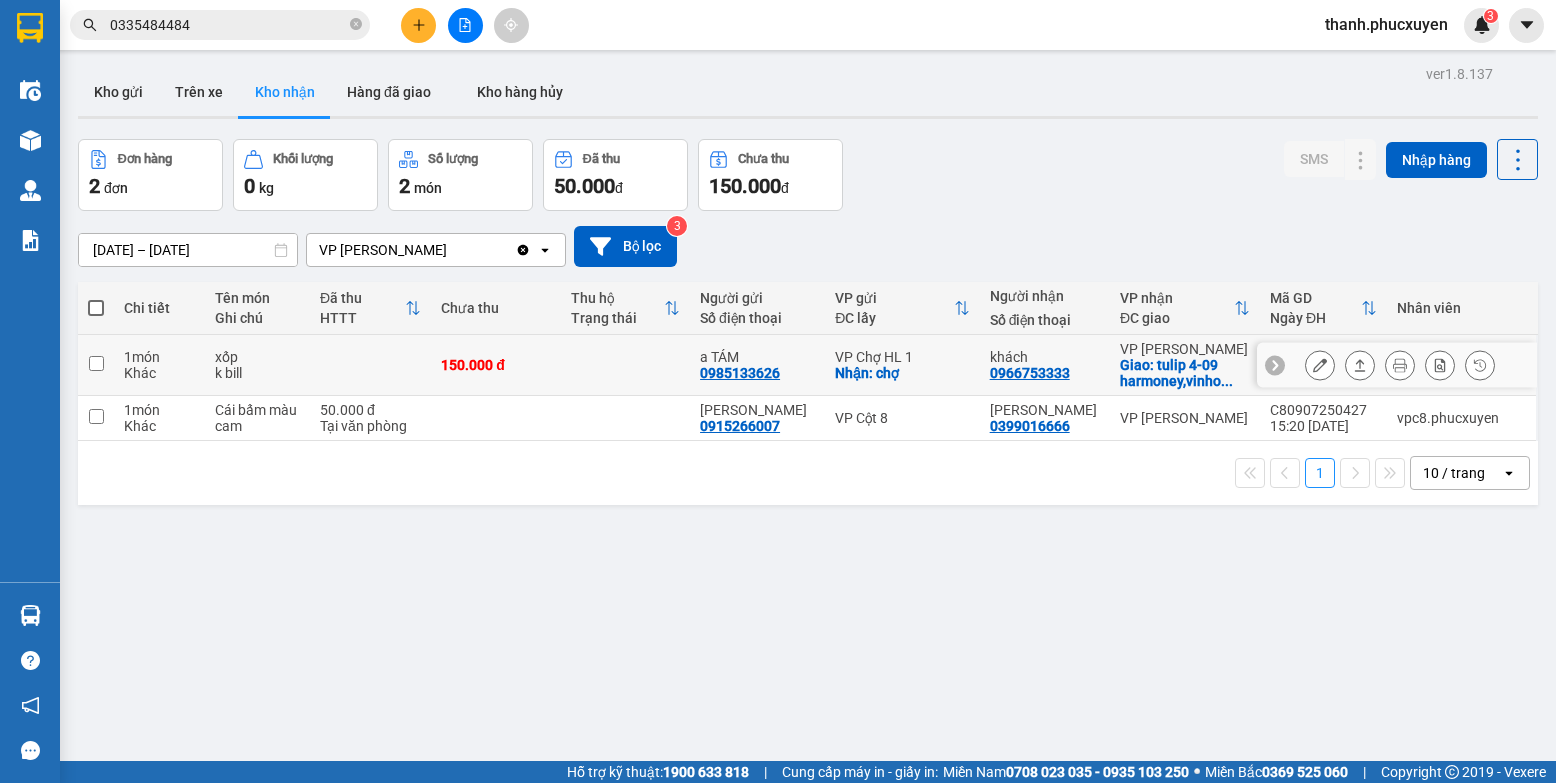 click 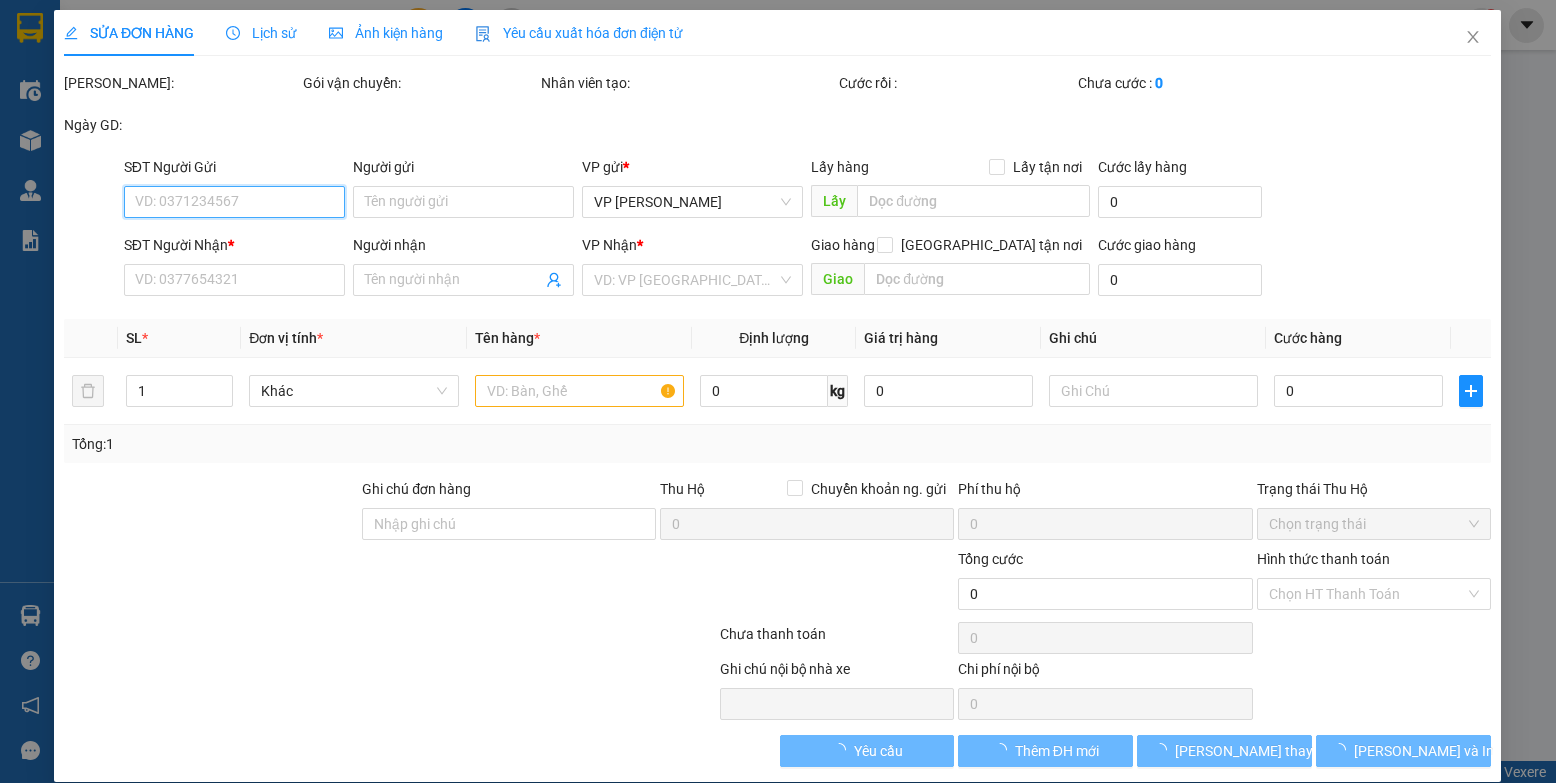 type on "0985133626" 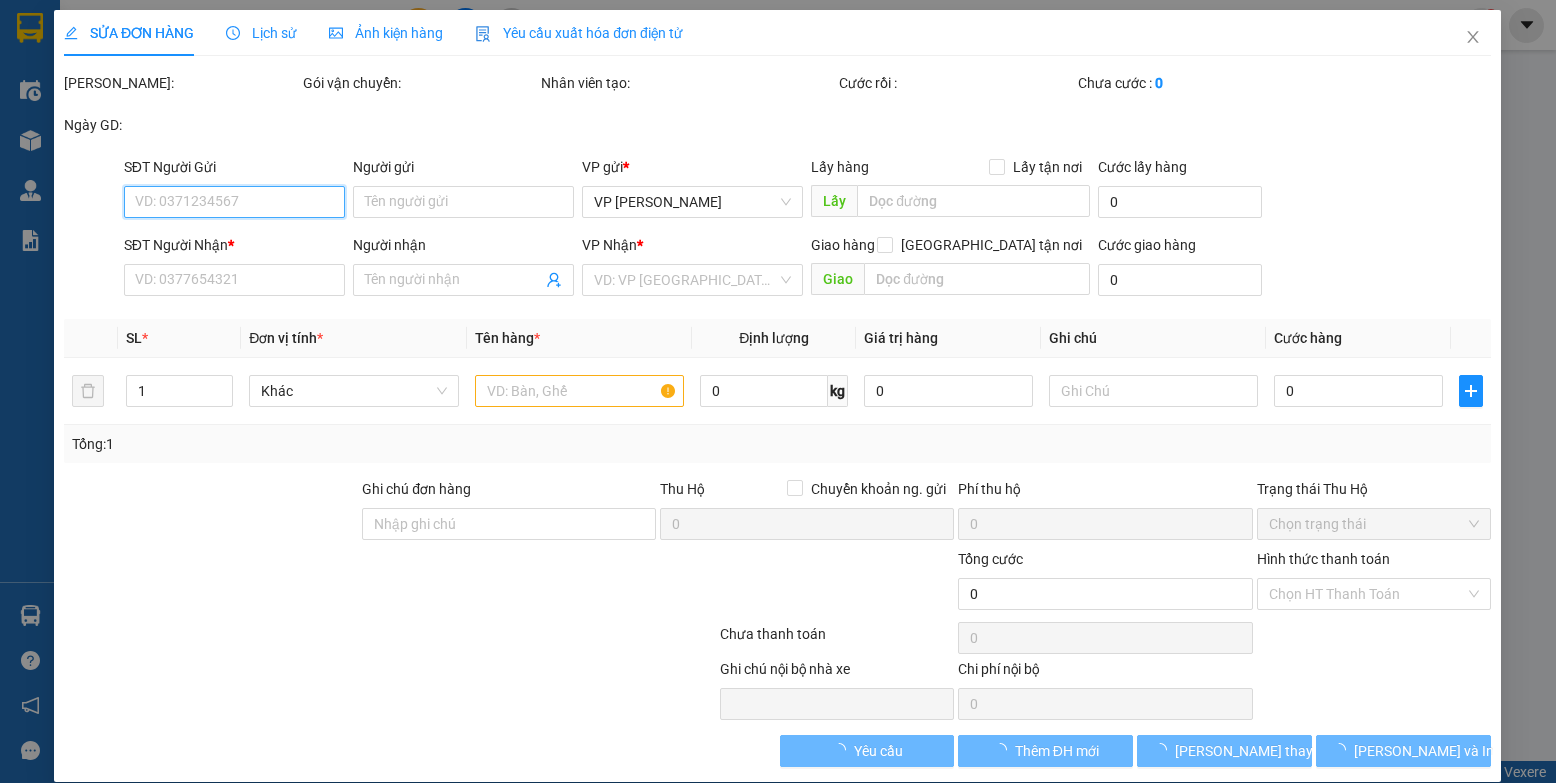 type on "a TÁM" 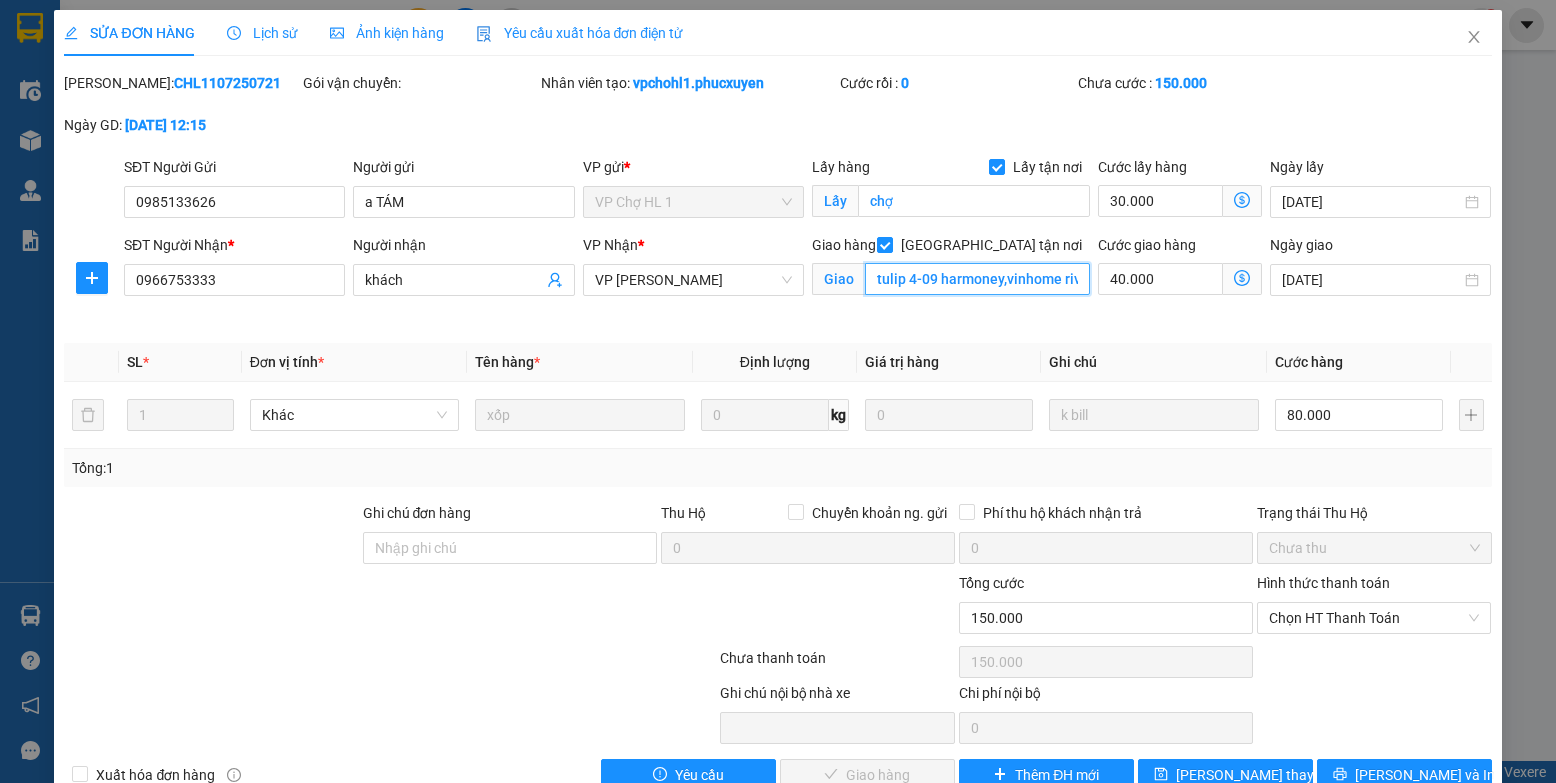 click on "tulip 4-09 harmoney,vinhome riverside [GEOGRAPHIC_DATA],[GEOGRAPHIC_DATA],[GEOGRAPHIC_DATA]" at bounding box center (978, 279) 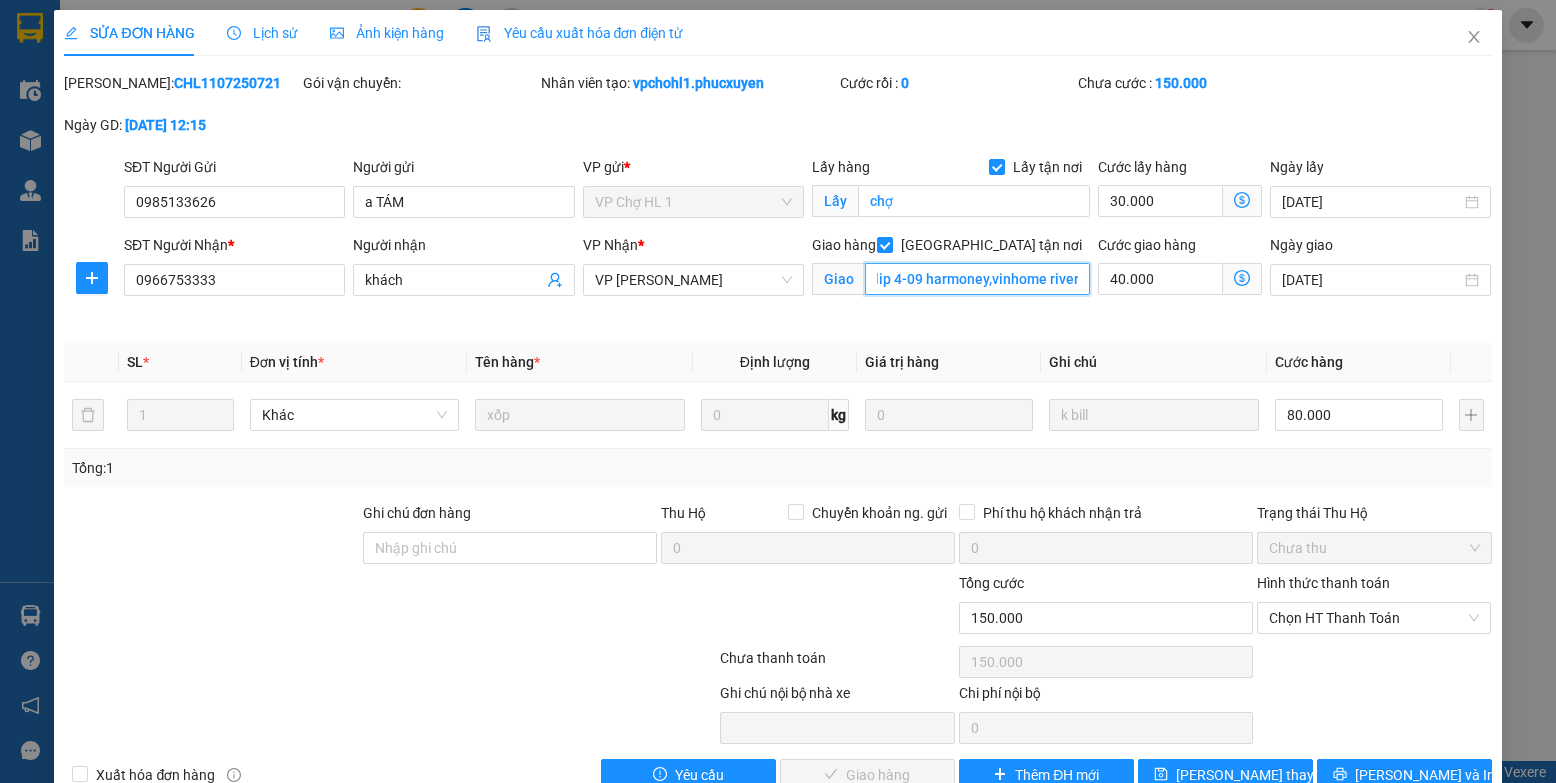 scroll, scrollTop: 0, scrollLeft: 0, axis: both 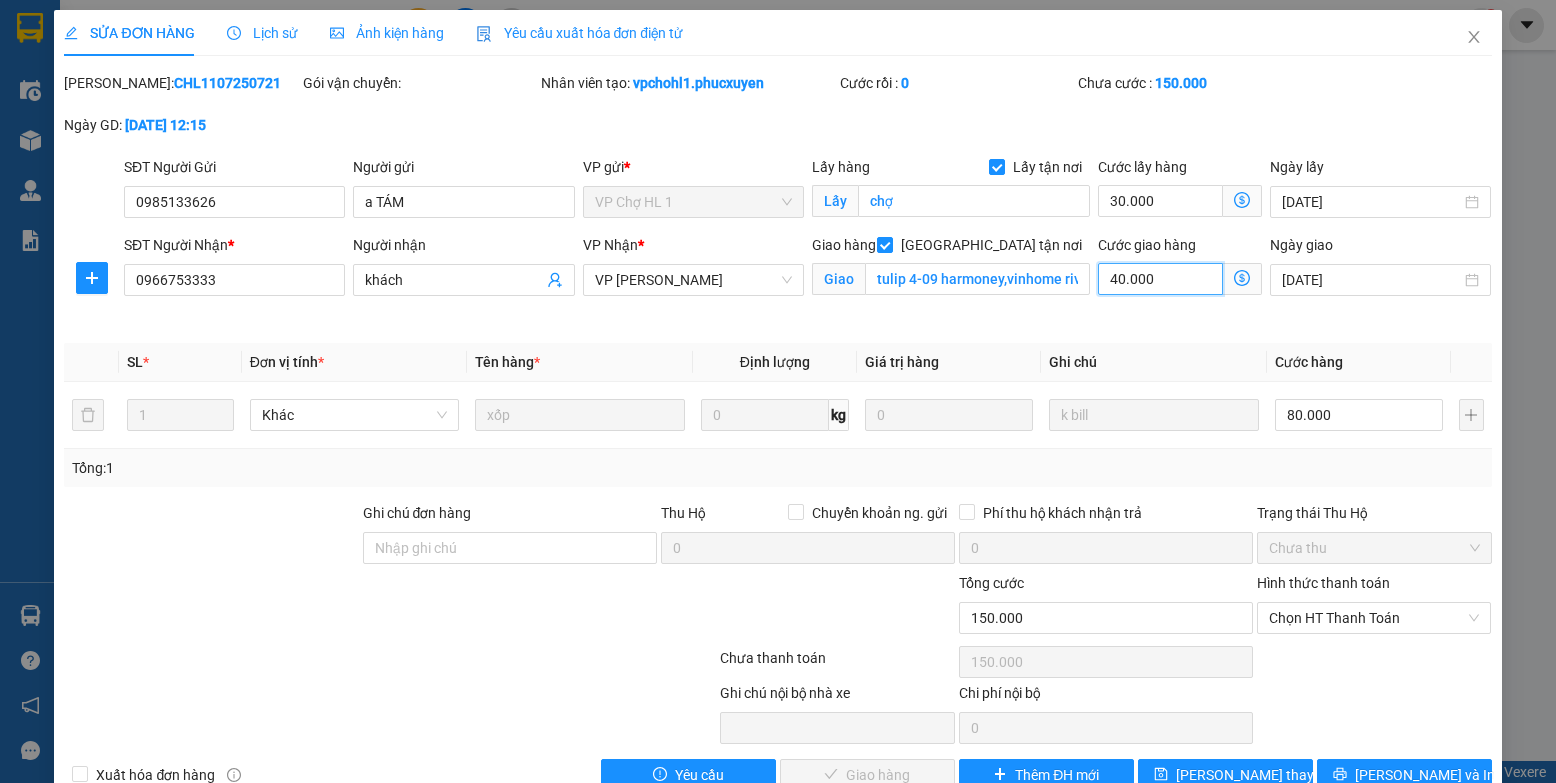 click on "40.000" at bounding box center [1160, 279] 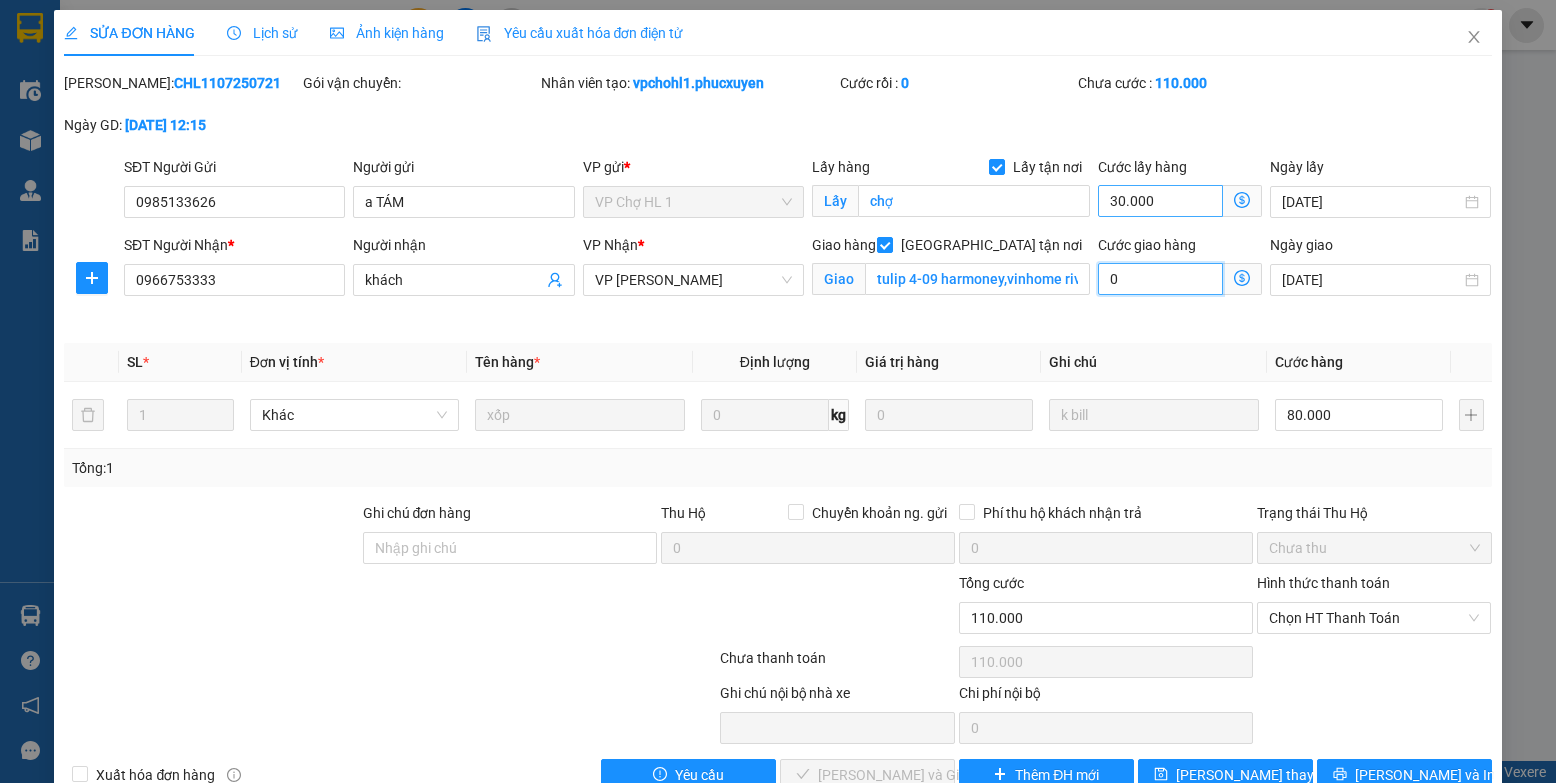 type on "0" 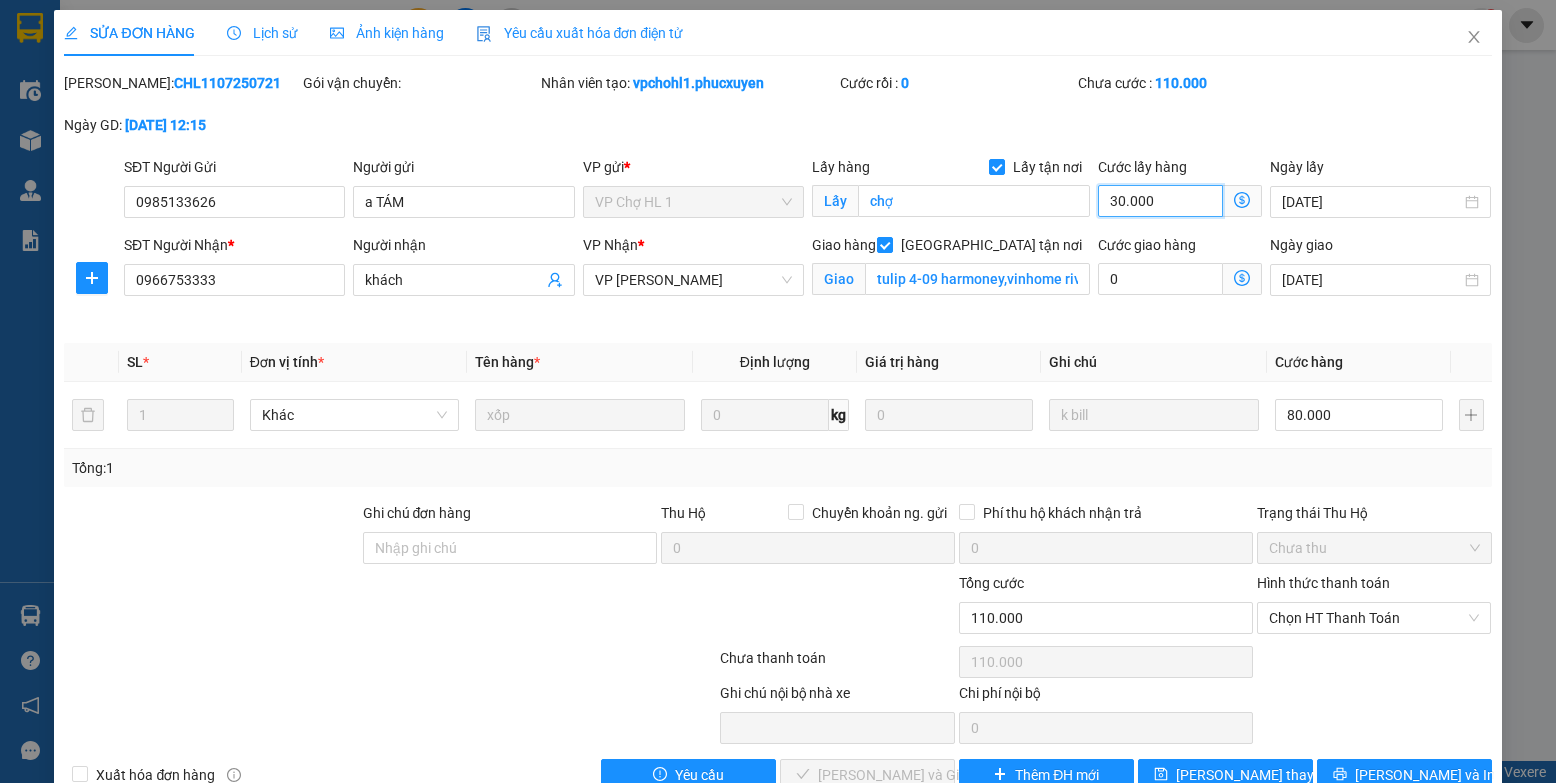 click on "30.000" at bounding box center [1160, 201] 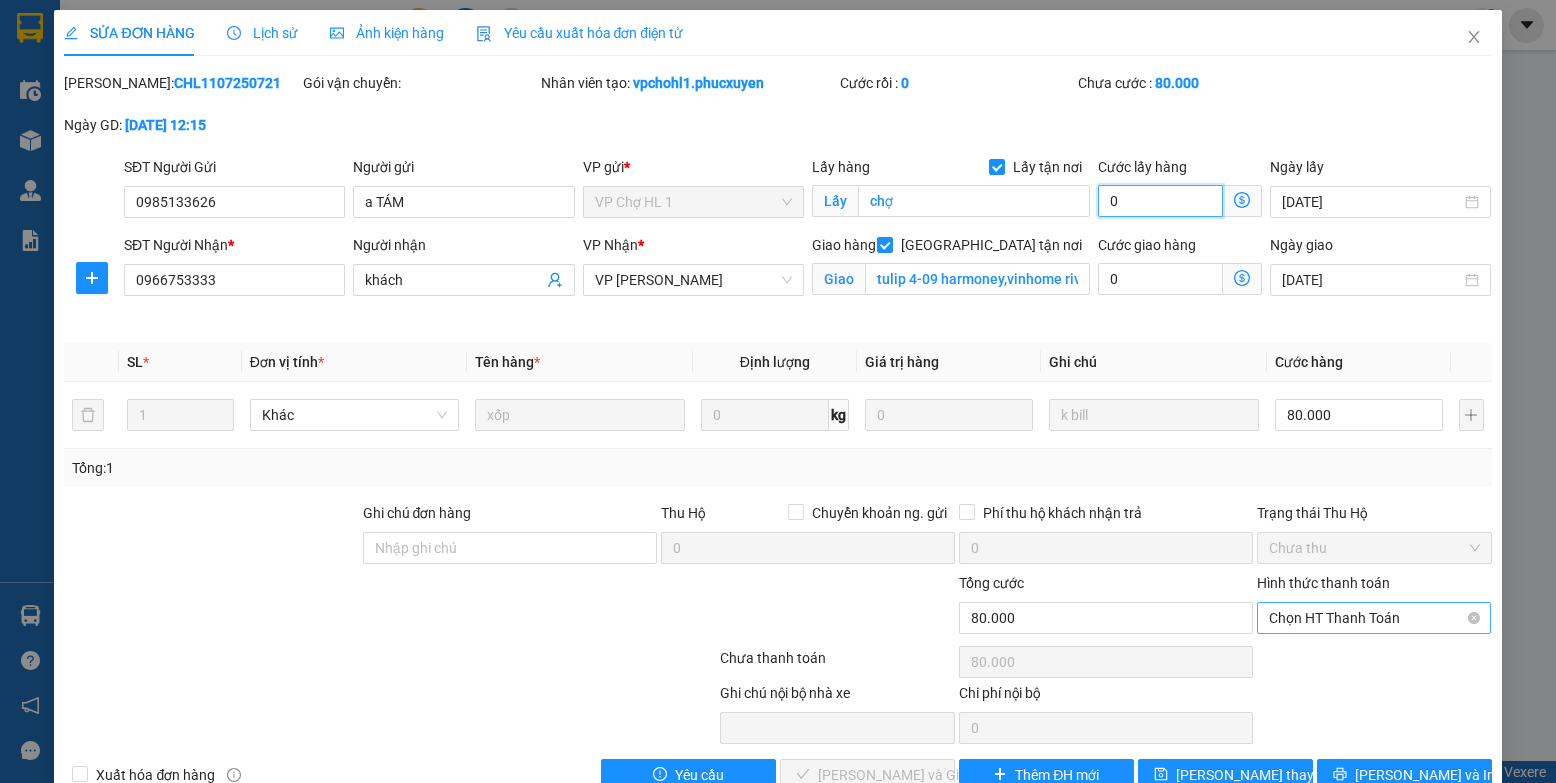 click on "Chọn HT Thanh Toán" at bounding box center (1374, 618) 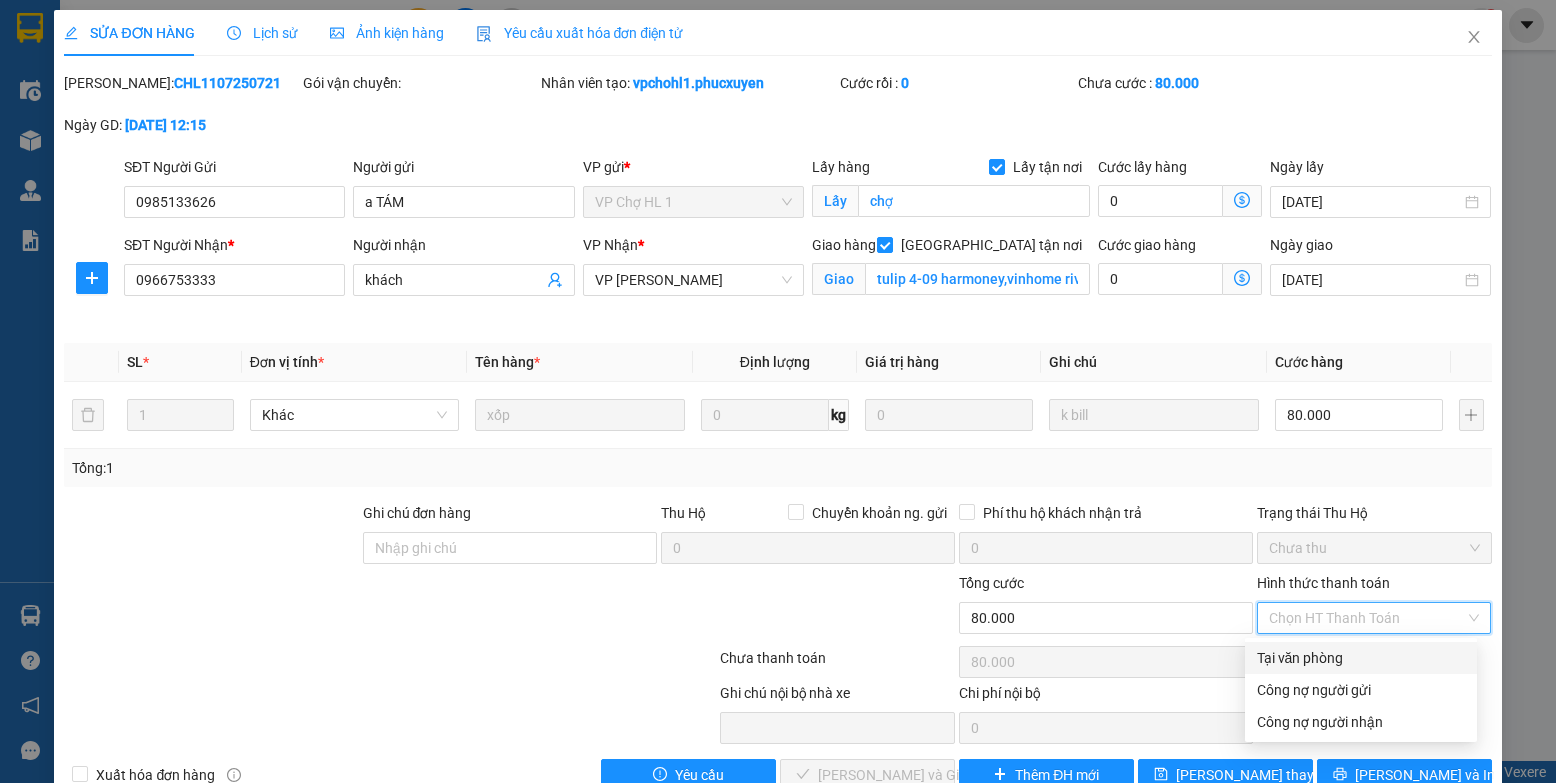 click on "Tại văn phòng" at bounding box center [1361, 658] 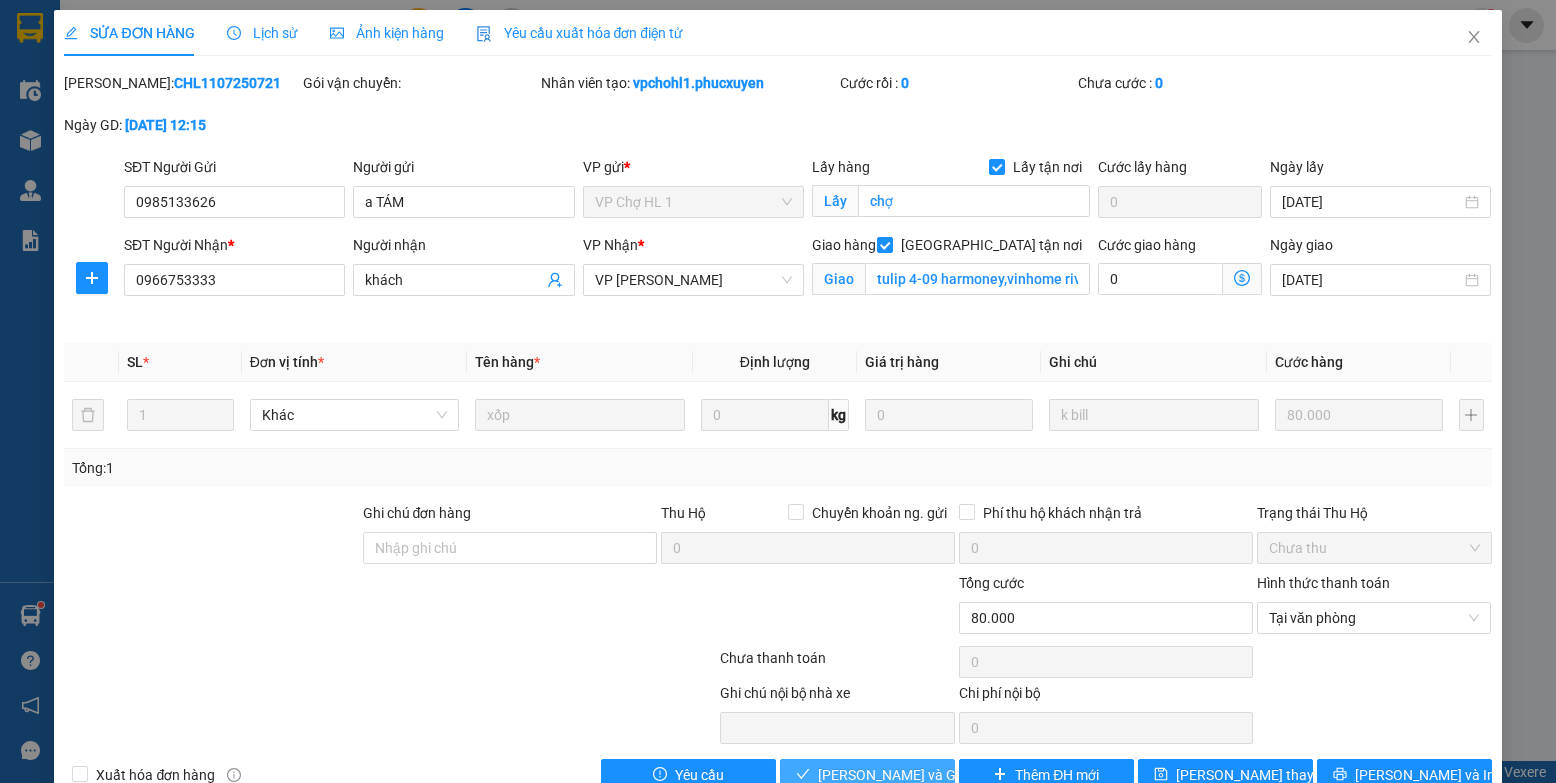 click on "[PERSON_NAME] và Giao hàng" at bounding box center [914, 775] 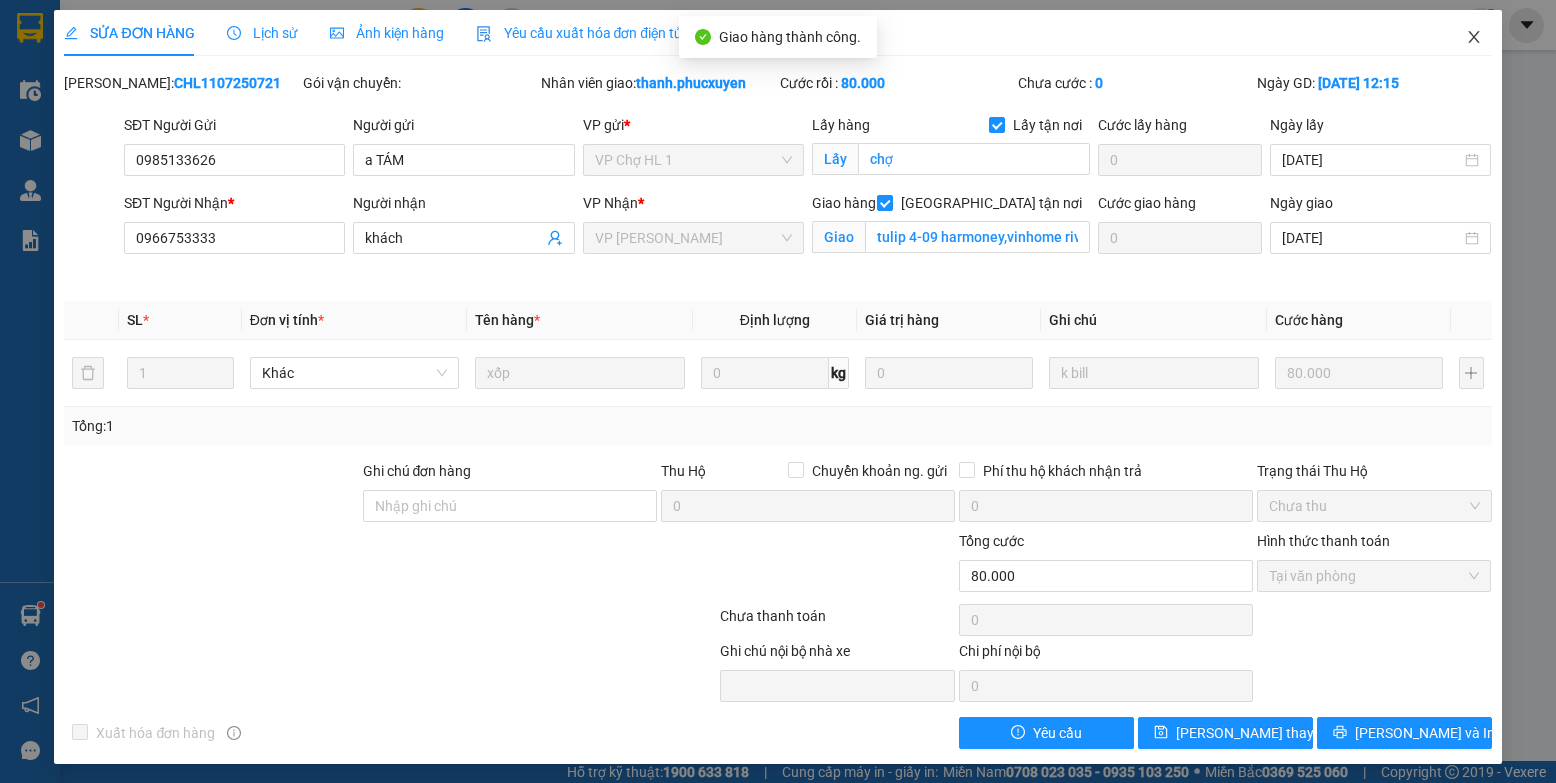 click 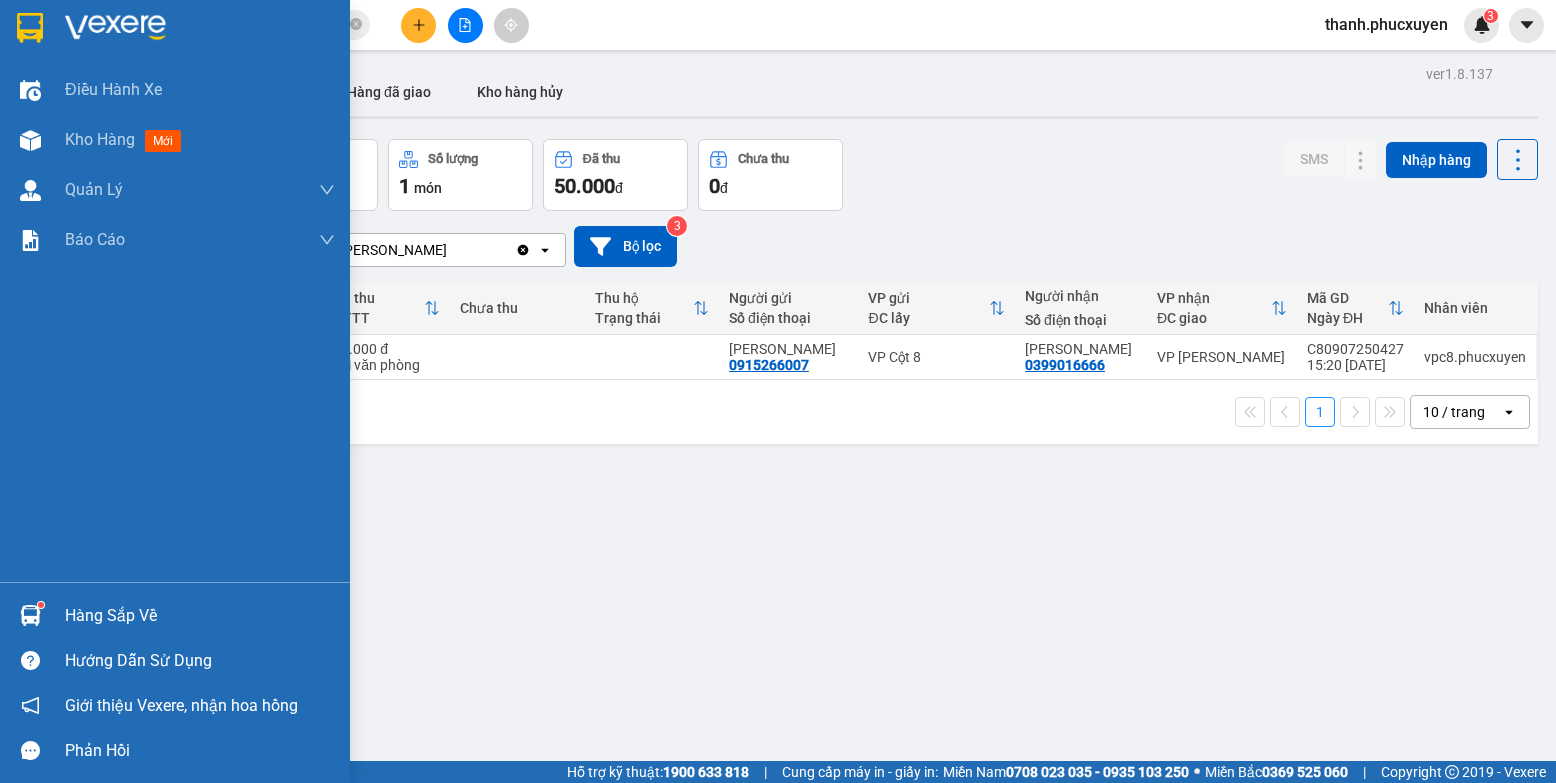 click at bounding box center (30, 615) 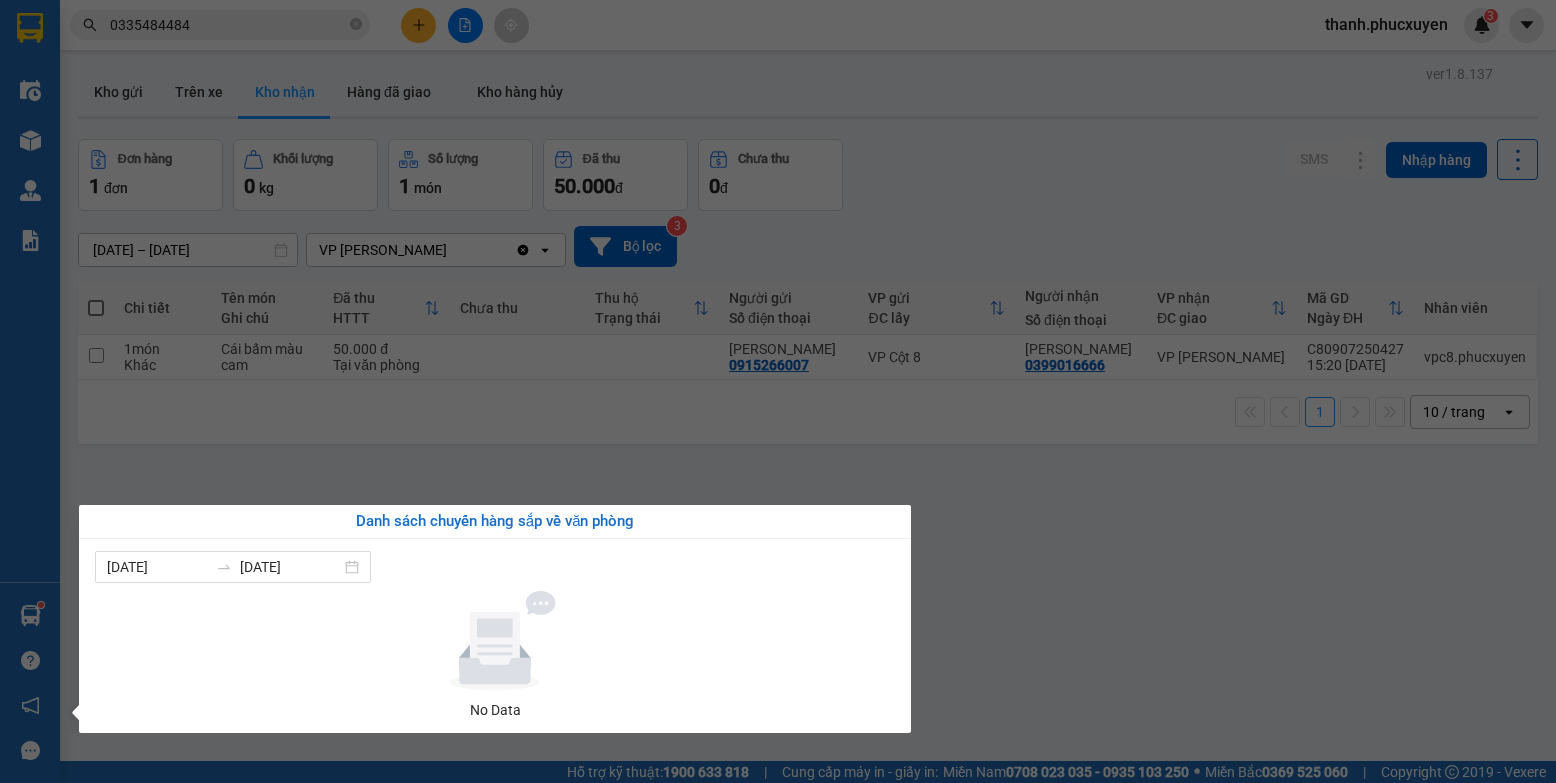 click on "Kết quả tìm kiếm ( 15 )  Bộ lọc  Thuộc VP này Mã ĐH Trạng thái Món hàng Thu hộ Tổng cước Chưa cước Người gửi VP Gửi Người nhận VP Nhận CL1107250661 09:09 [DATE] VP Gửi   bọc thảm xanh SL:  1 50.000 50.000 0376122337 MINH [GEOGRAPHIC_DATA] VP [GEOGRAPHIC_DATA] 0335484484 Chi - Hằng Báu VP Hạ Long  C30907250359 09:53 [DATE] Đã giao   14:57 [DATE] ct pt SL:  1 60.000 0335484484 Chi - Hằng Báu VP Hạ Long  0971140534 a Thành VP Cổ Linh CL1406250972 16:40 [DATE] Đã giao   10:29 [DATE] carton pt oto SL:  1 100.000 0966336692 anh Hòa VP [PERSON_NAME] 0335484484 Chi - Hằng Báu VP Hạ Long  CL0206250066 11:04 [DATE] Đã giao   16:49 [DATE] pk oto SL:  1 100.000 0966336692 anh Hòa VP Cổ Linh 0335484484 HẰNG BÁU VP Hạ Long  C30905250733 08:56 [DATE] Đã giao   12:14 [DATE] Bọc đen phụ tùng SL:  1 70.000 0335484484 HẰNG BÁU VP Hạ Long  0965862700 Linh VP Cổ Linh CL0705250424 09:56 [DATE] Đã giao   15:50 [DATE] 5 kiện pt oto SL:  5   1" at bounding box center [778, 391] 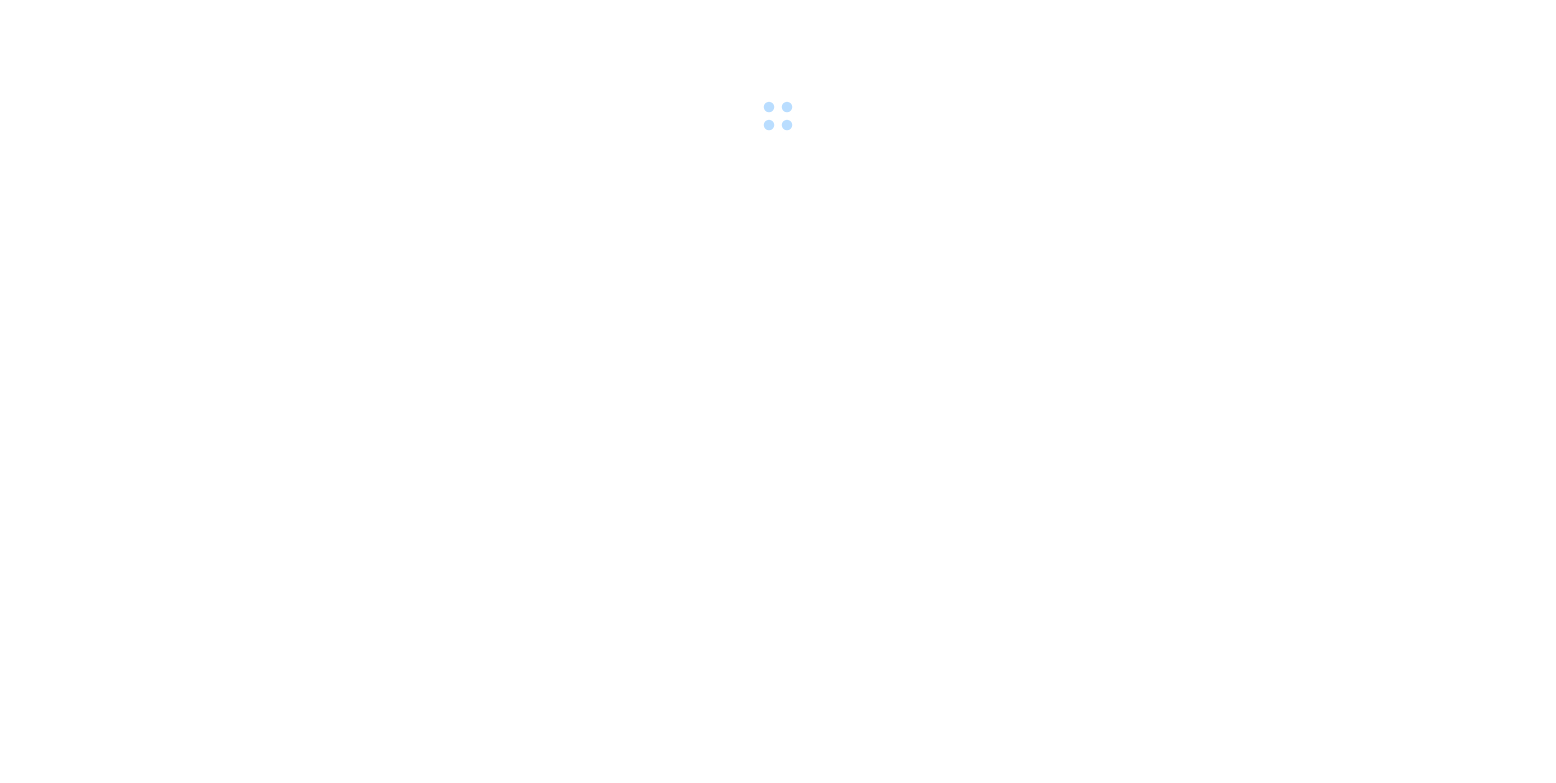 scroll, scrollTop: 0, scrollLeft: 0, axis: both 